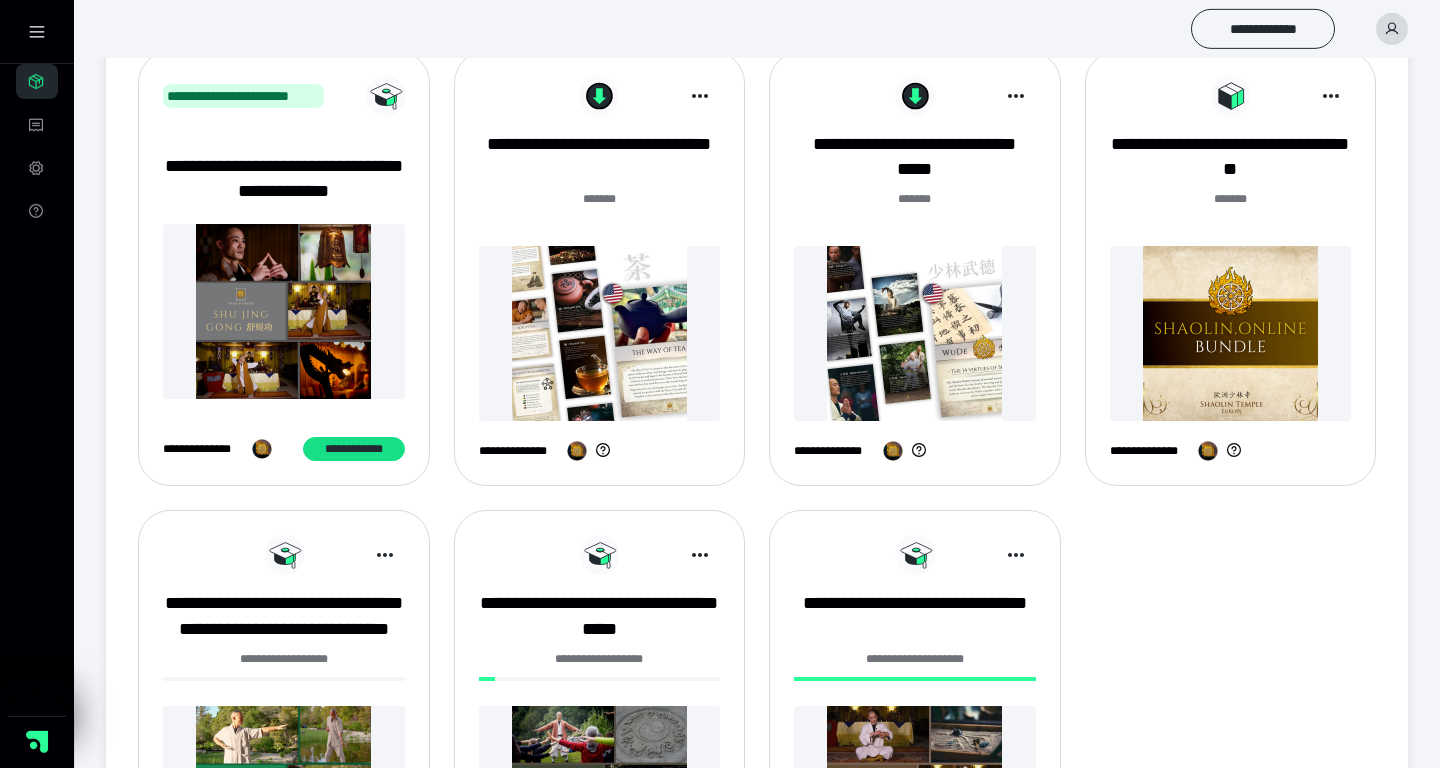 scroll, scrollTop: 278, scrollLeft: 0, axis: vertical 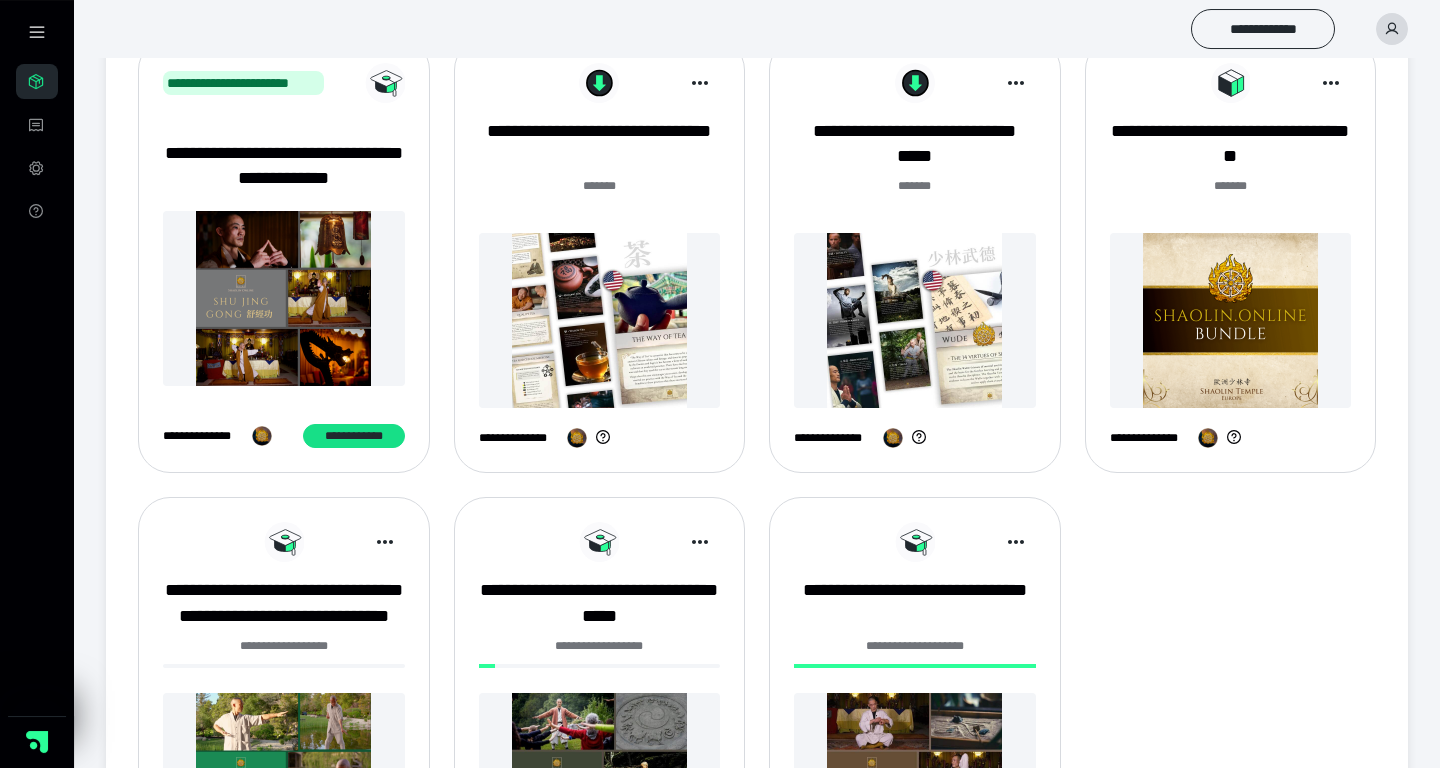 click at bounding box center [1231, 320] 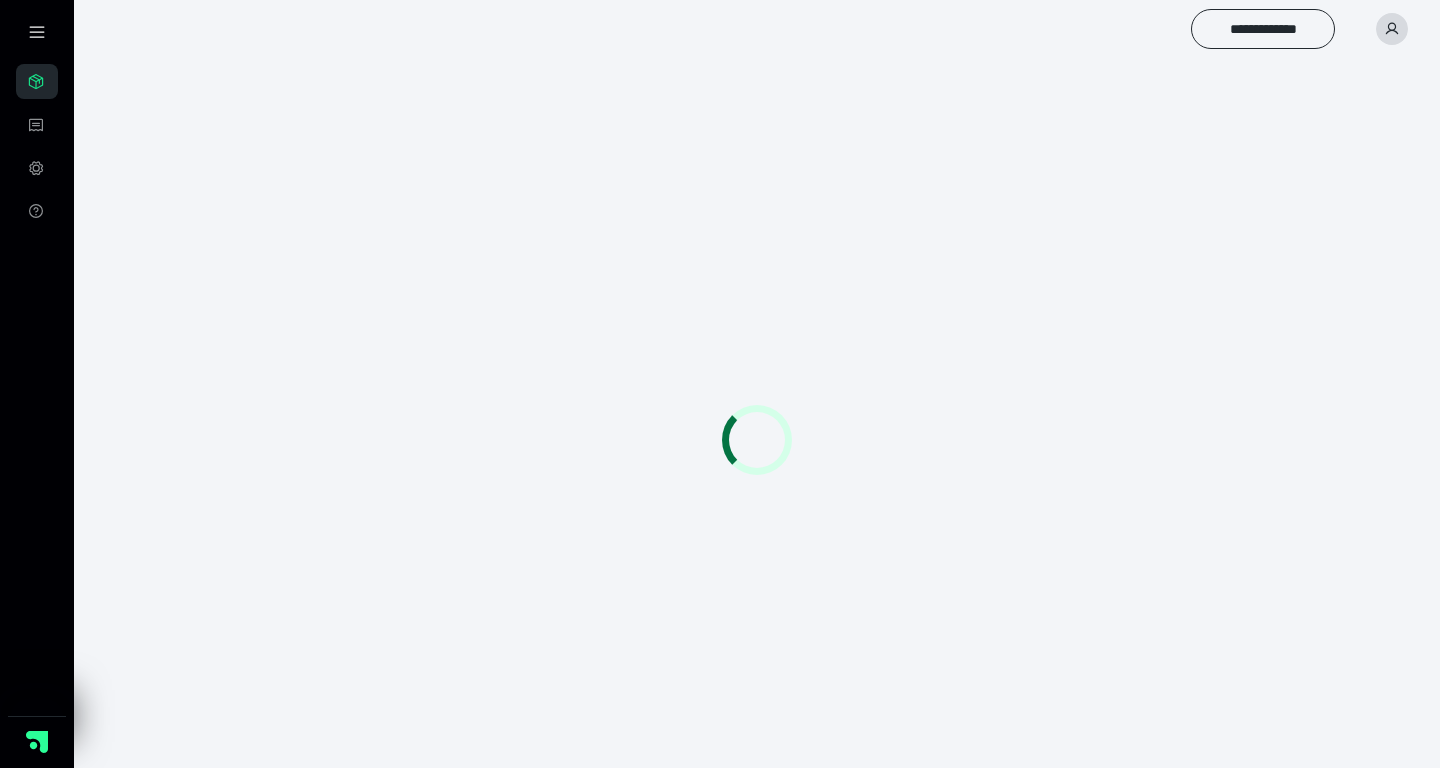 scroll, scrollTop: 0, scrollLeft: 0, axis: both 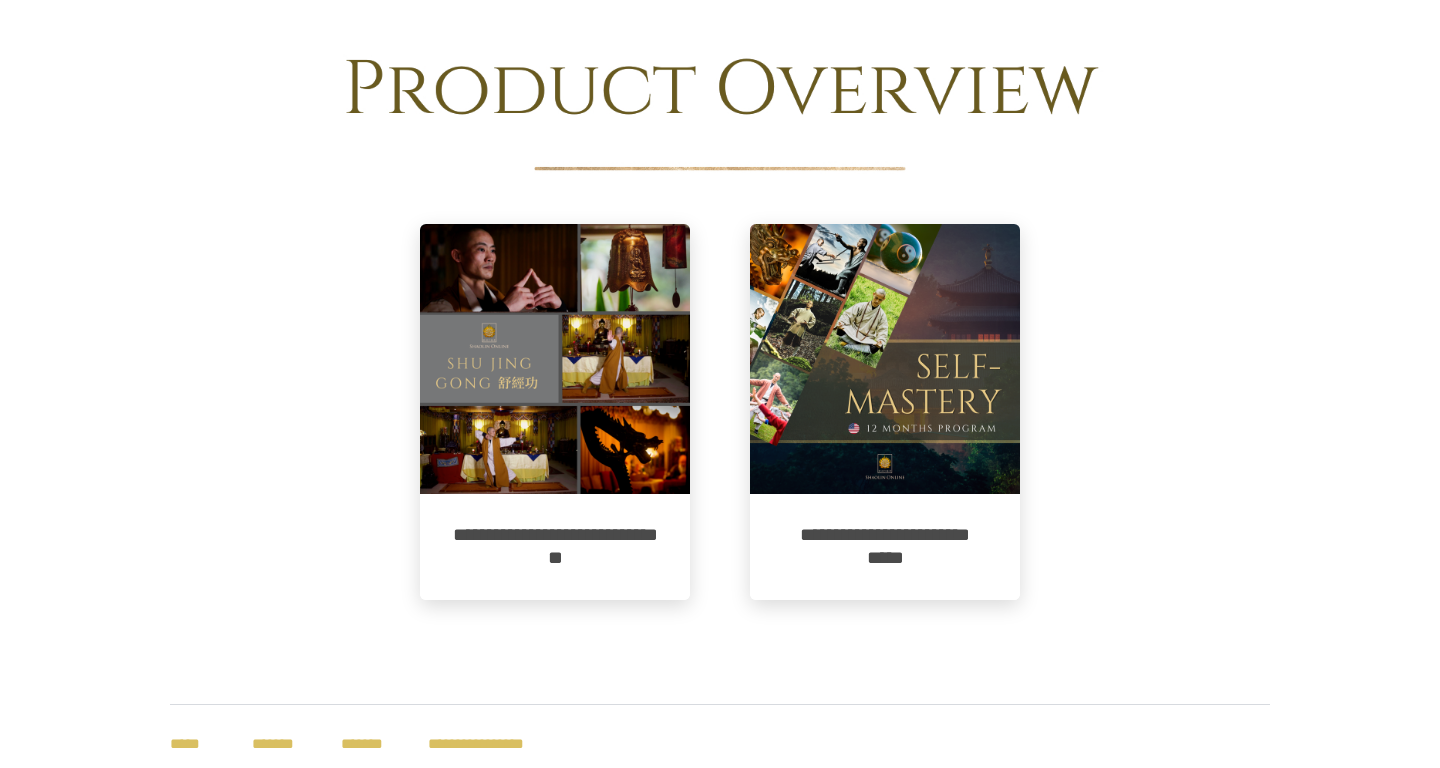 click at bounding box center (885, 359) 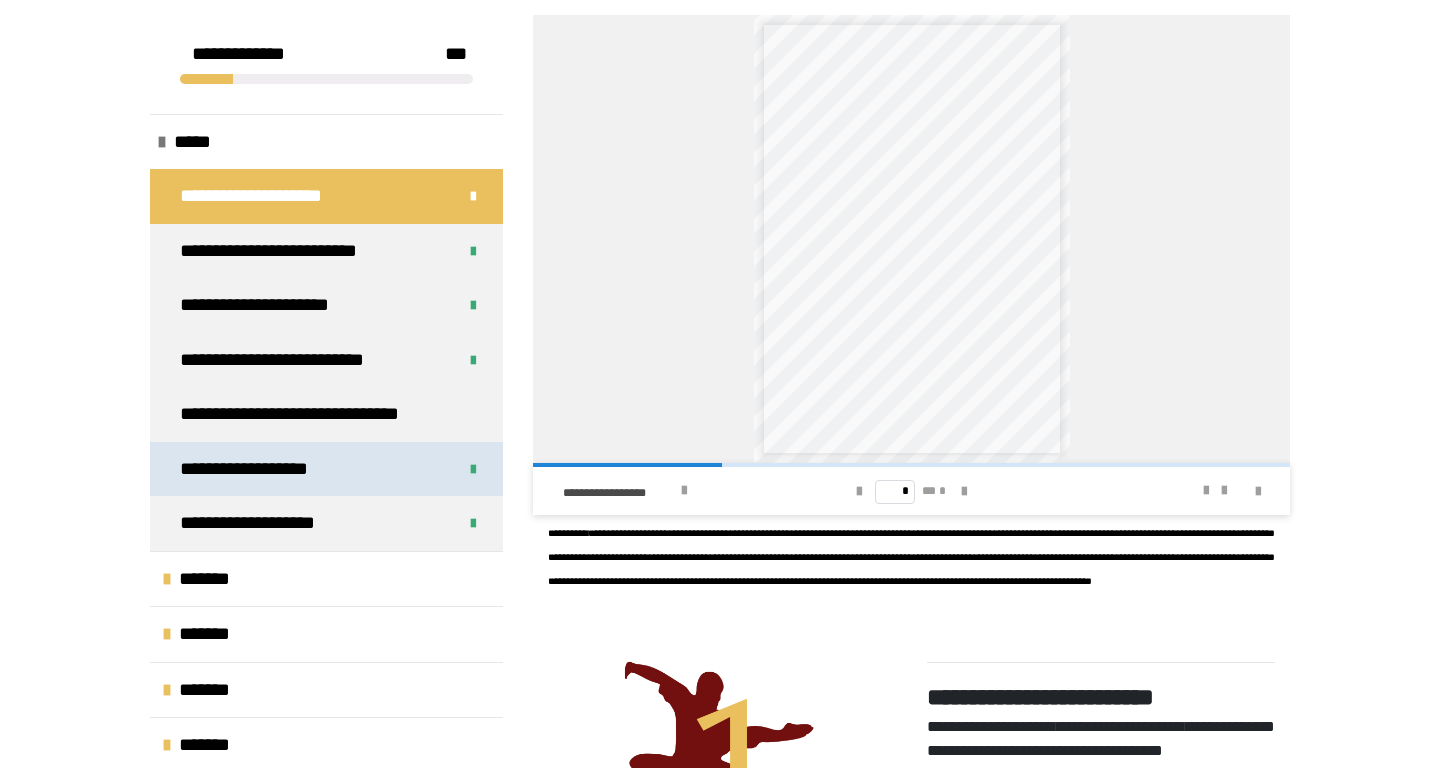 scroll, scrollTop: 517, scrollLeft: 0, axis: vertical 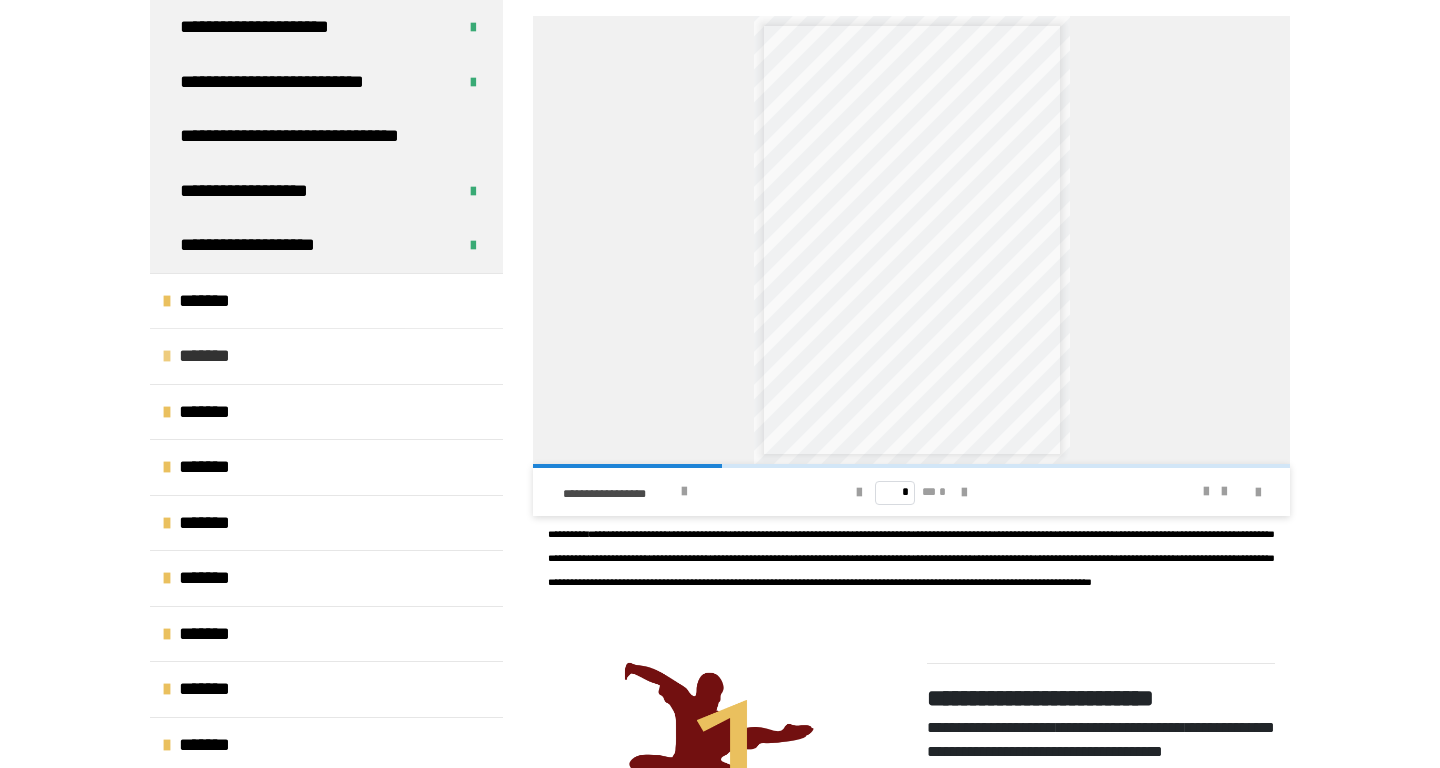 click on "*******" at bounding box center (326, 356) 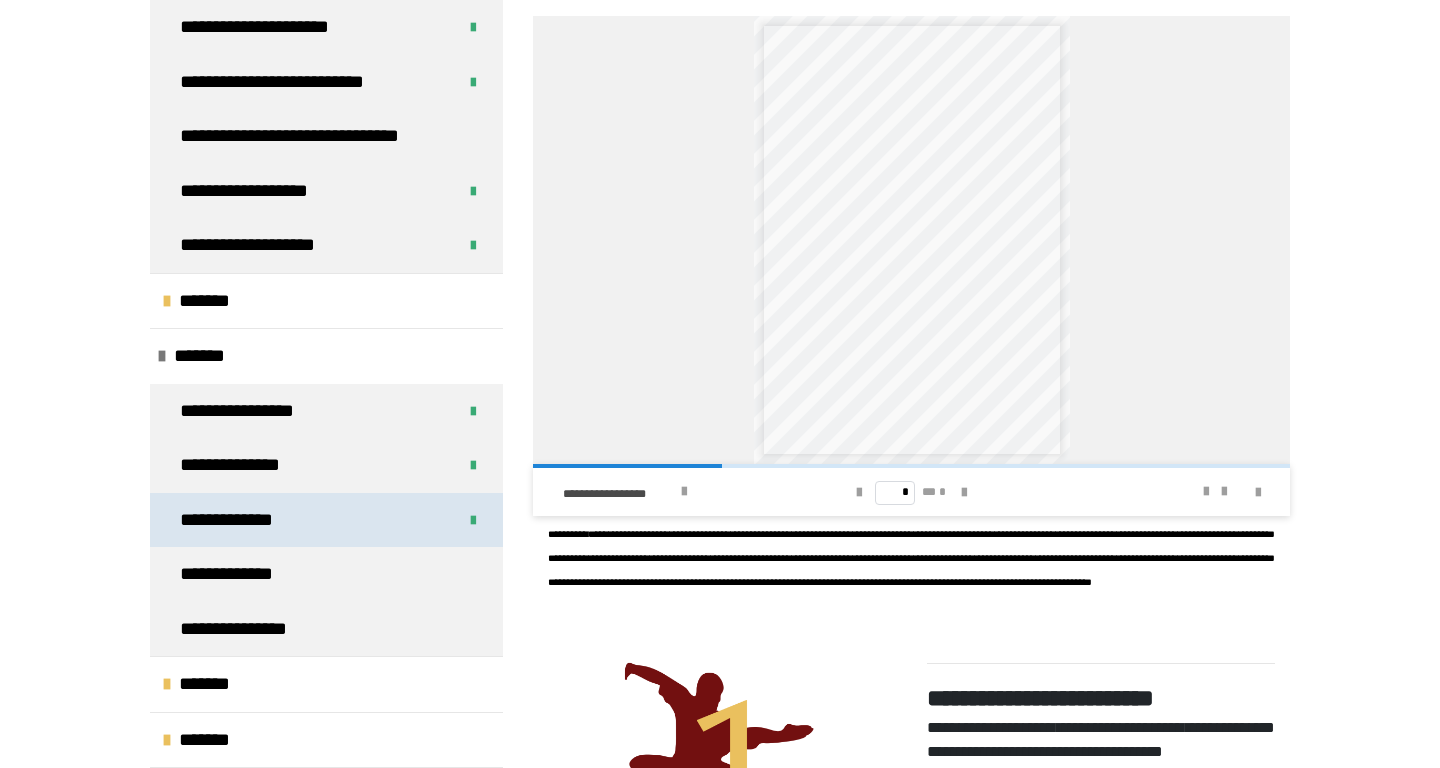 click on "**********" at bounding box center [326, 520] 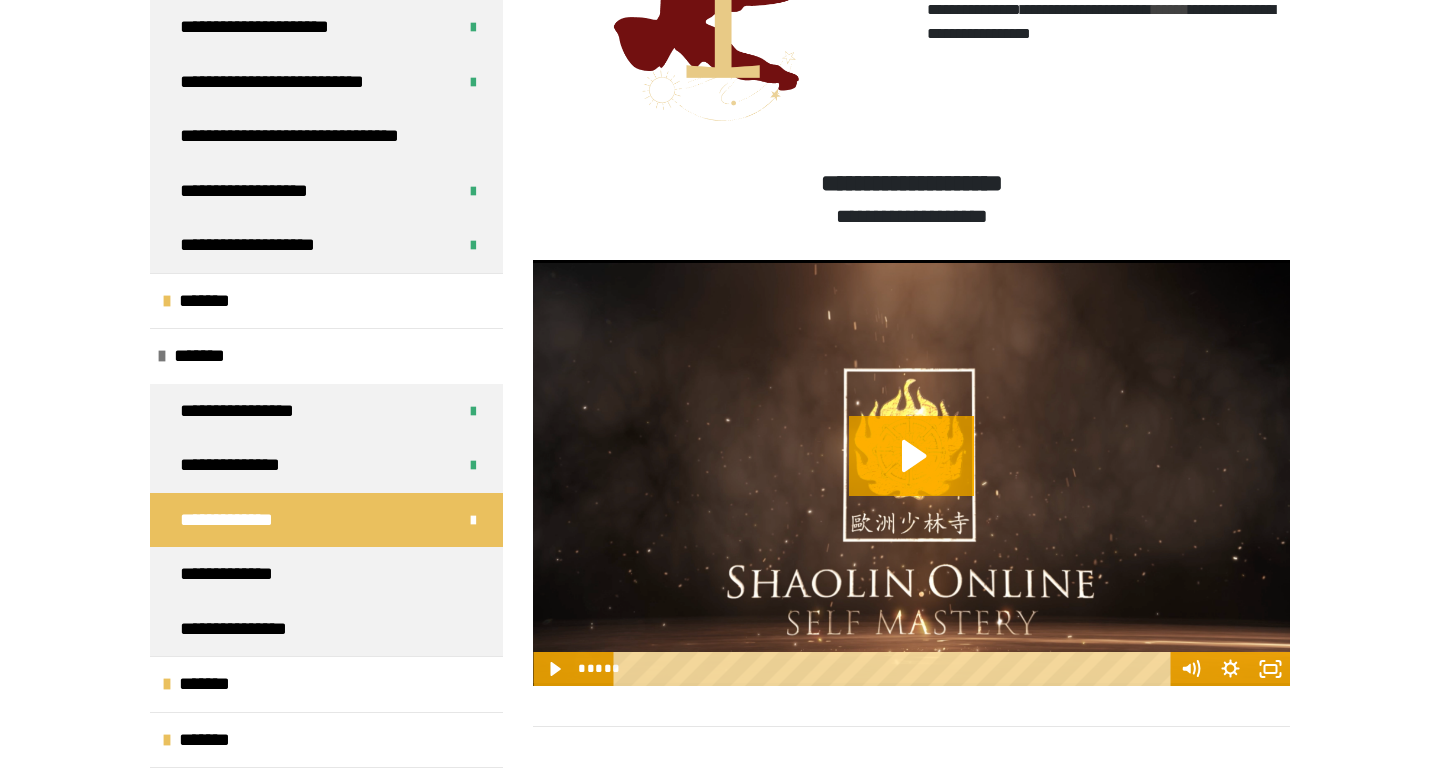 scroll, scrollTop: 564, scrollLeft: 0, axis: vertical 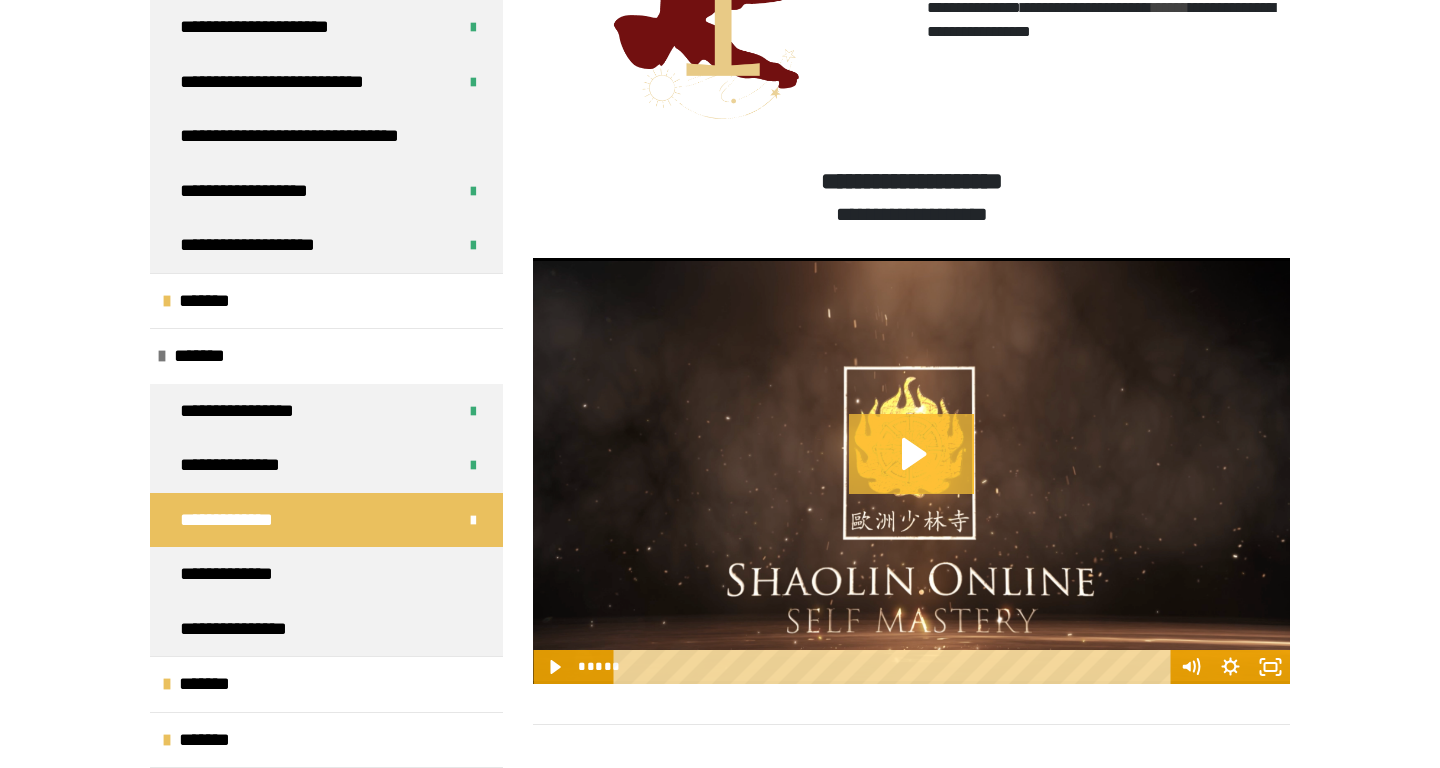 click 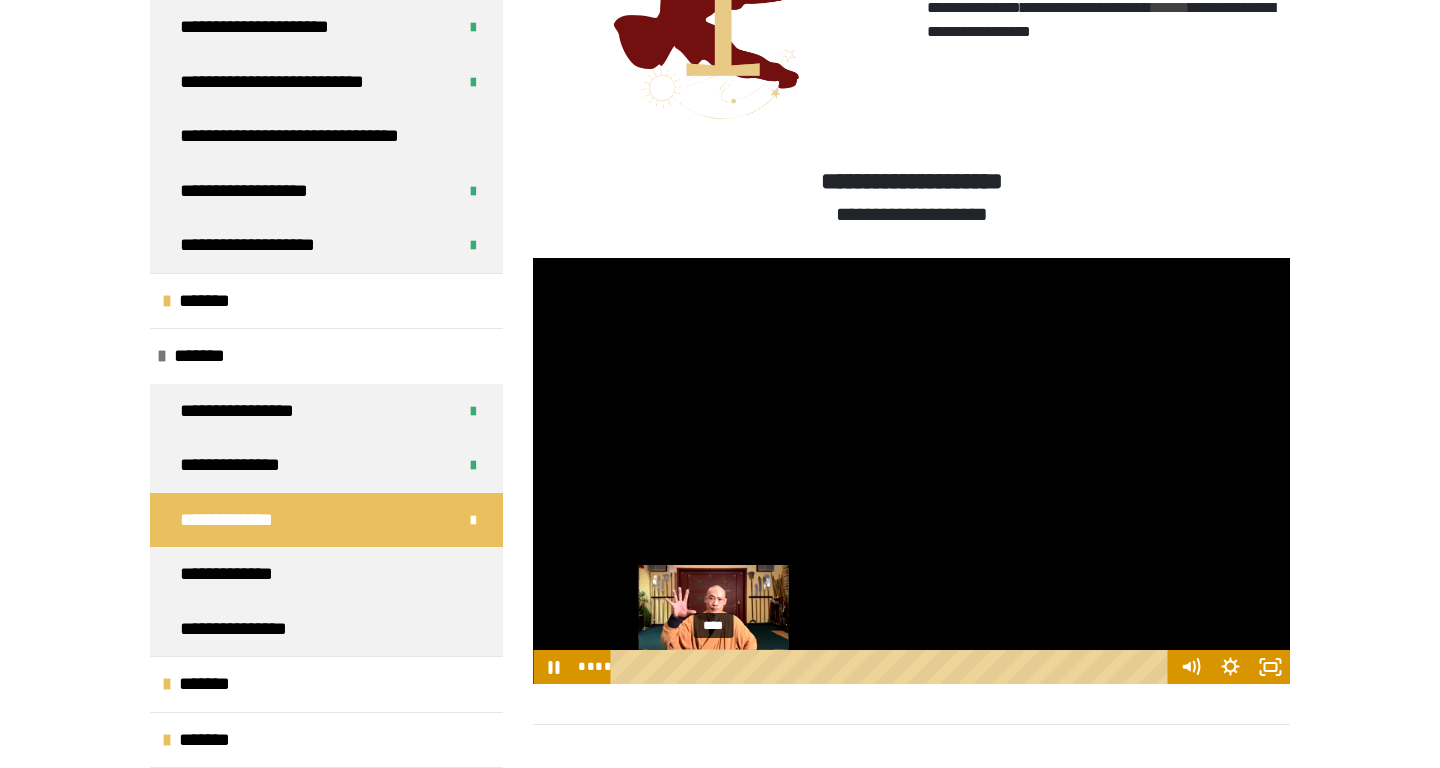 click on "****" at bounding box center (893, 667) 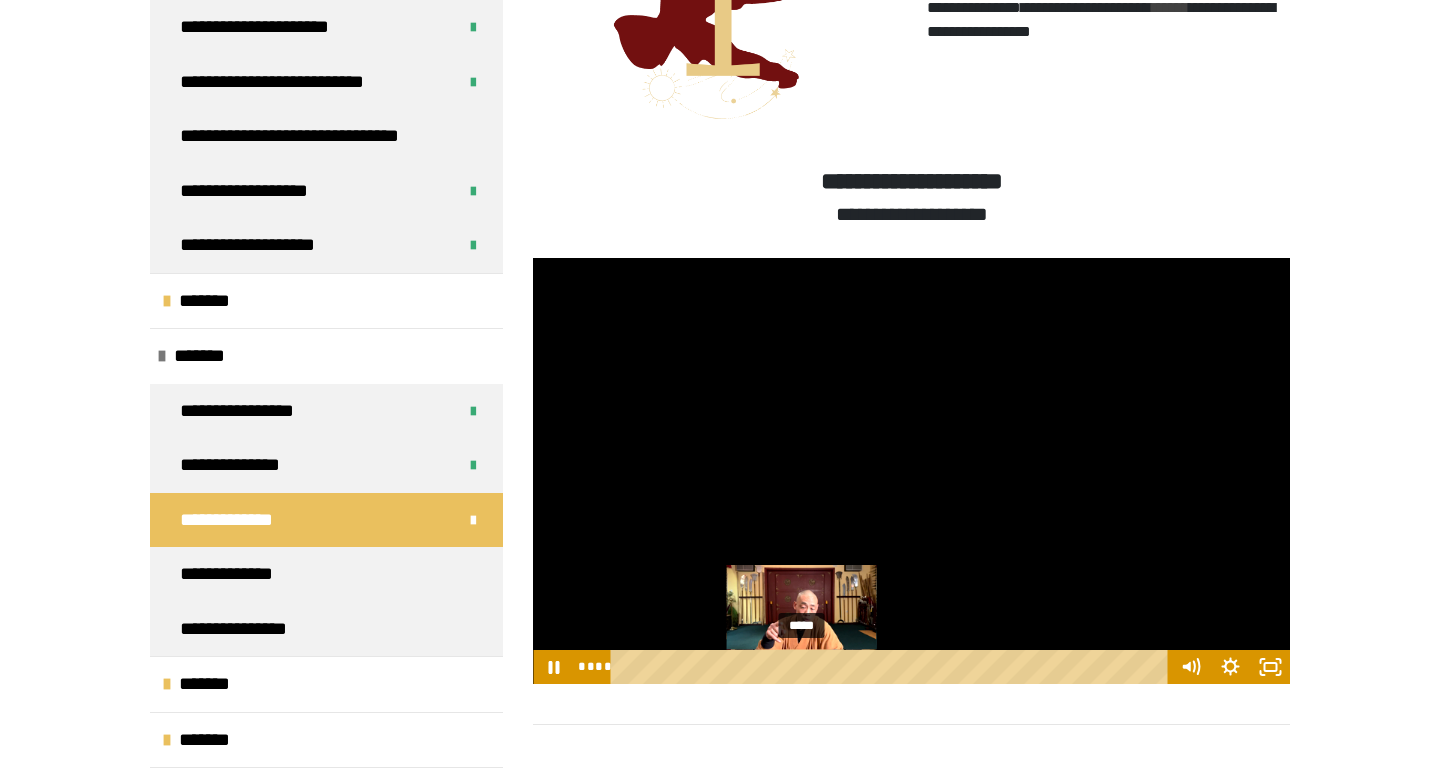 click on "*****" at bounding box center [893, 667] 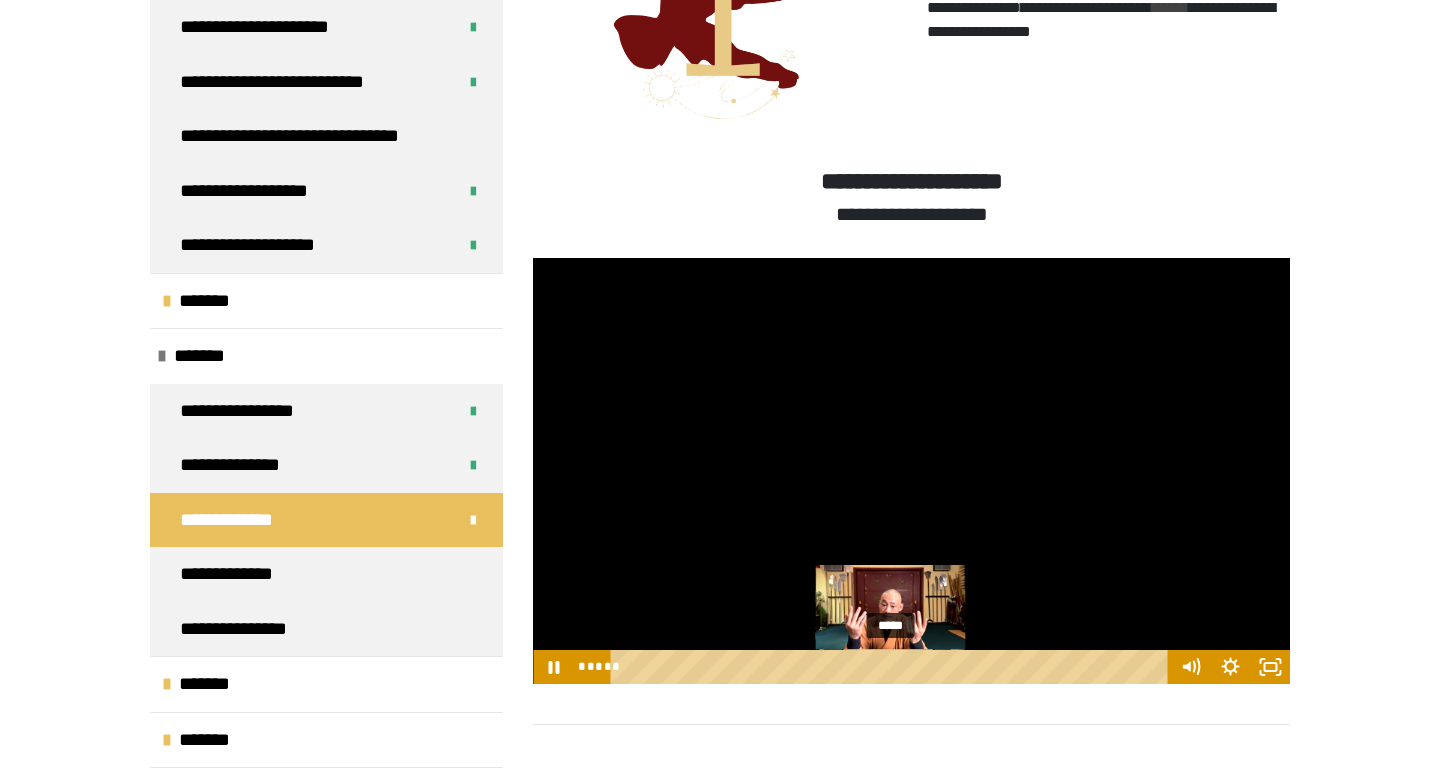 click on "*****" at bounding box center (893, 667) 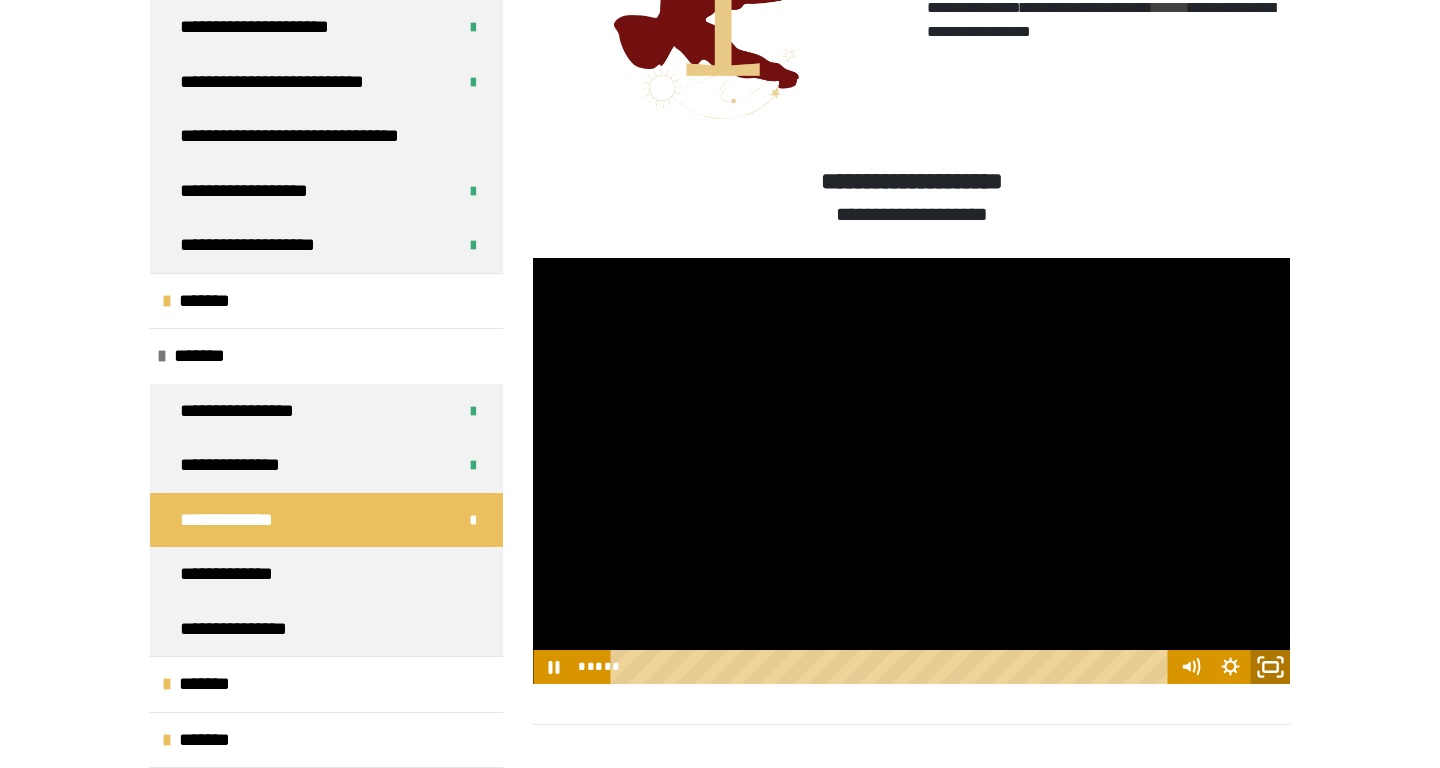 click 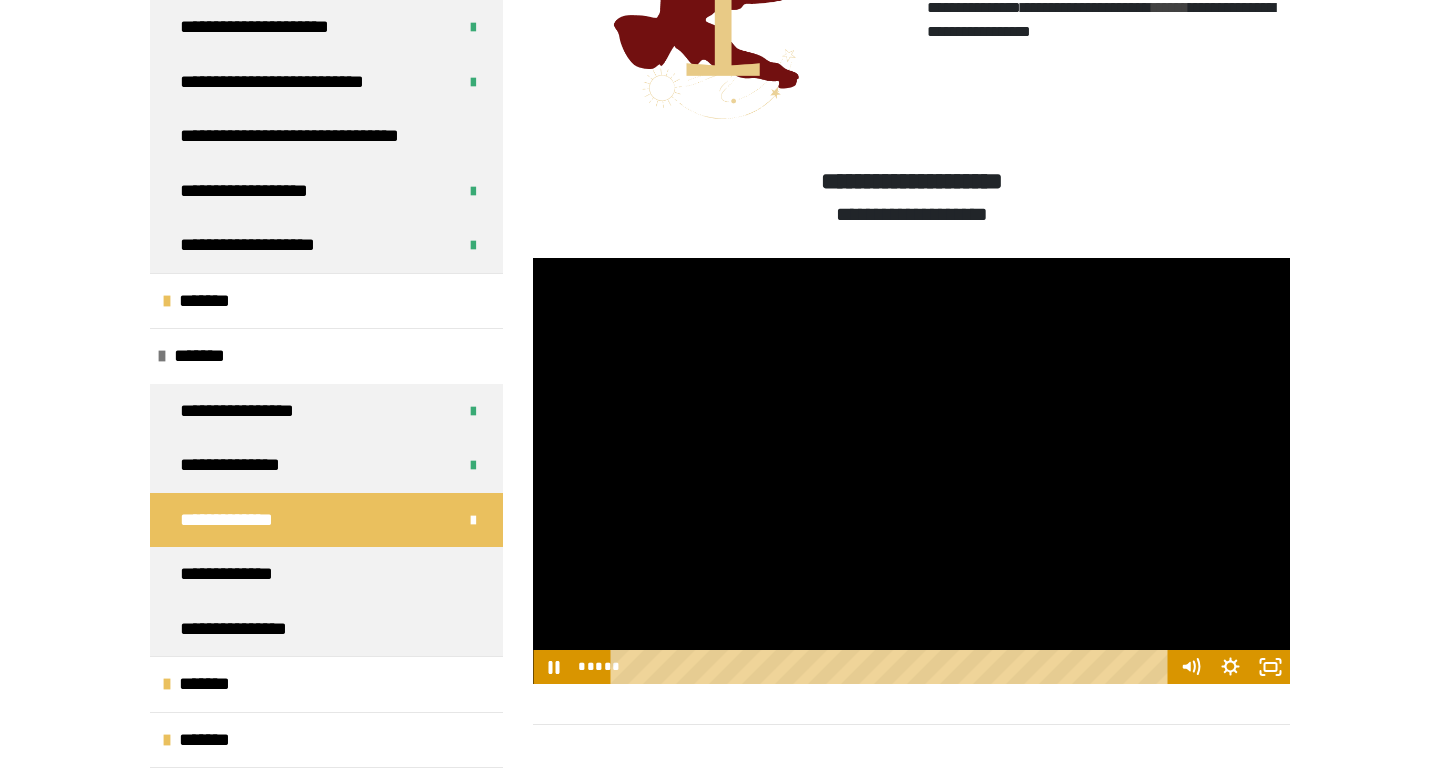 click at bounding box center [911, 471] 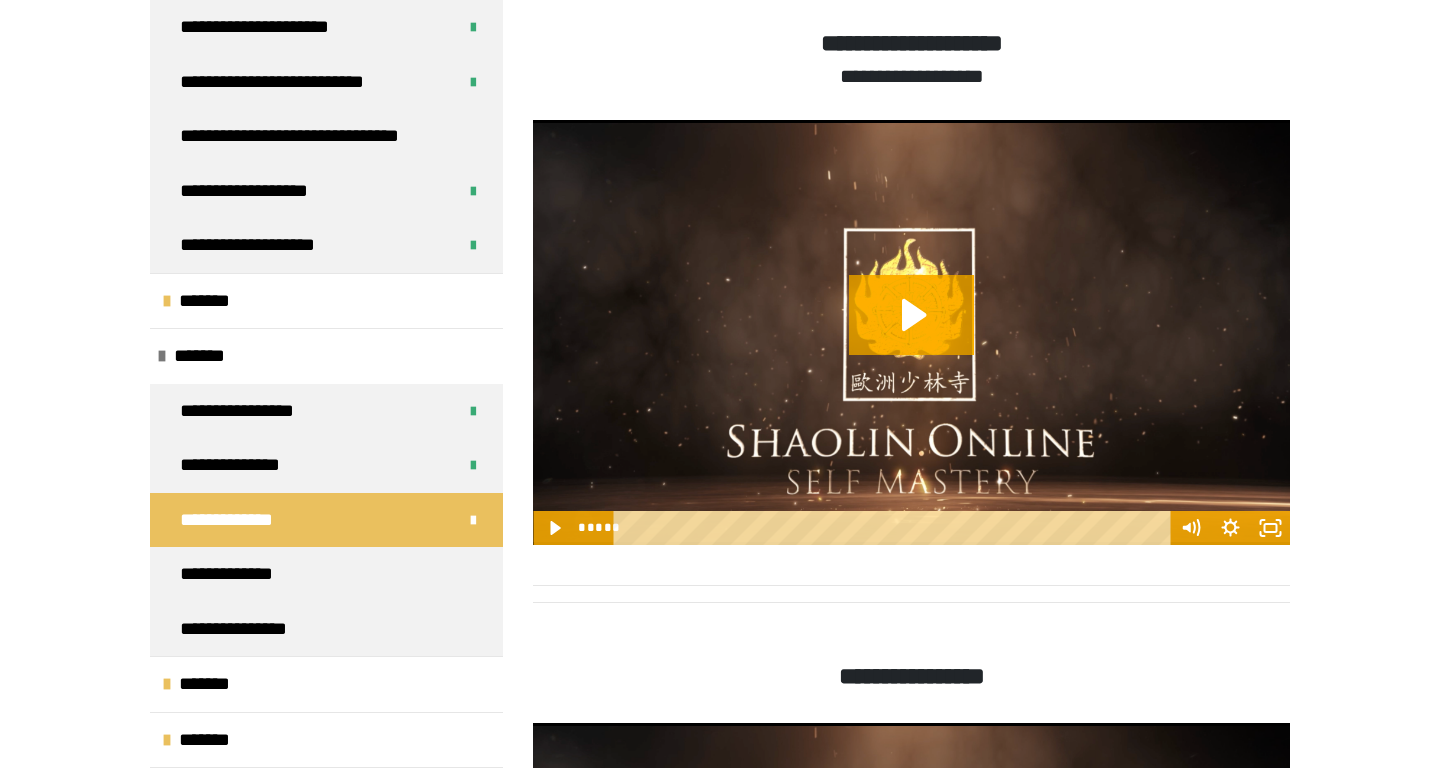 scroll, scrollTop: 1324, scrollLeft: 0, axis: vertical 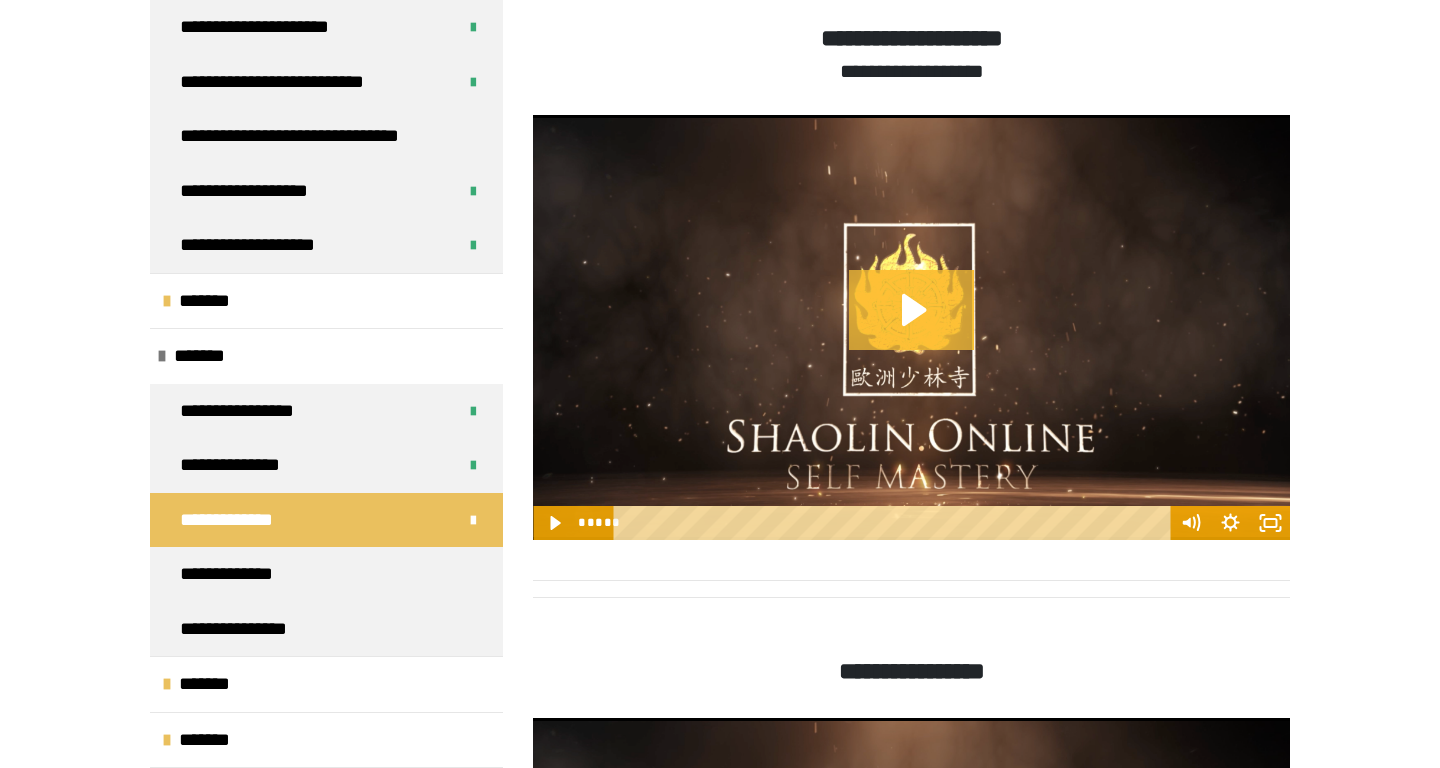 click 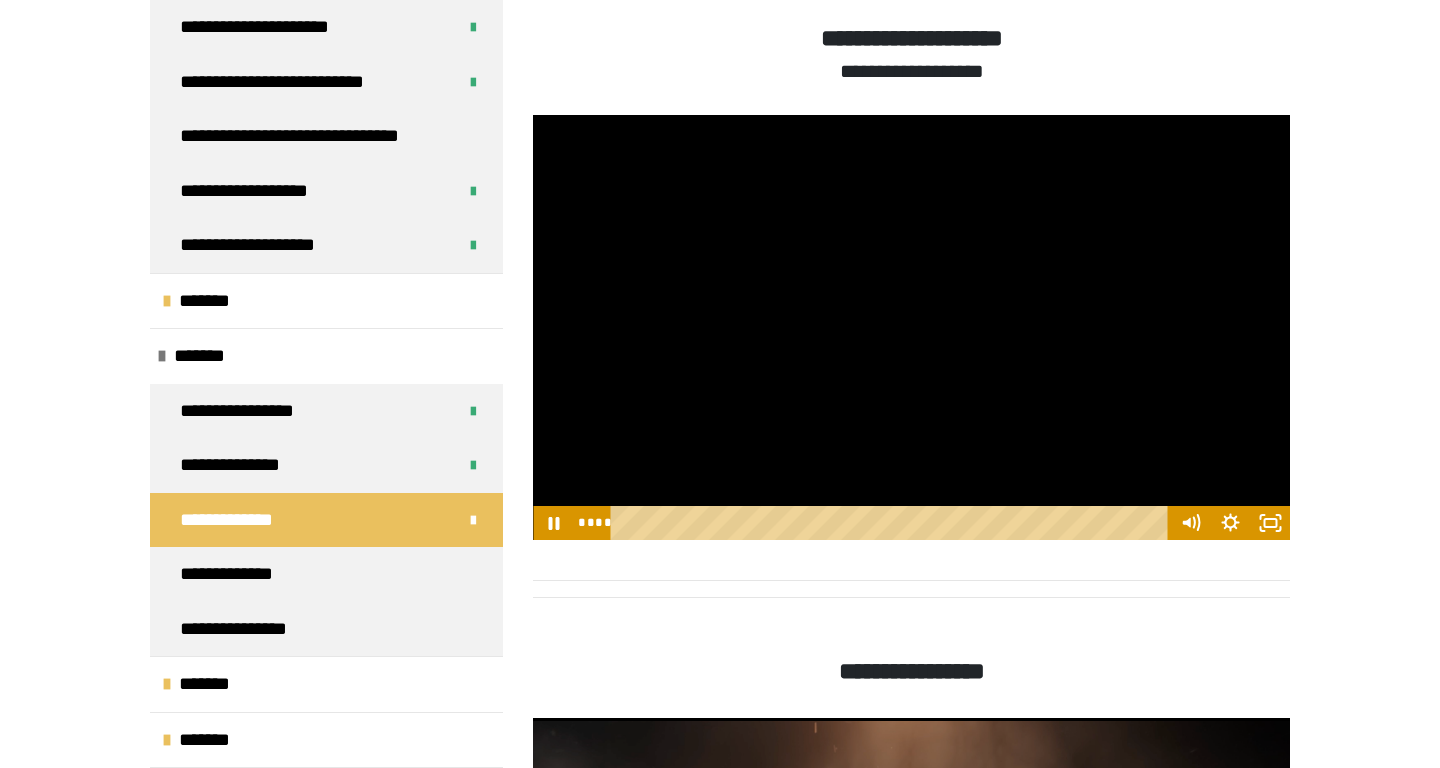 click at bounding box center [893, 523] 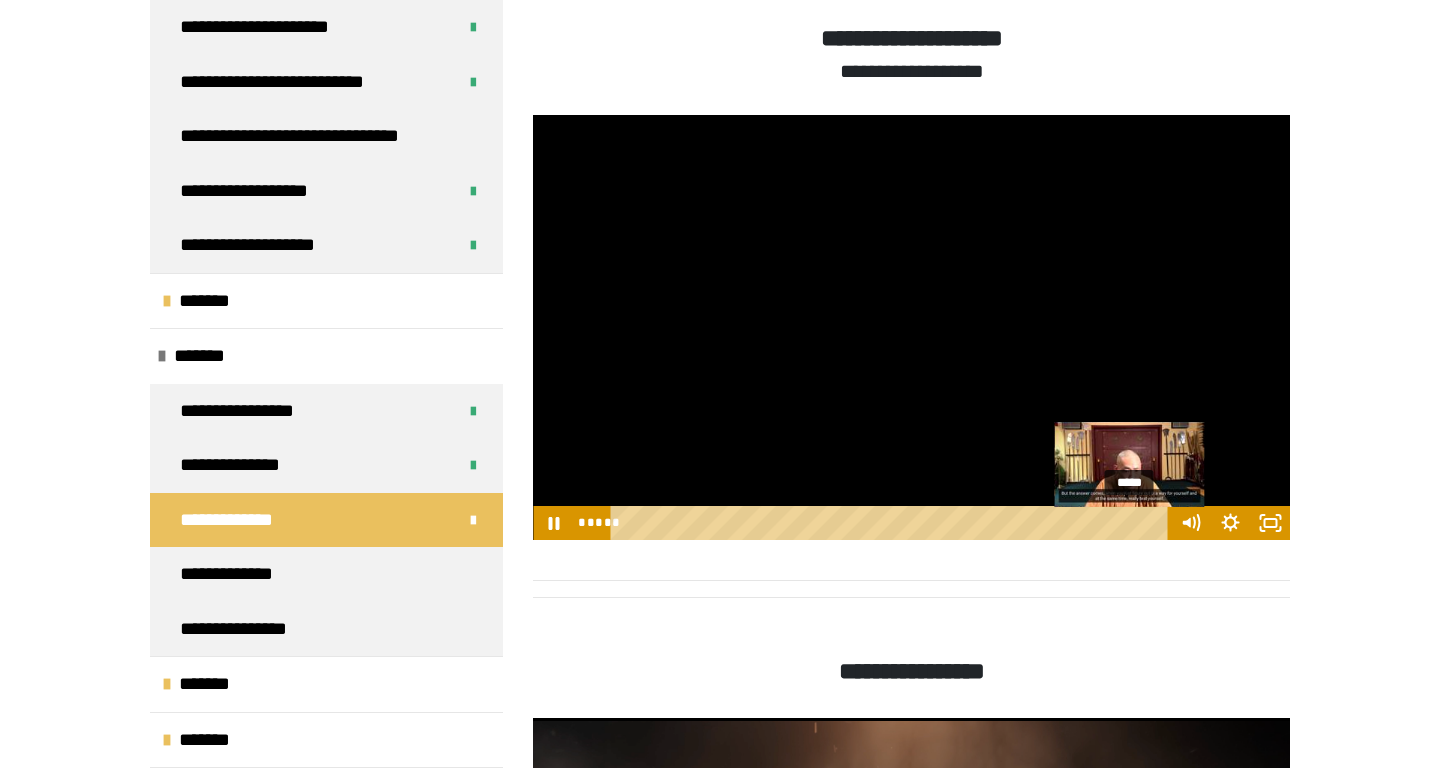click on "*****" at bounding box center (893, 523) 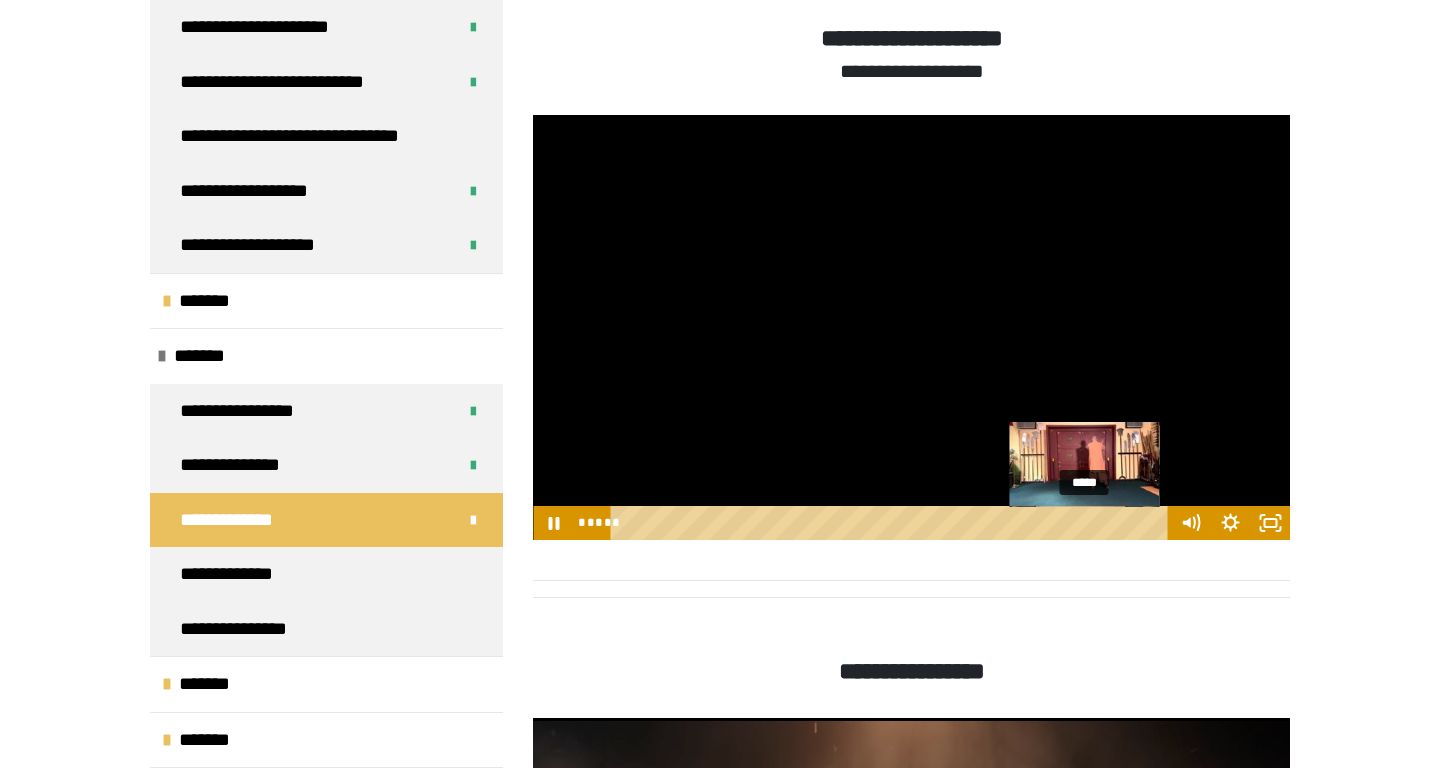 click on "*****" at bounding box center (893, 523) 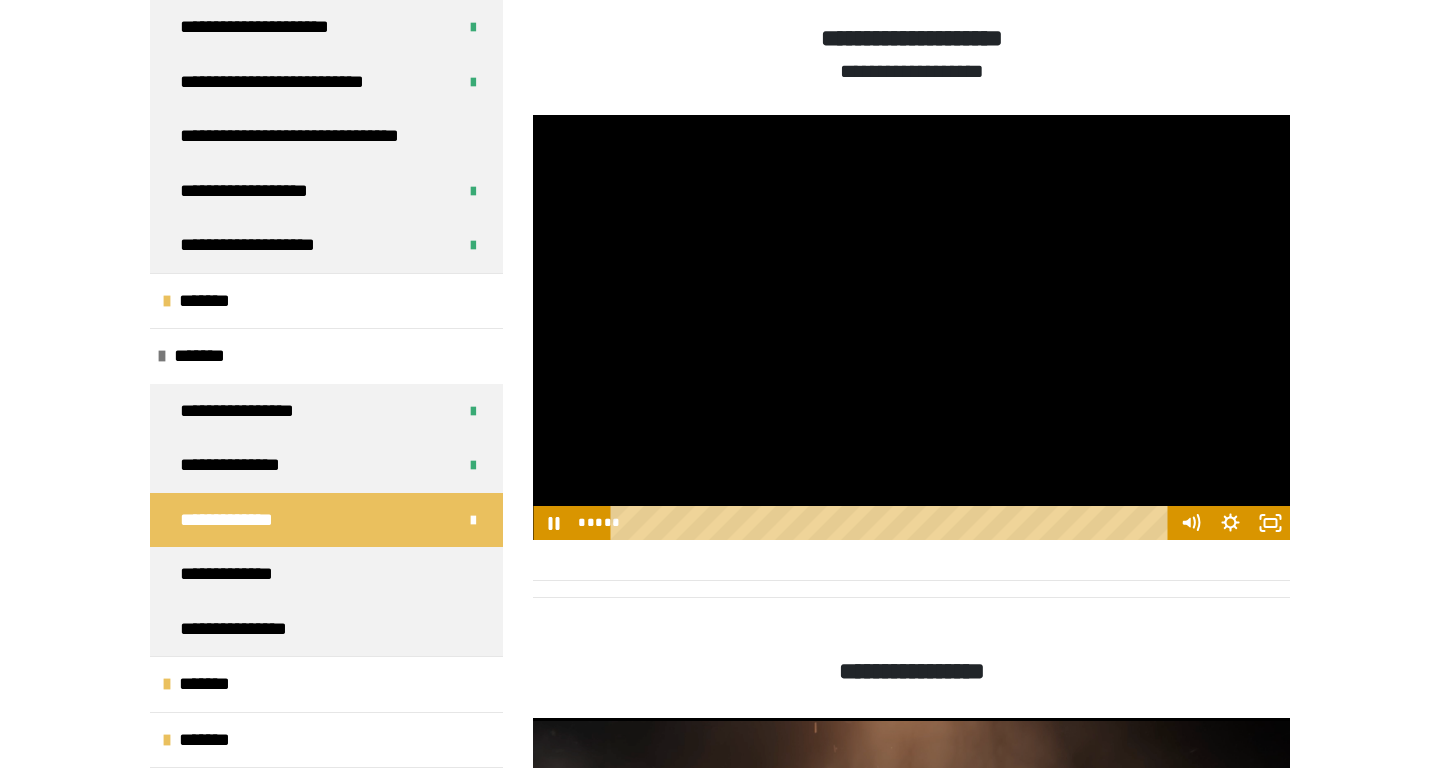 click at bounding box center (911, 328) 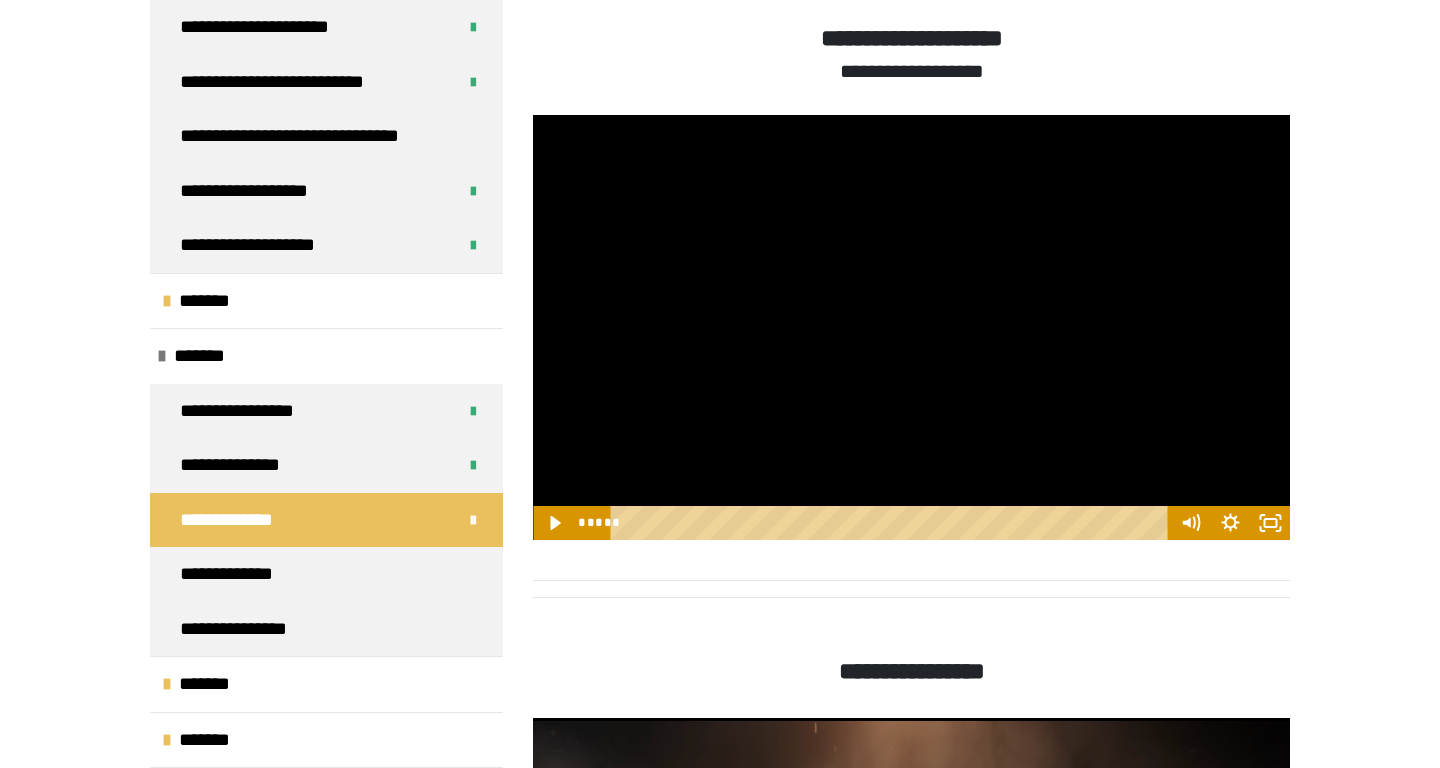 click at bounding box center (911, 328) 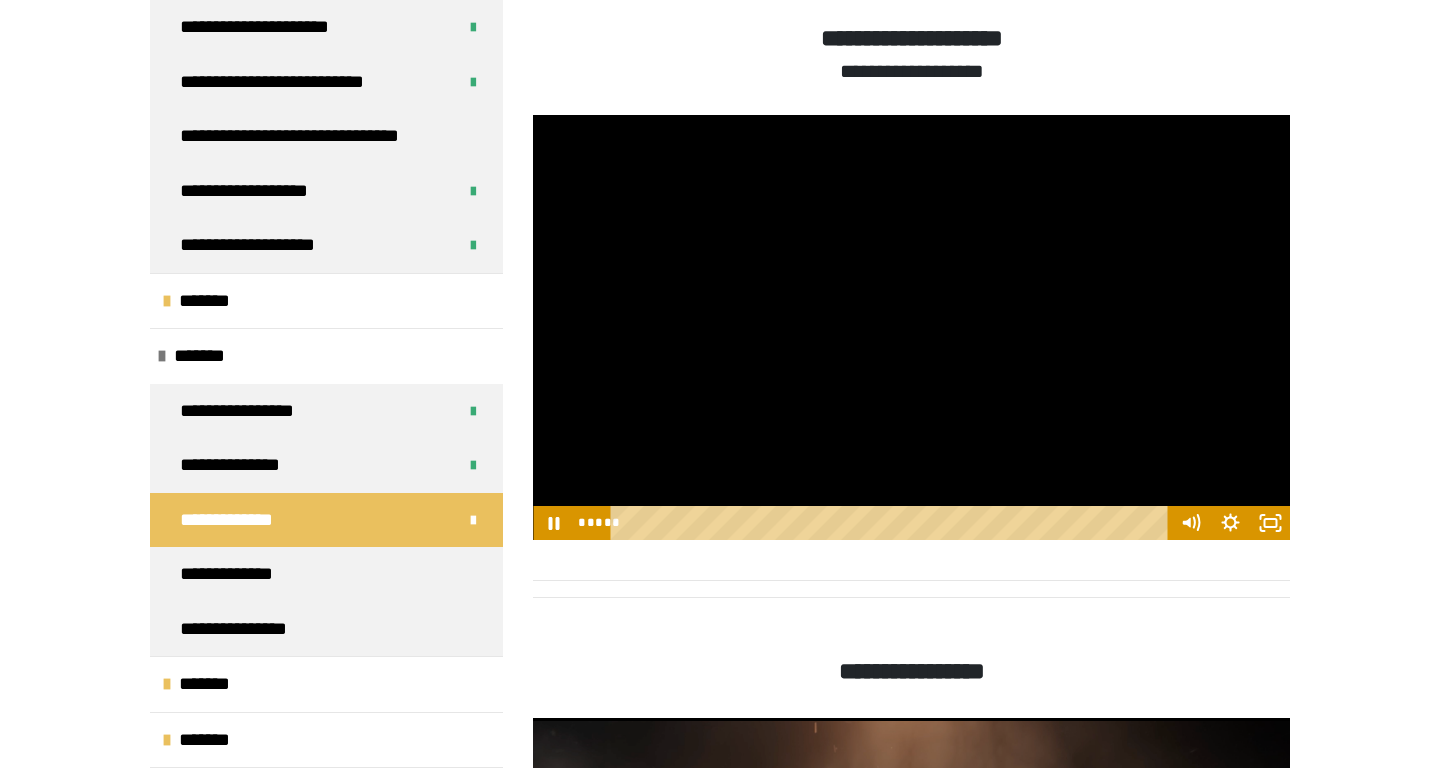 click at bounding box center [911, 328] 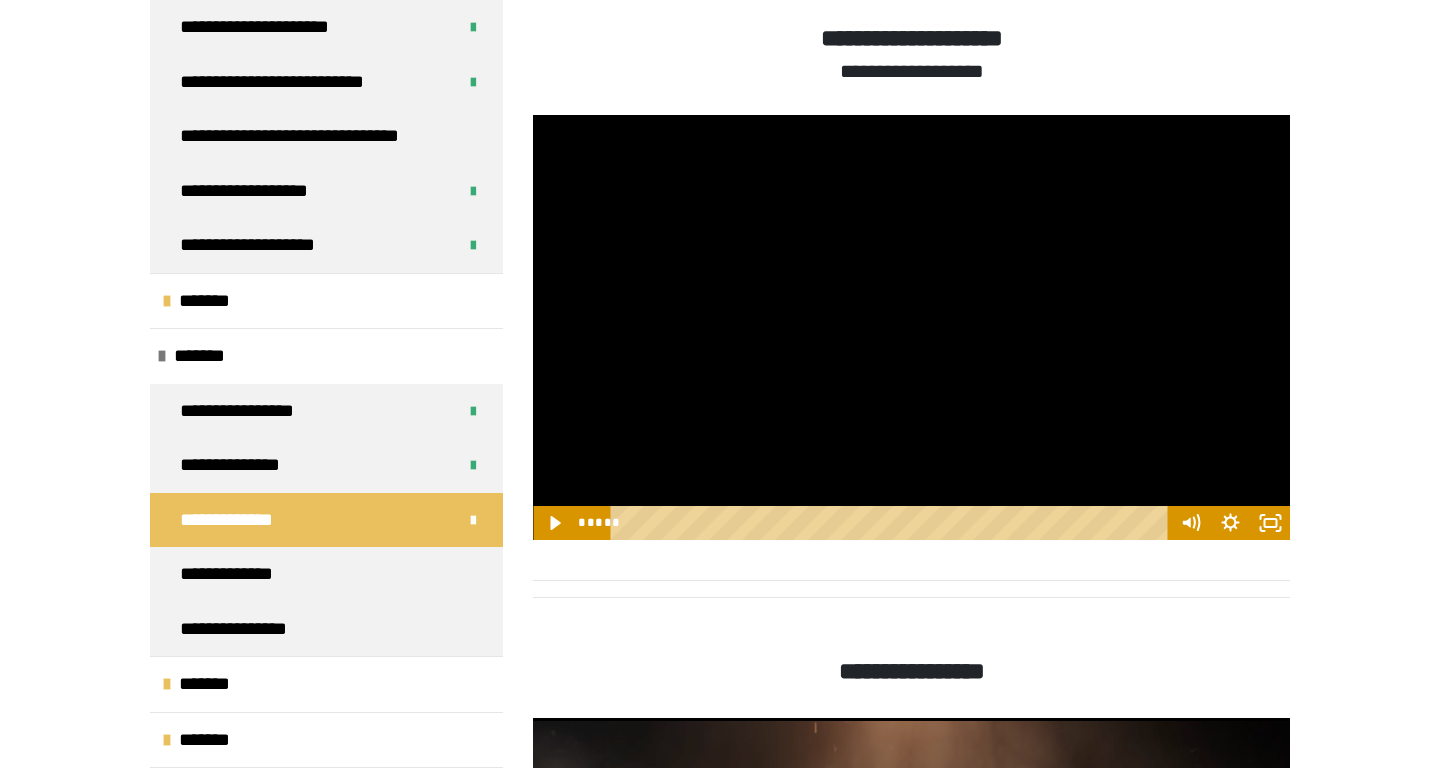 click at bounding box center (911, 328) 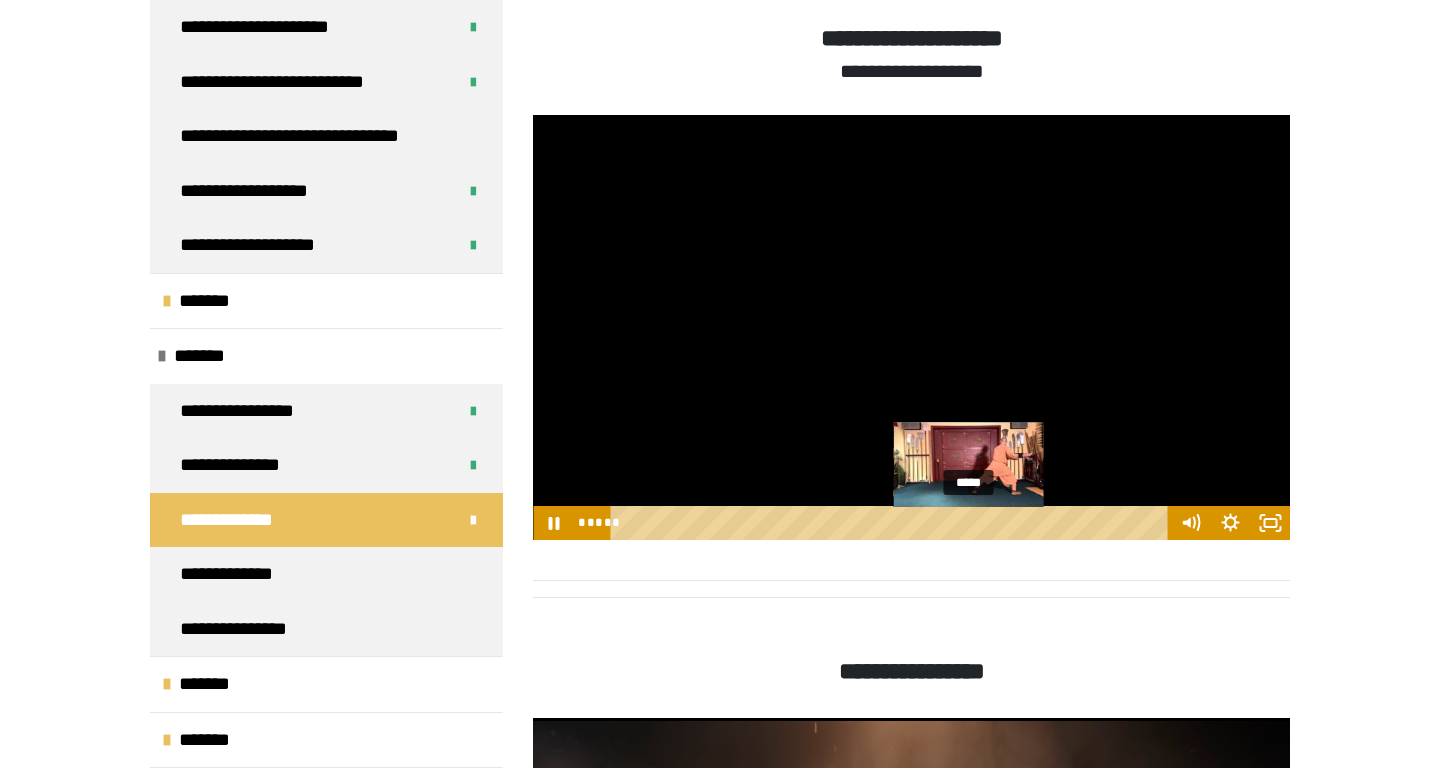 click on "*****" at bounding box center [893, 523] 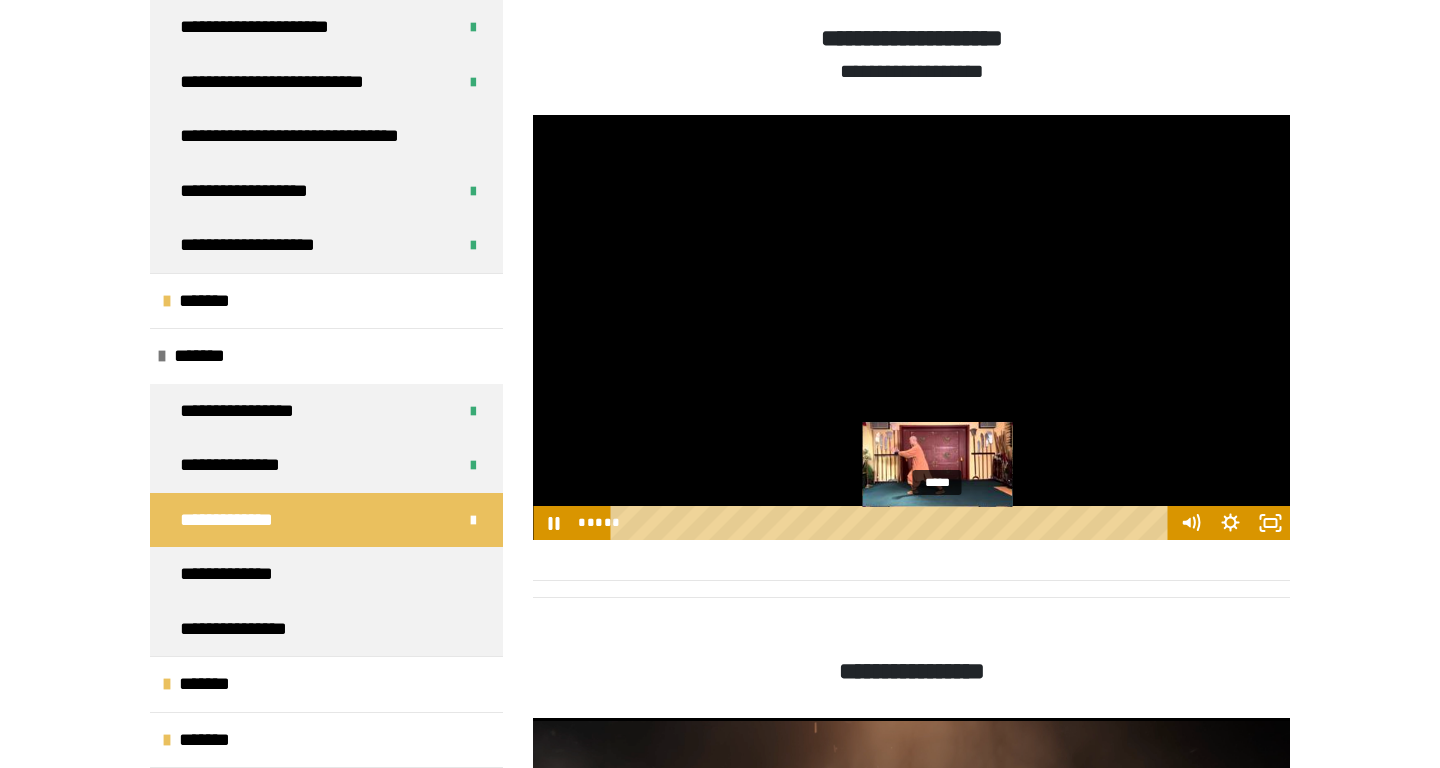 click on "*****" at bounding box center [893, 523] 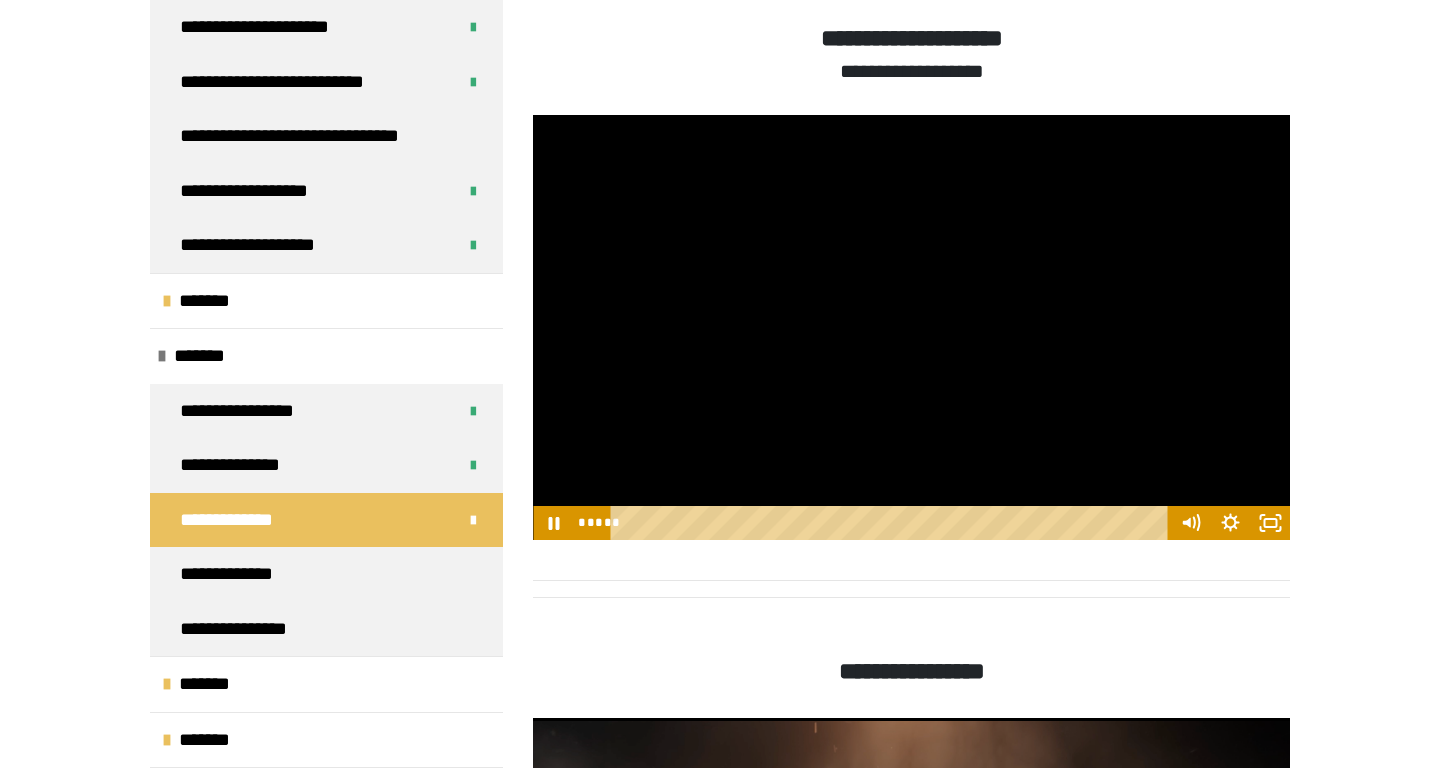 click at bounding box center (911, 328) 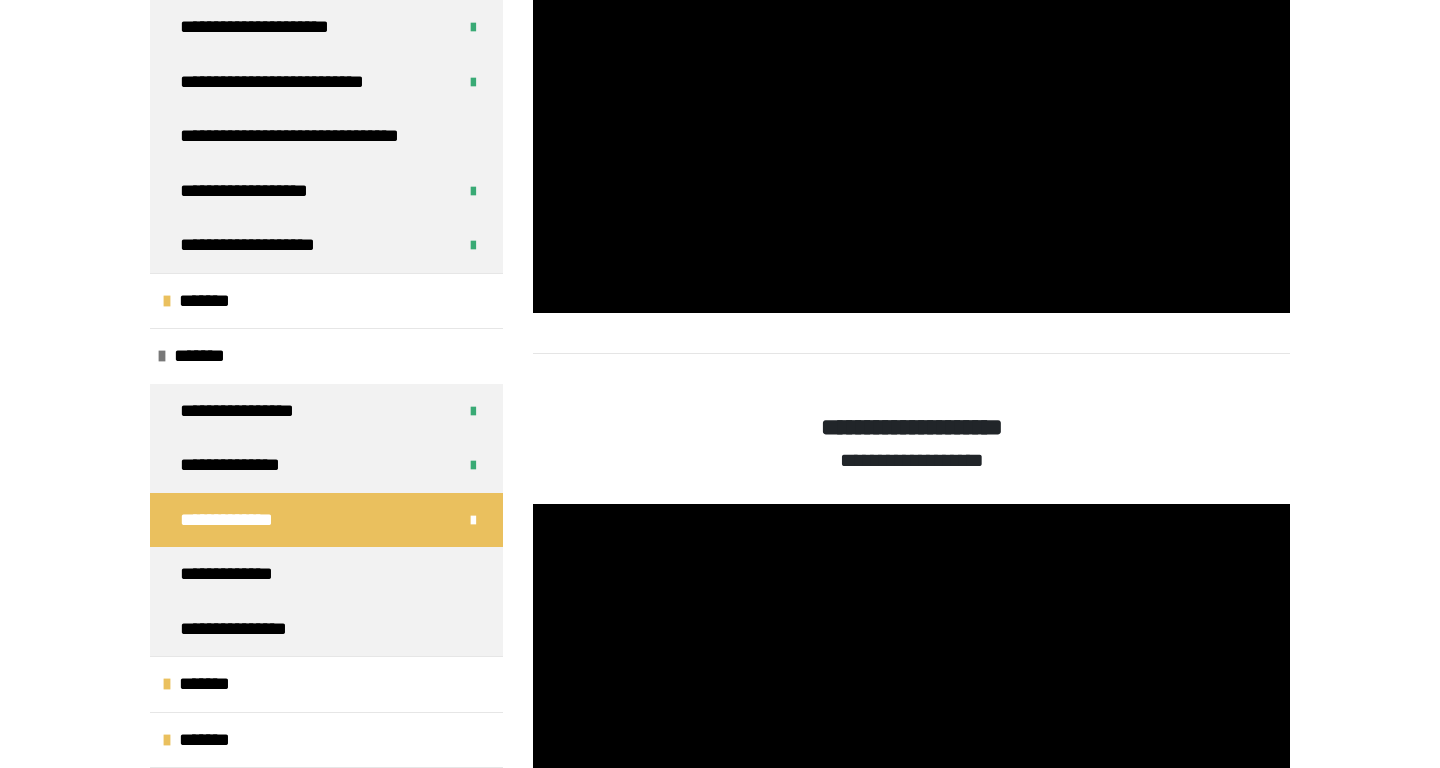 scroll, scrollTop: 897, scrollLeft: 0, axis: vertical 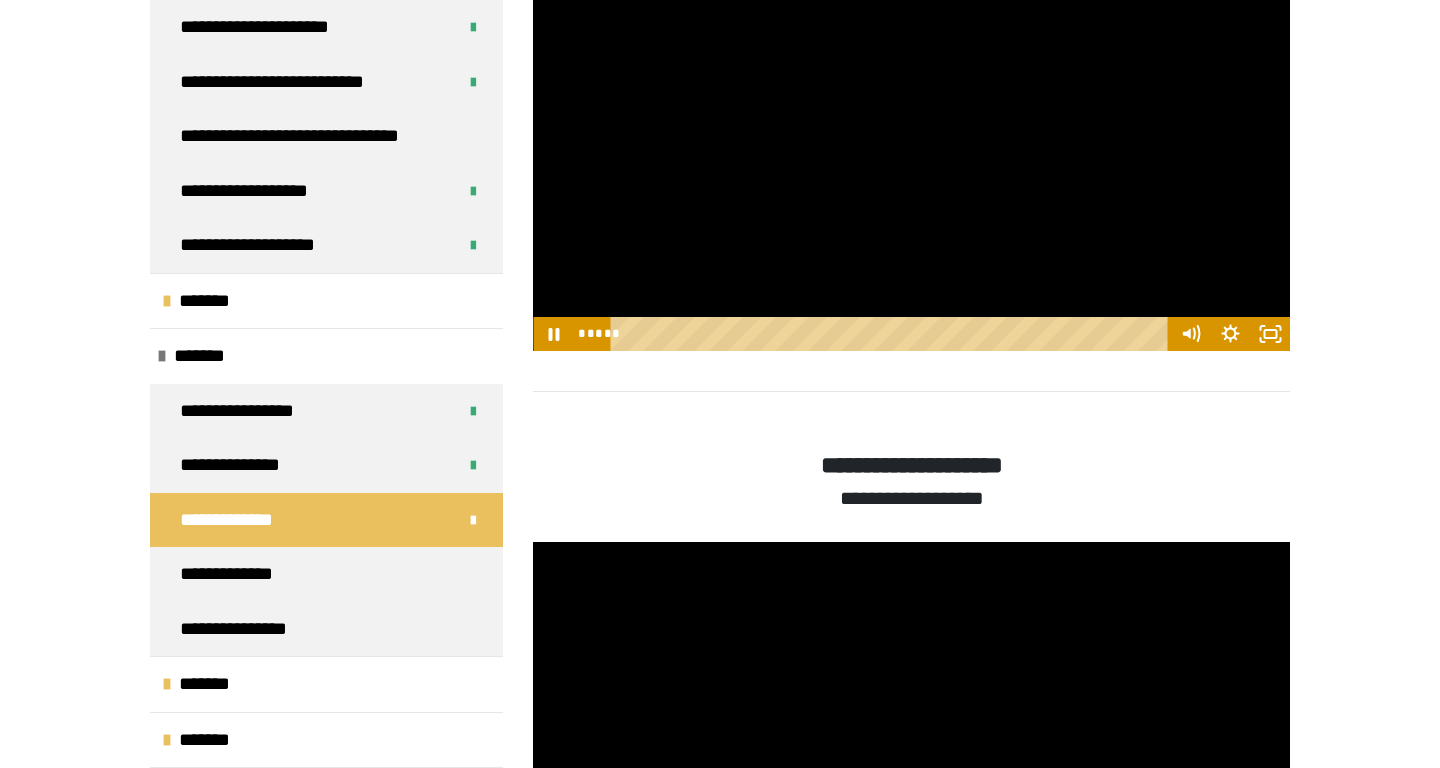 click at bounding box center [911, 138] 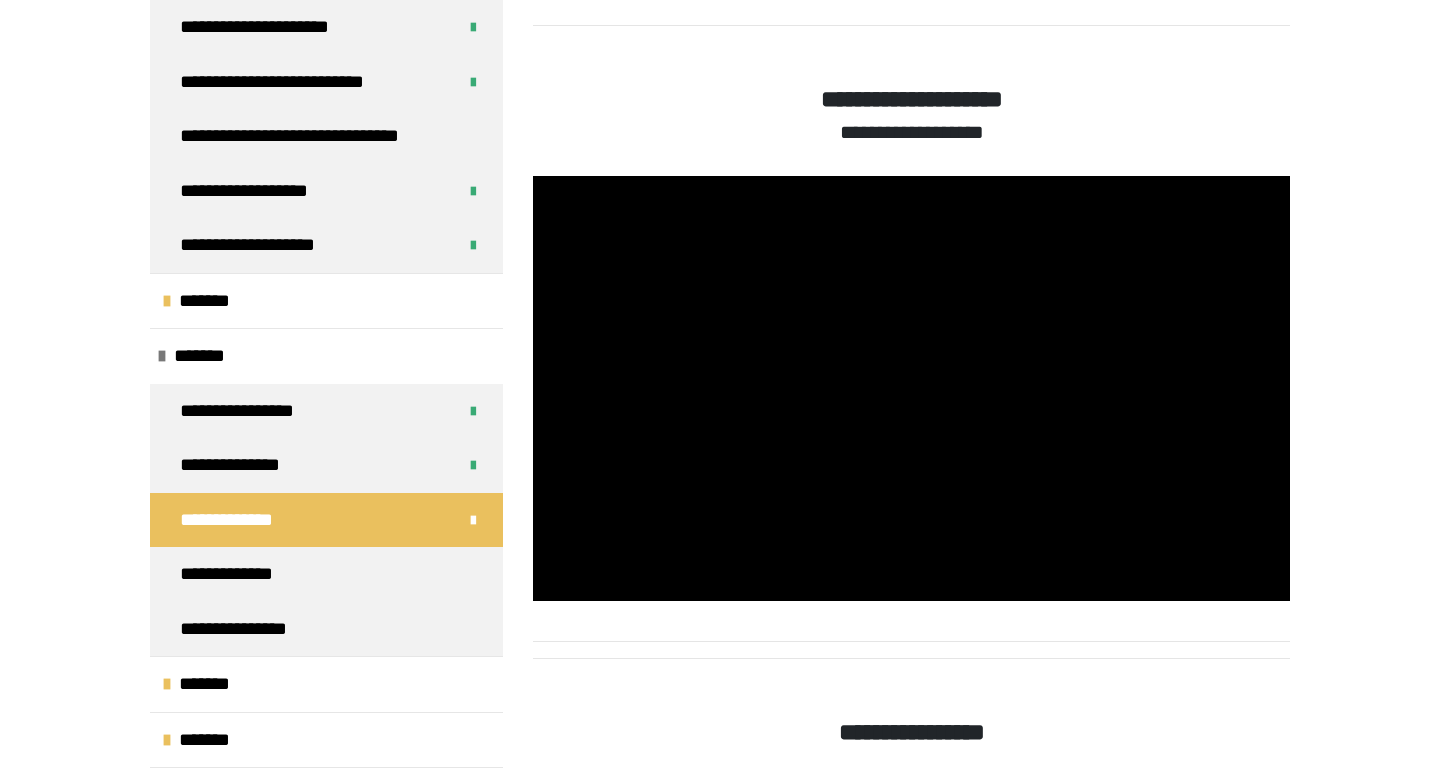 scroll, scrollTop: 1264, scrollLeft: 0, axis: vertical 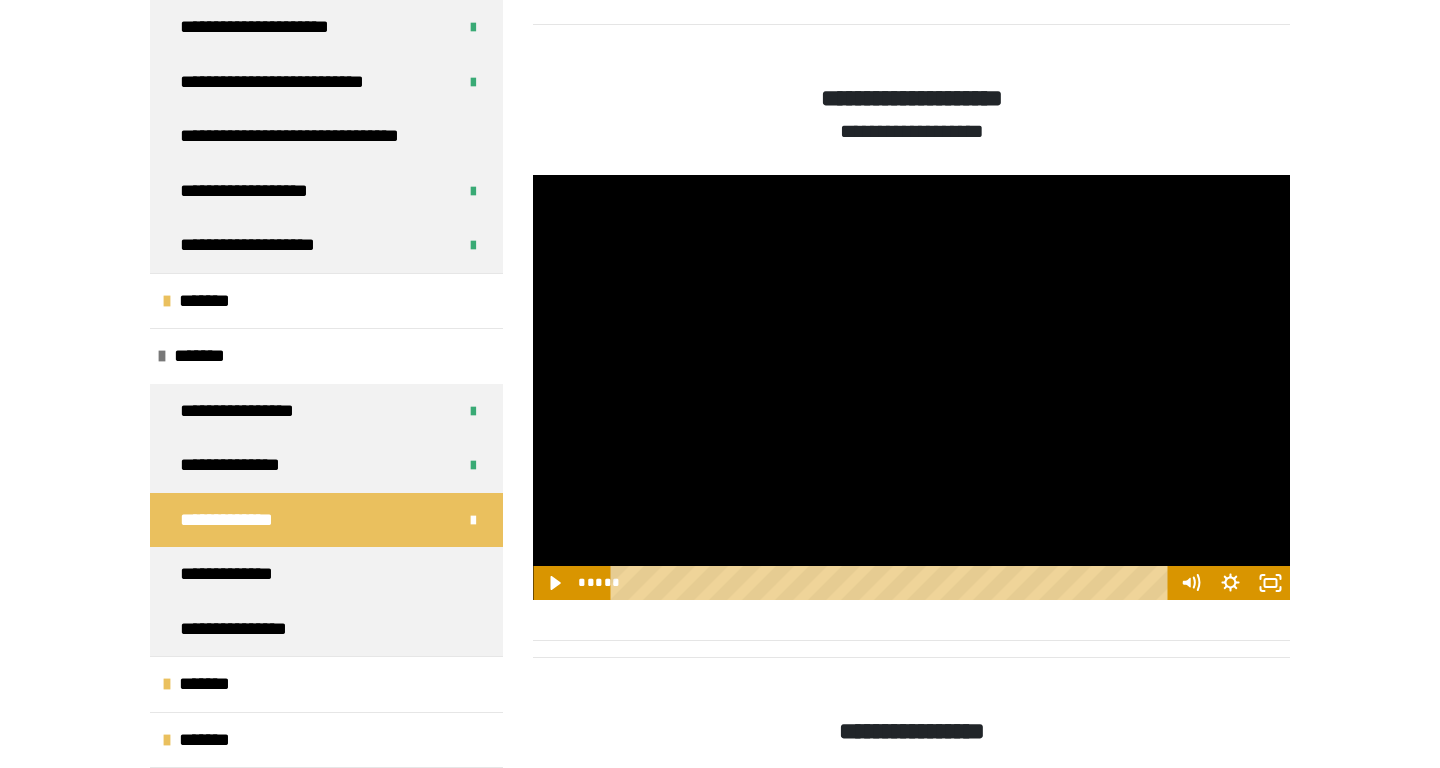 type 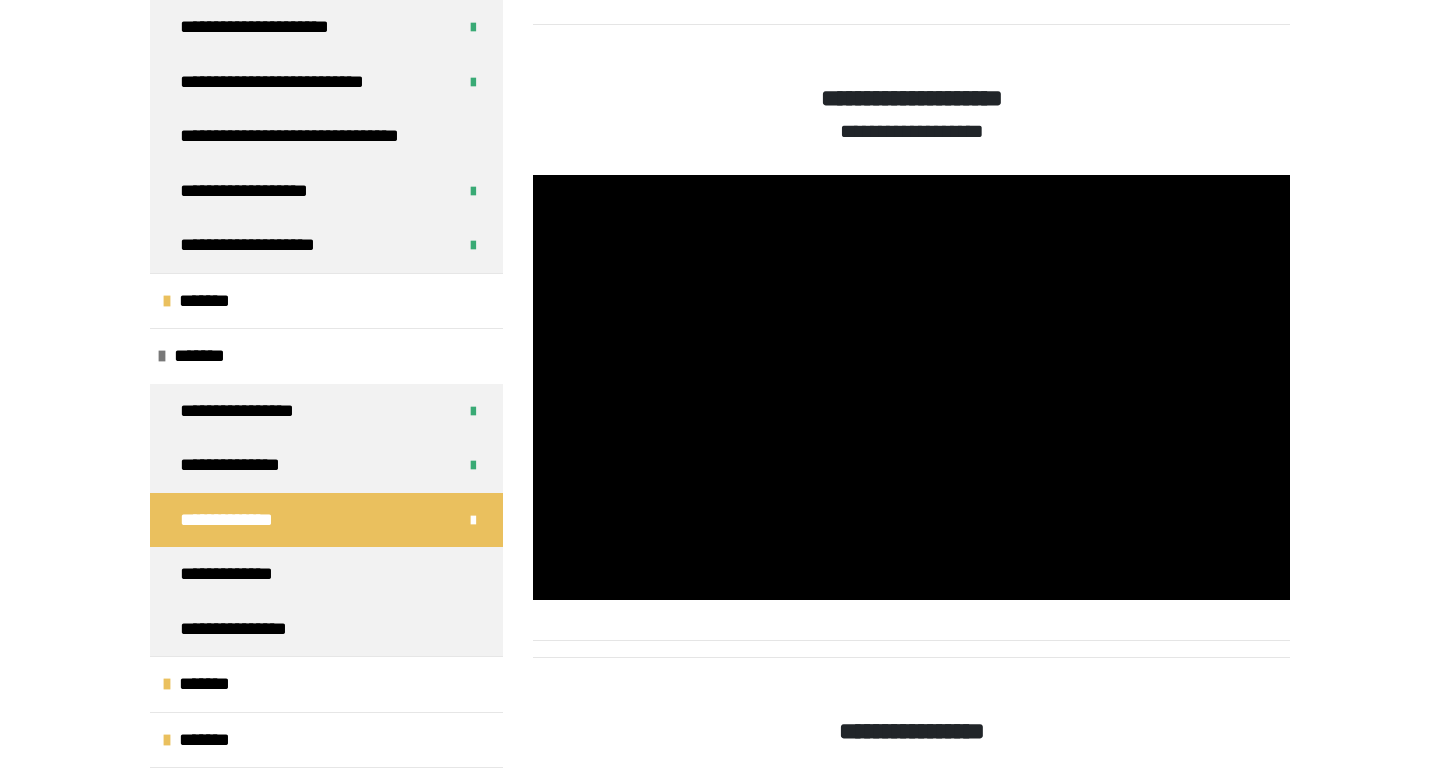 click at bounding box center (533, -442) 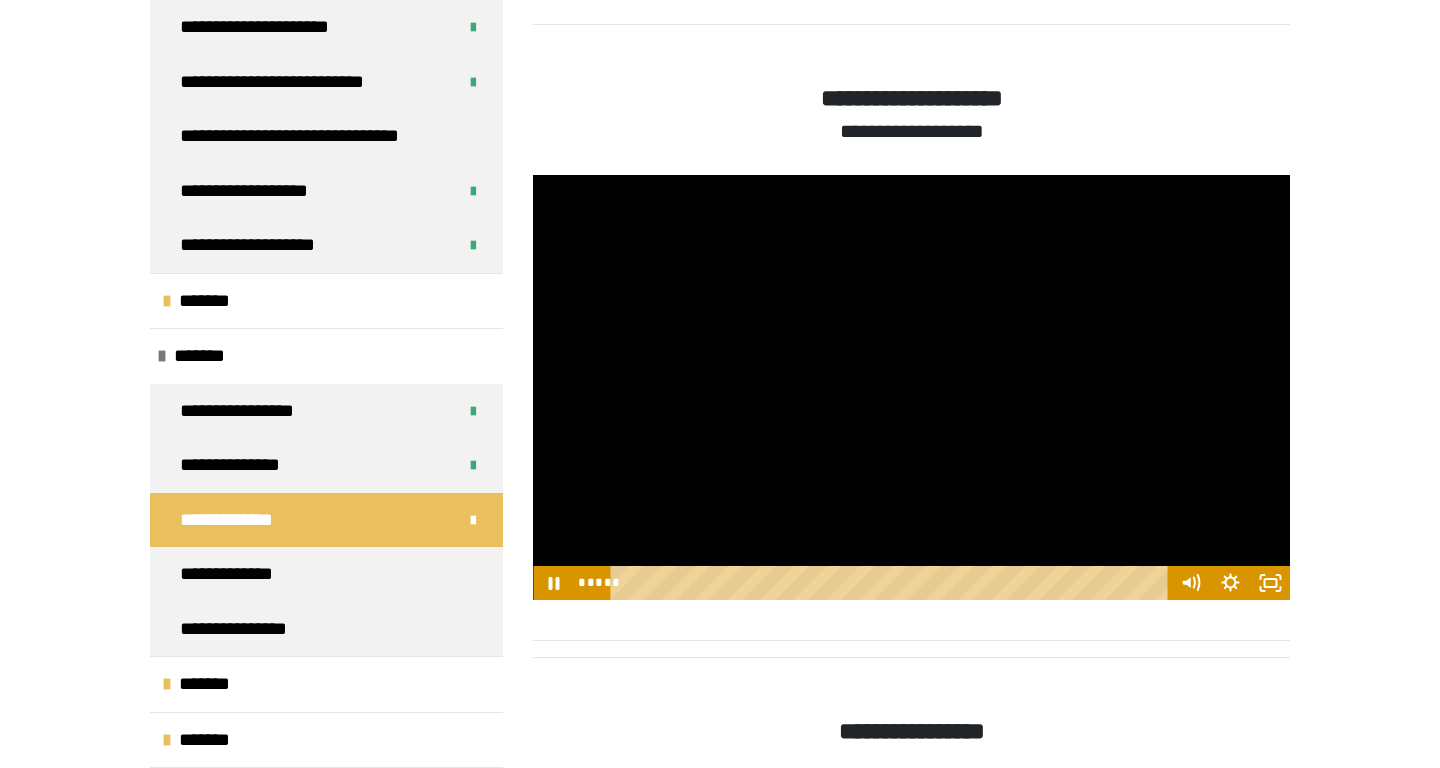 type 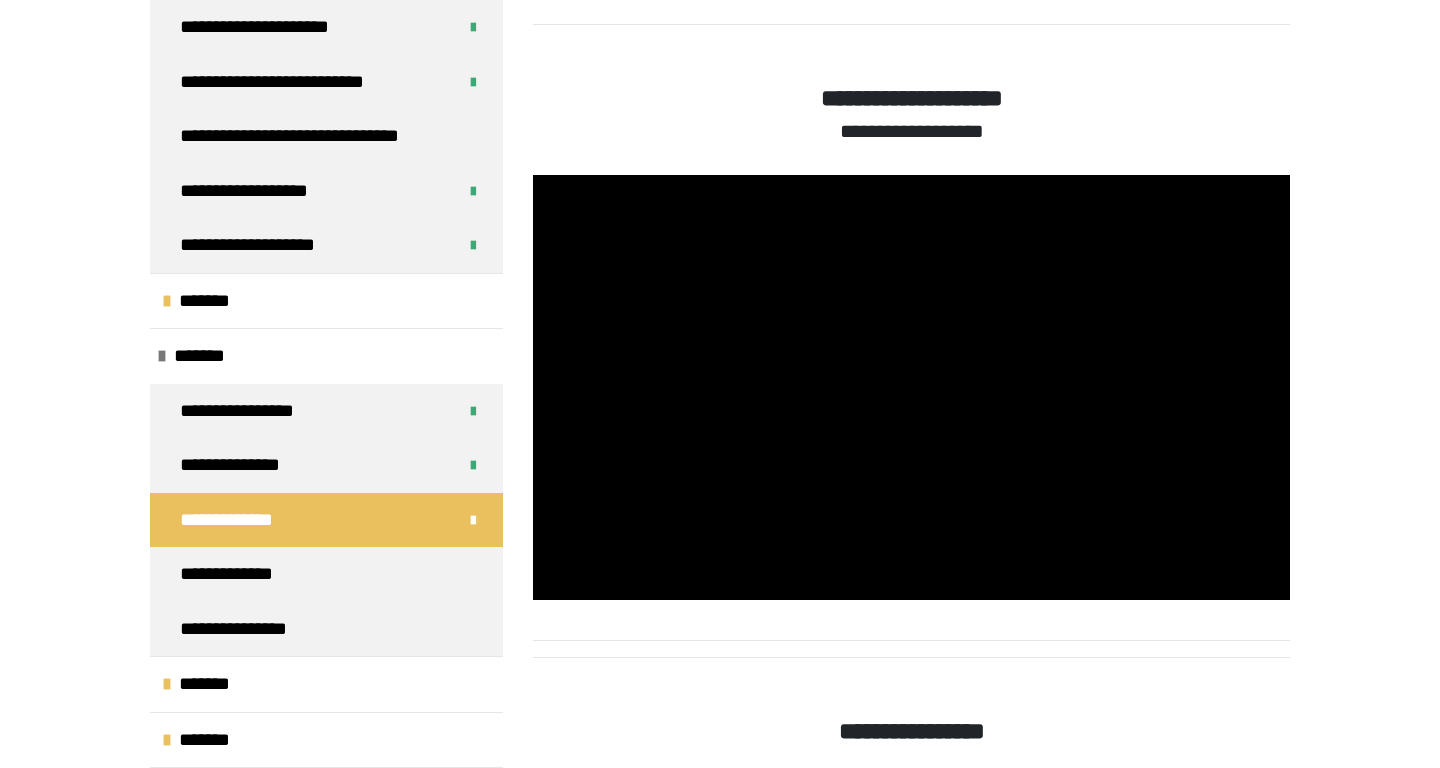 click at bounding box center [911, 388] 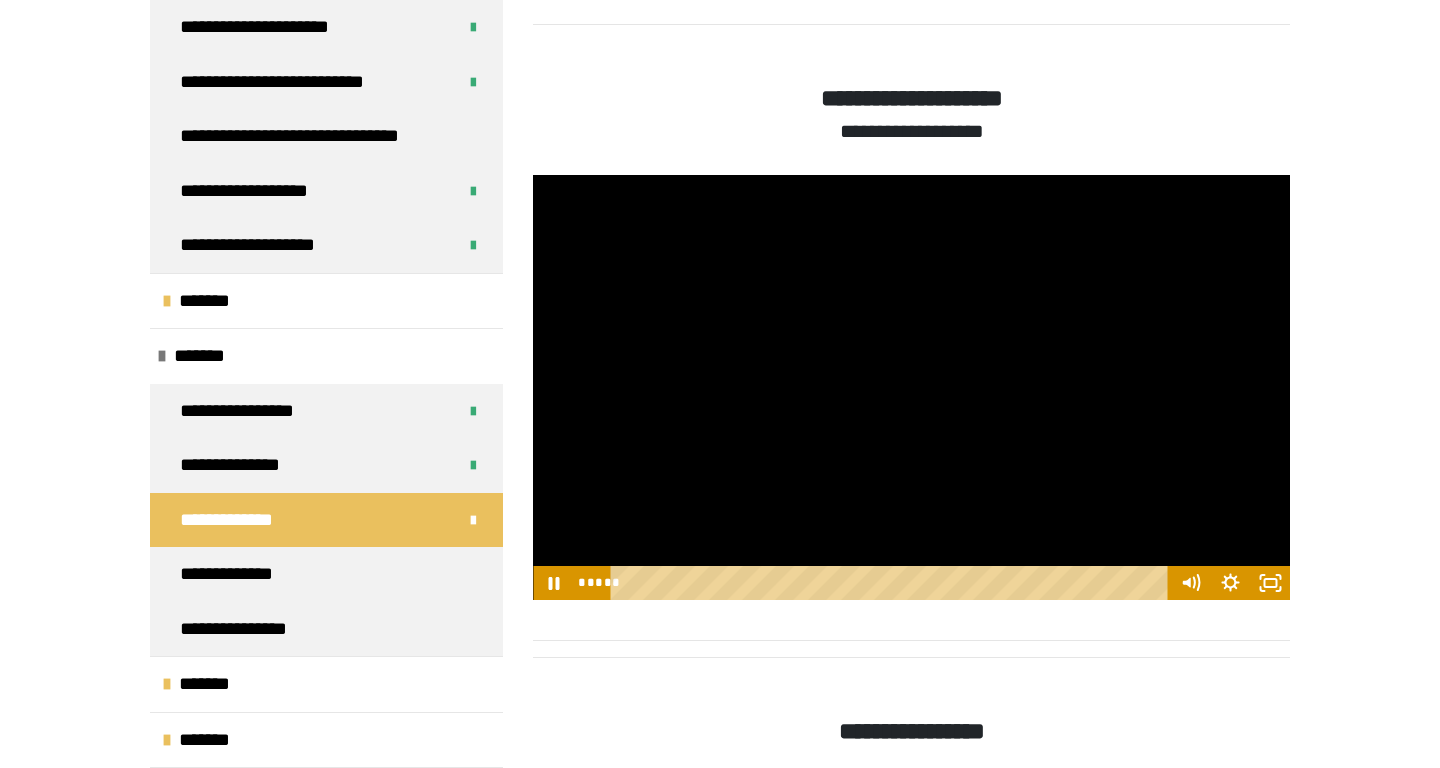 click at bounding box center [911, 388] 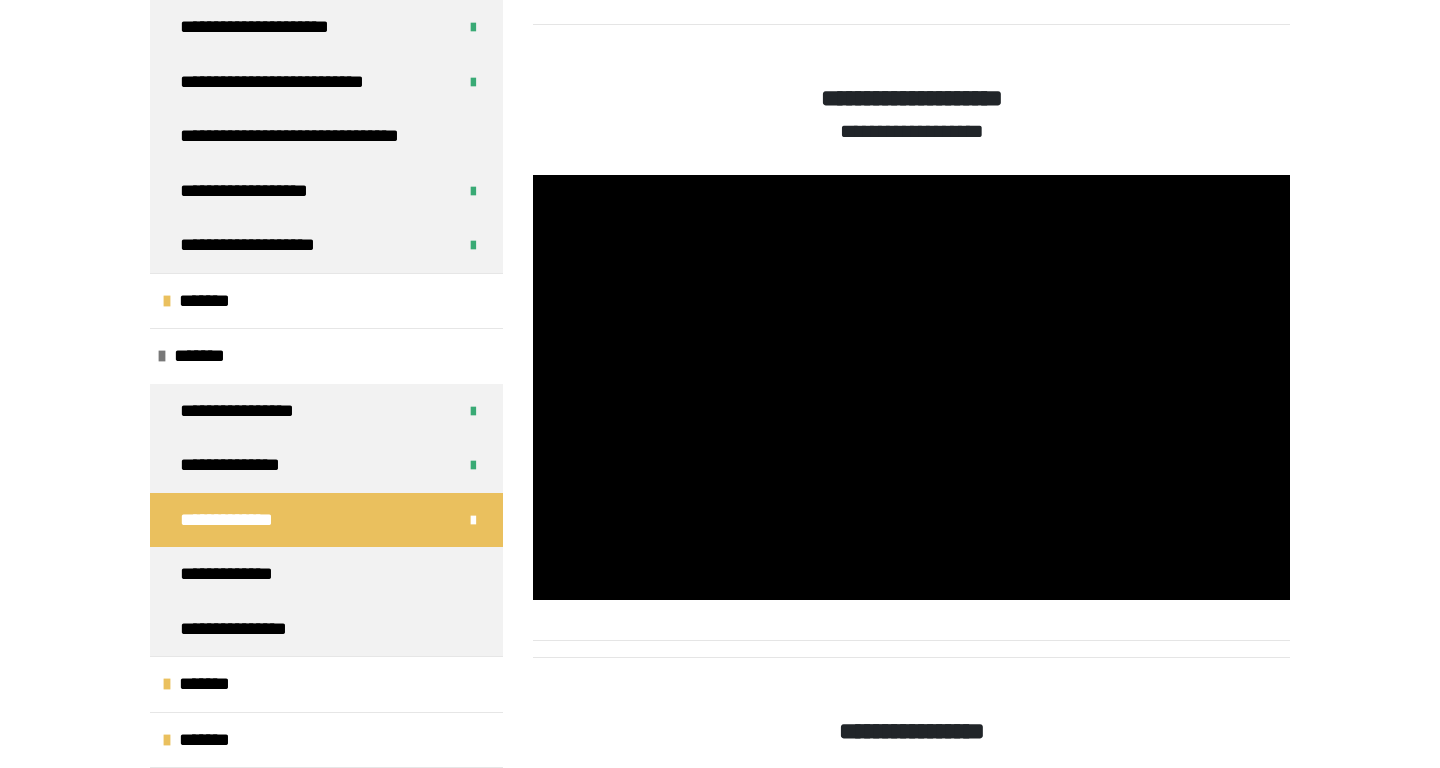 click at bounding box center (911, 388) 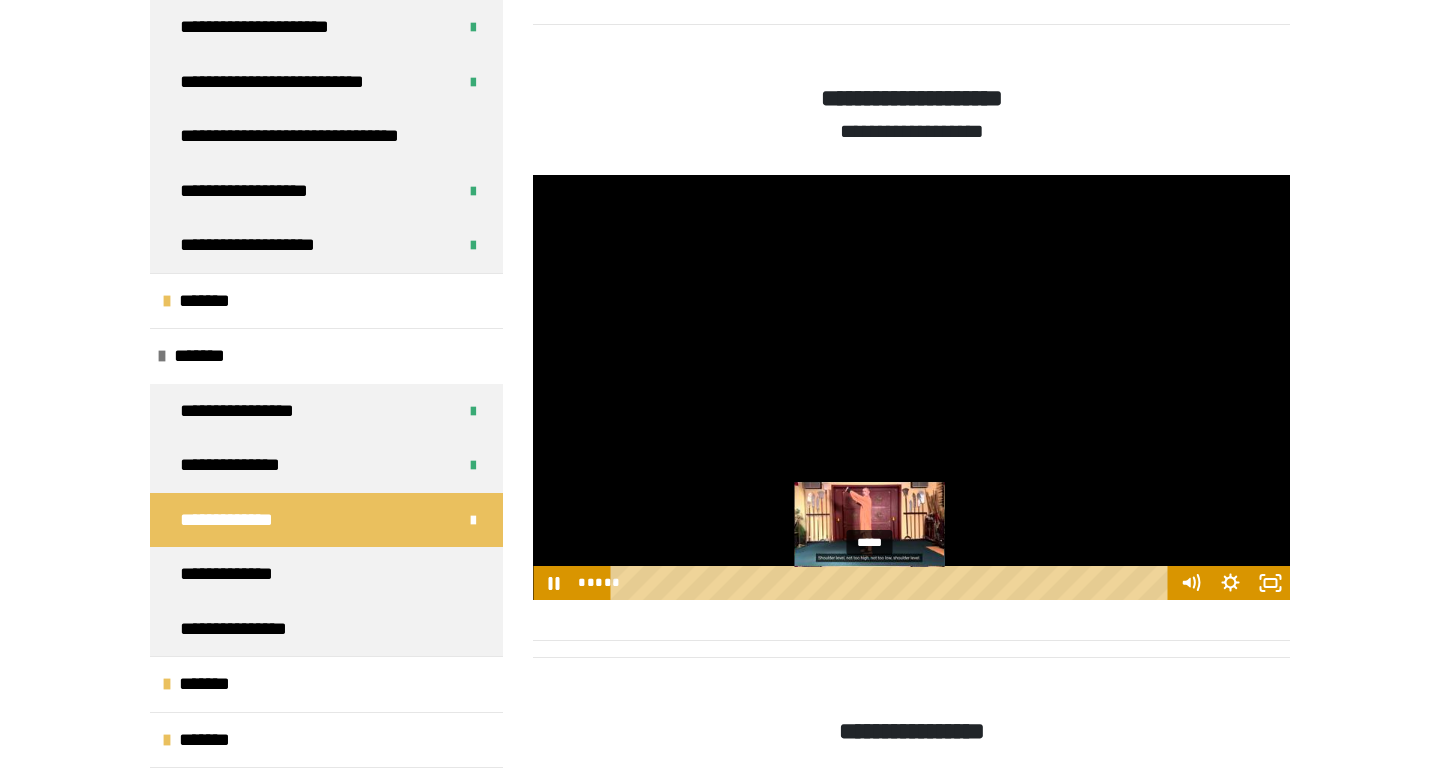 click on "*****" at bounding box center (893, 583) 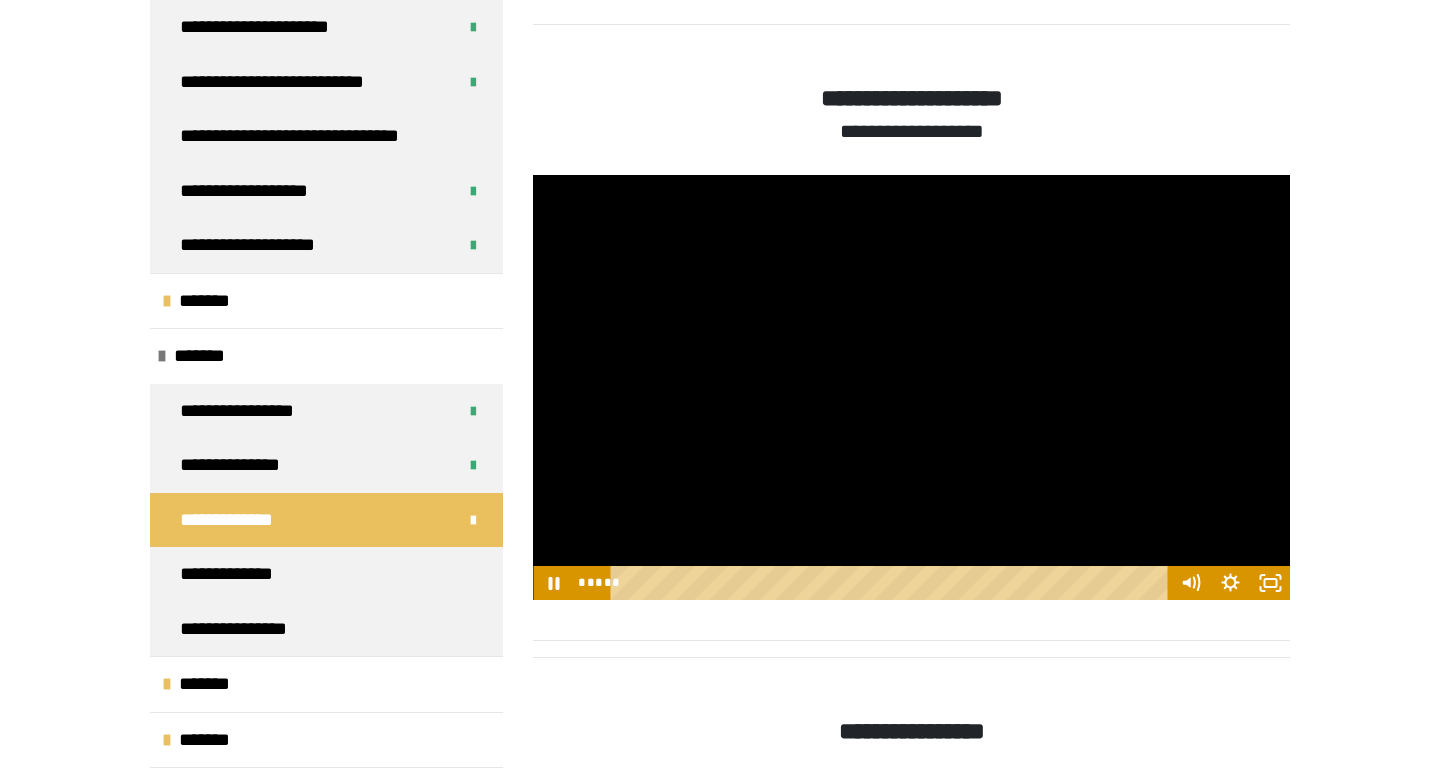 click at bounding box center (911, 388) 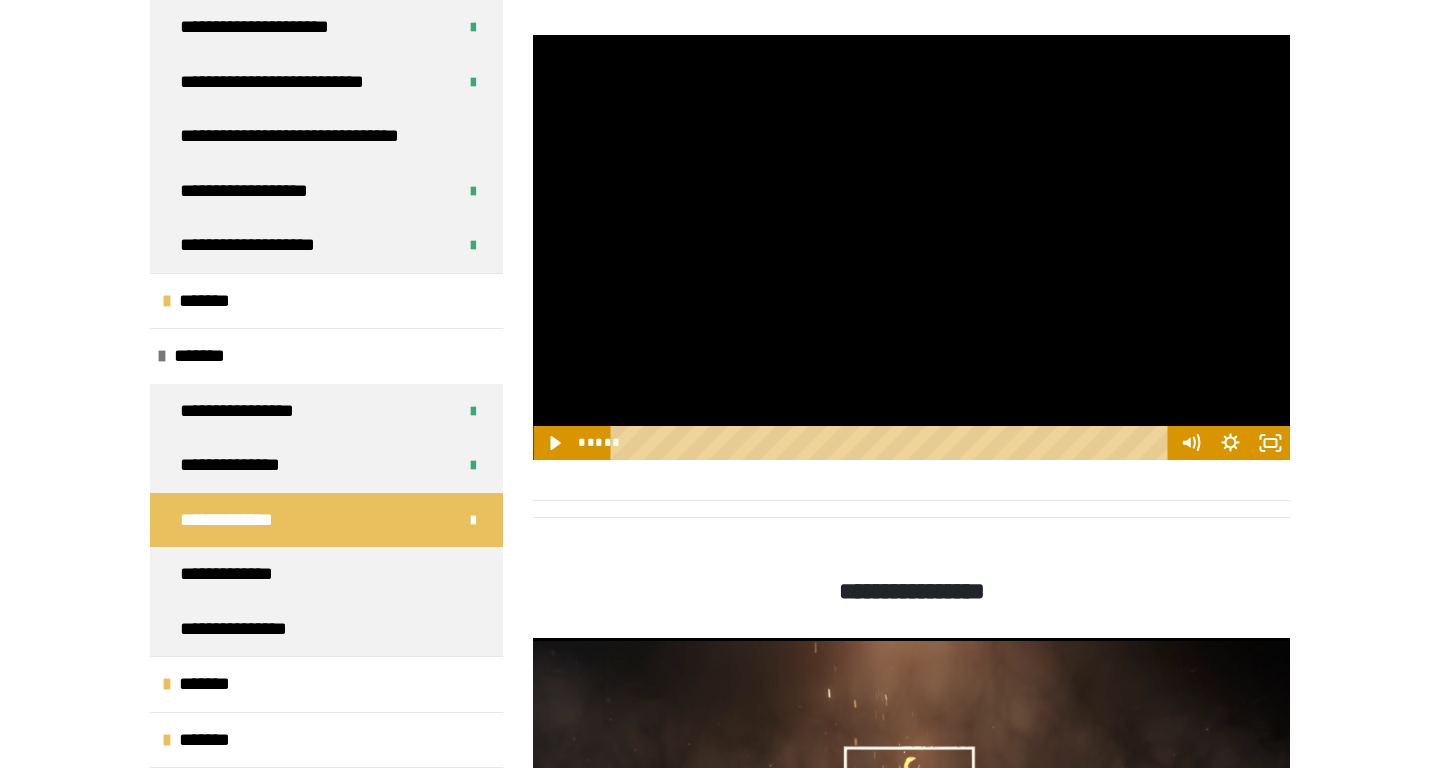 scroll, scrollTop: 1403, scrollLeft: 0, axis: vertical 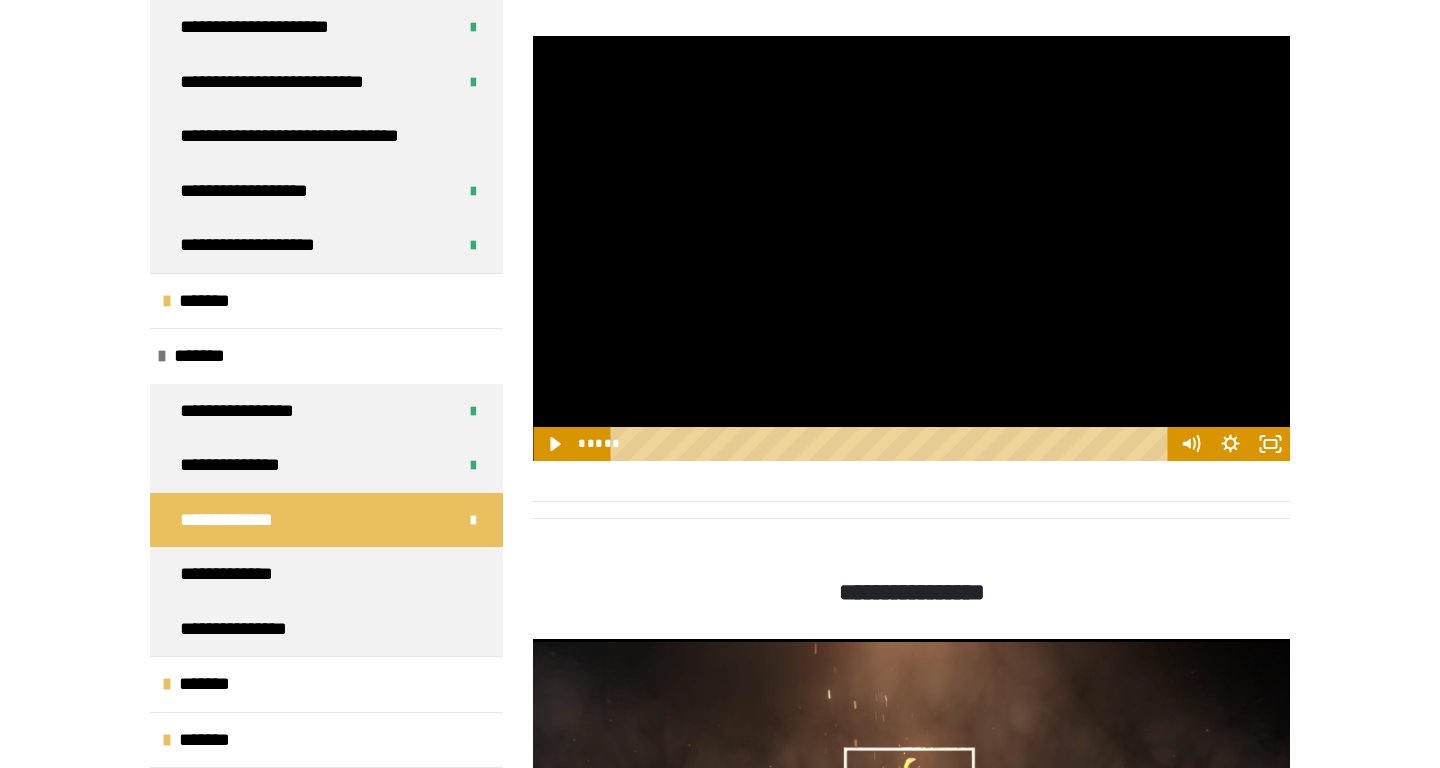 click at bounding box center [911, 249] 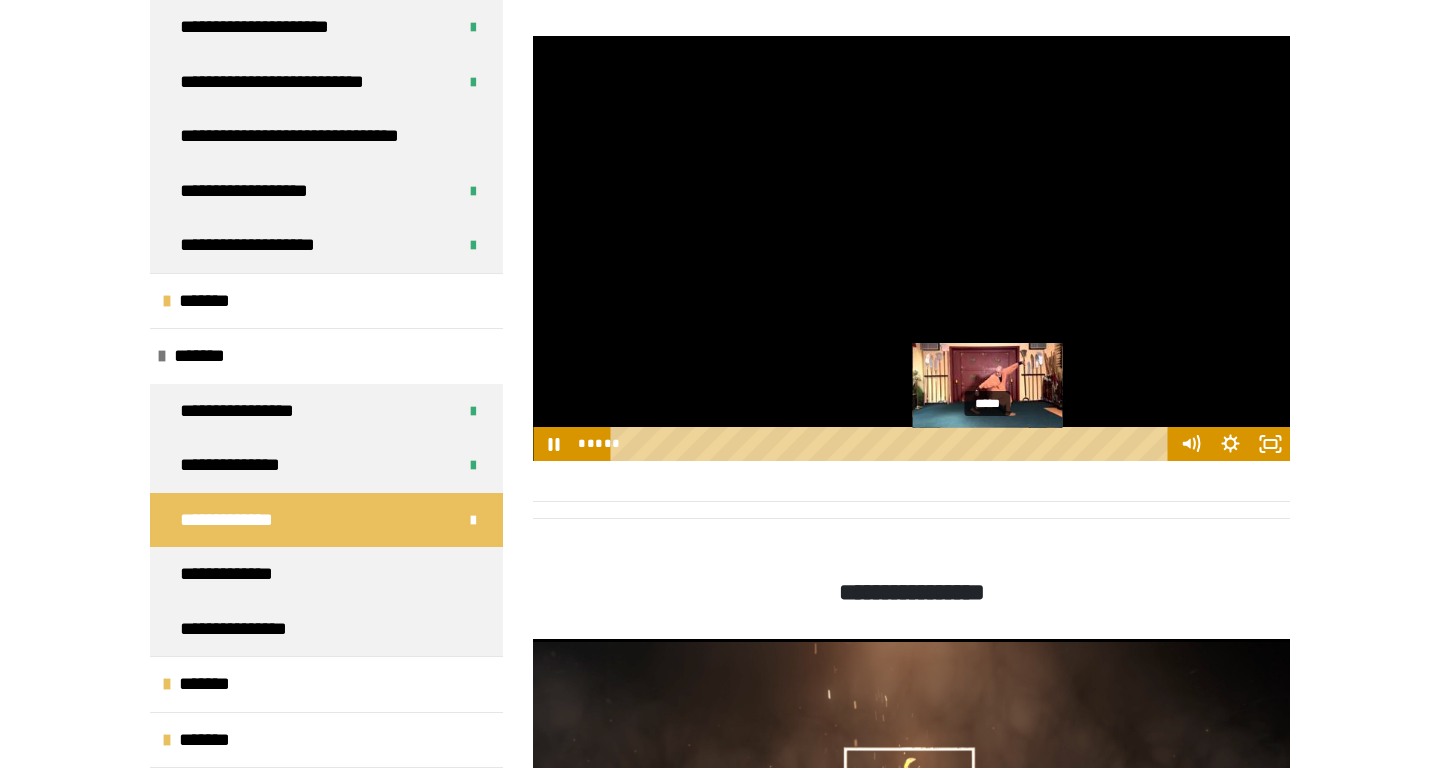 click on "*****" at bounding box center (893, 444) 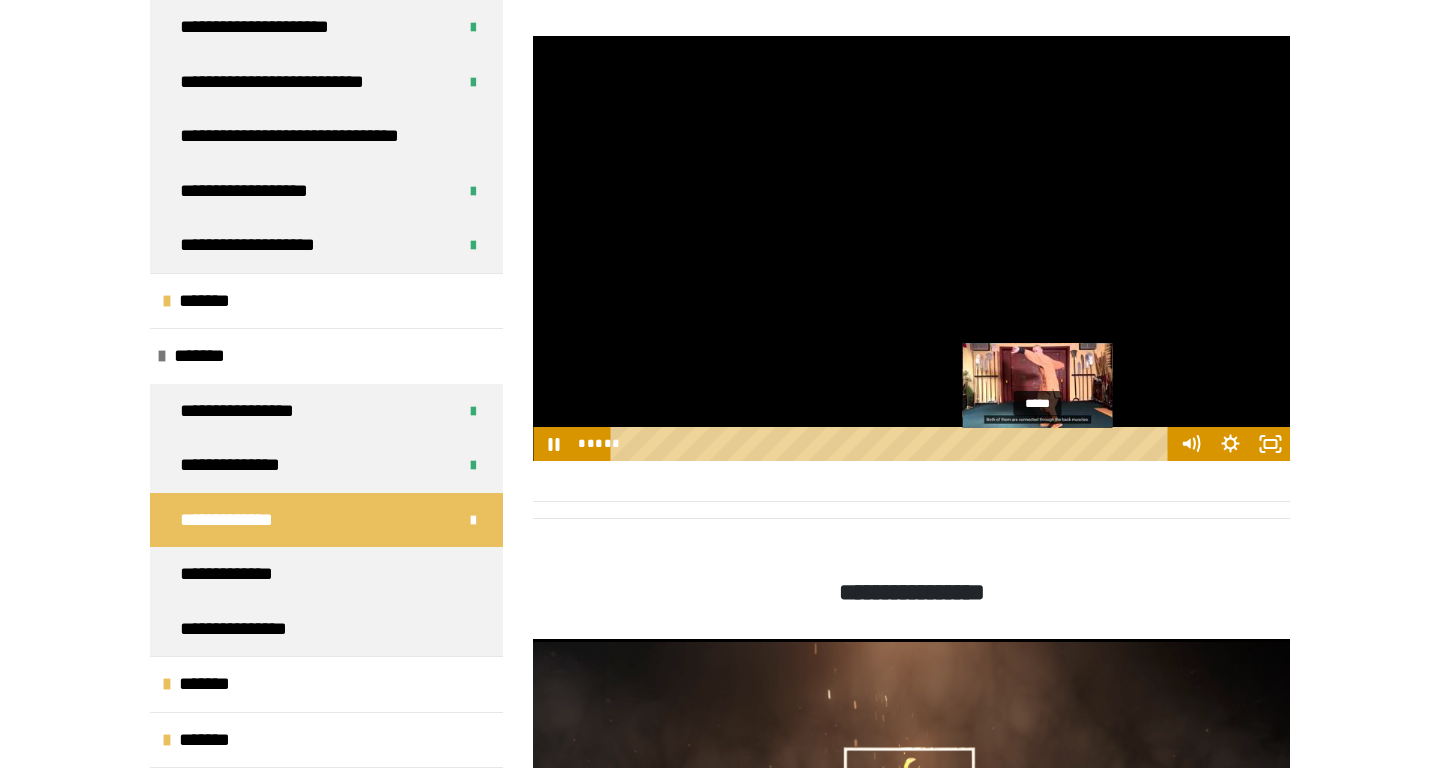 click on "*****" at bounding box center [893, 444] 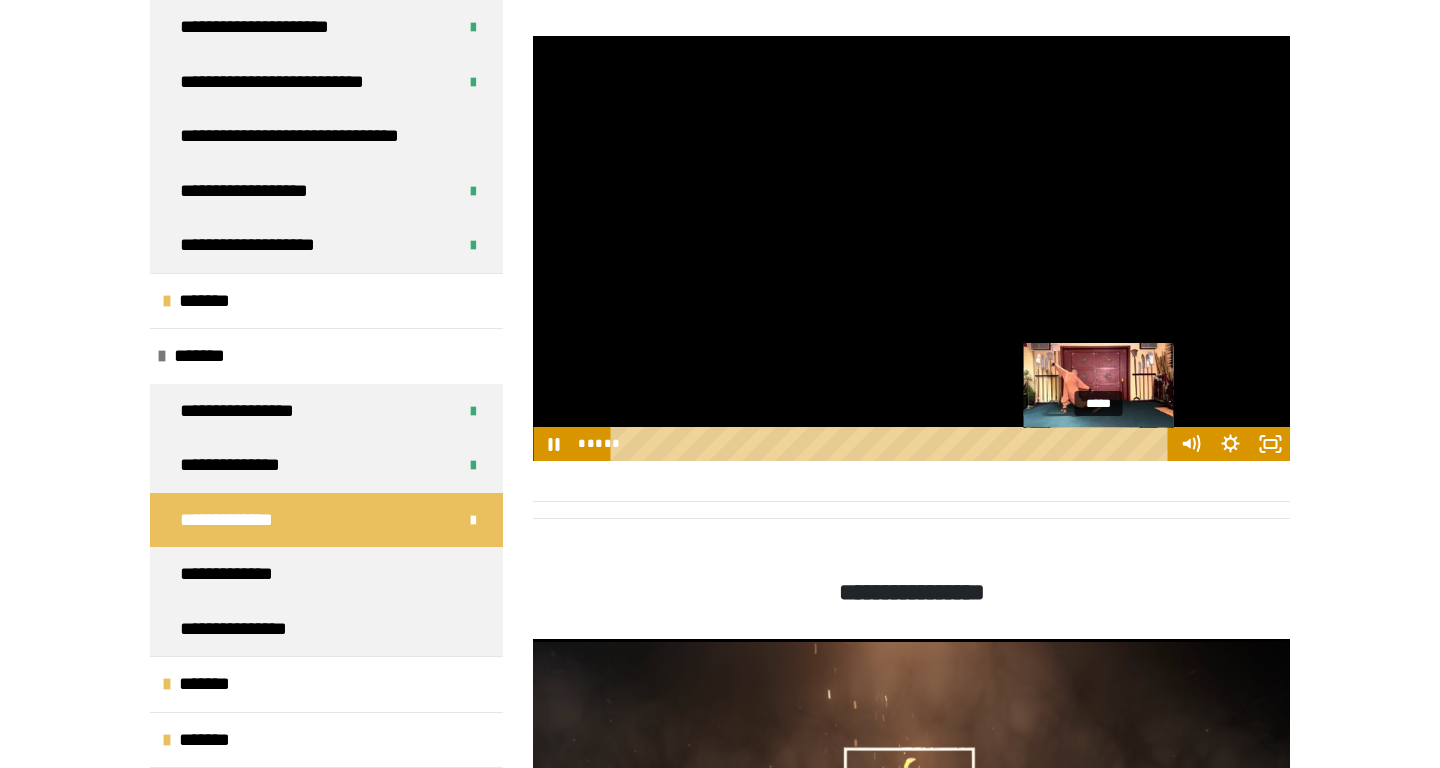 click on "*****" at bounding box center [893, 444] 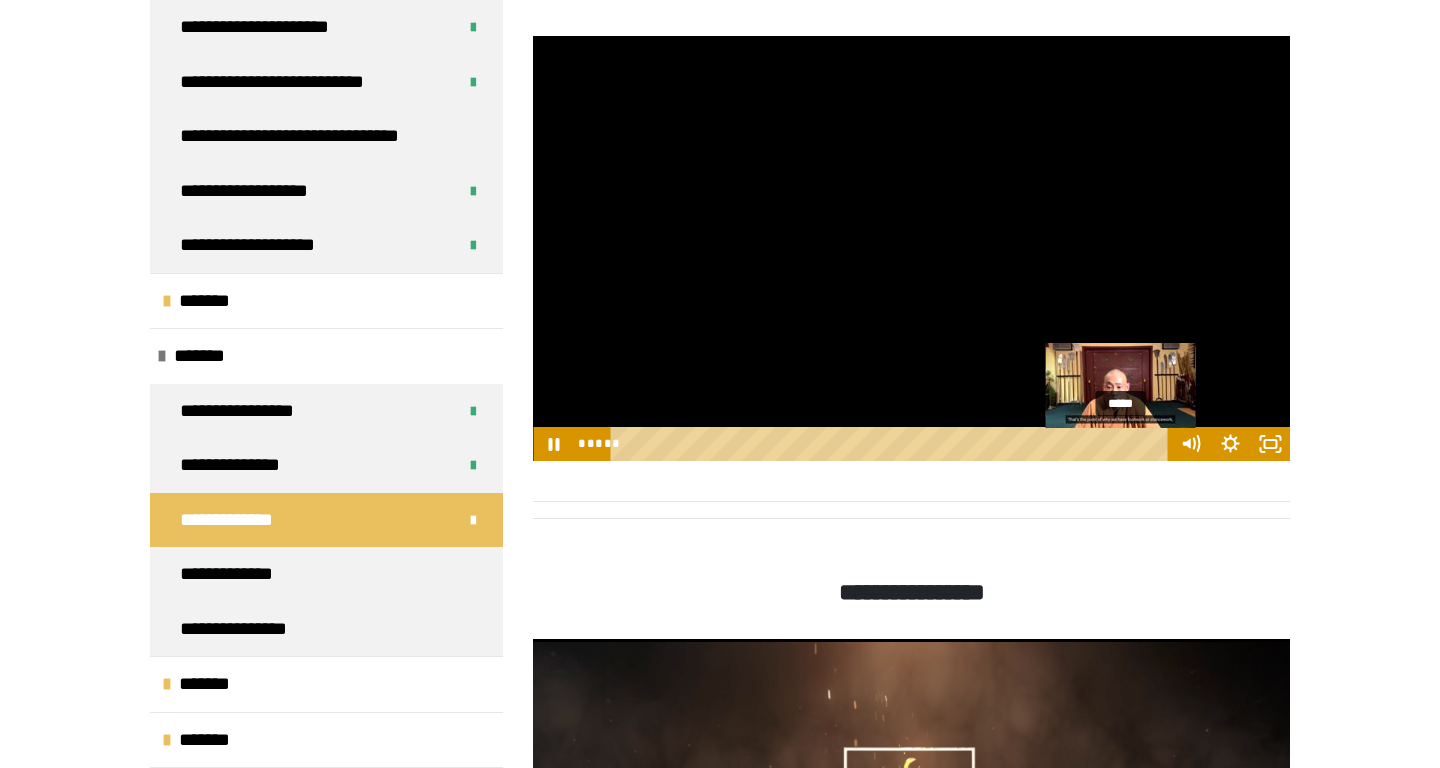 click on "*****" at bounding box center [893, 444] 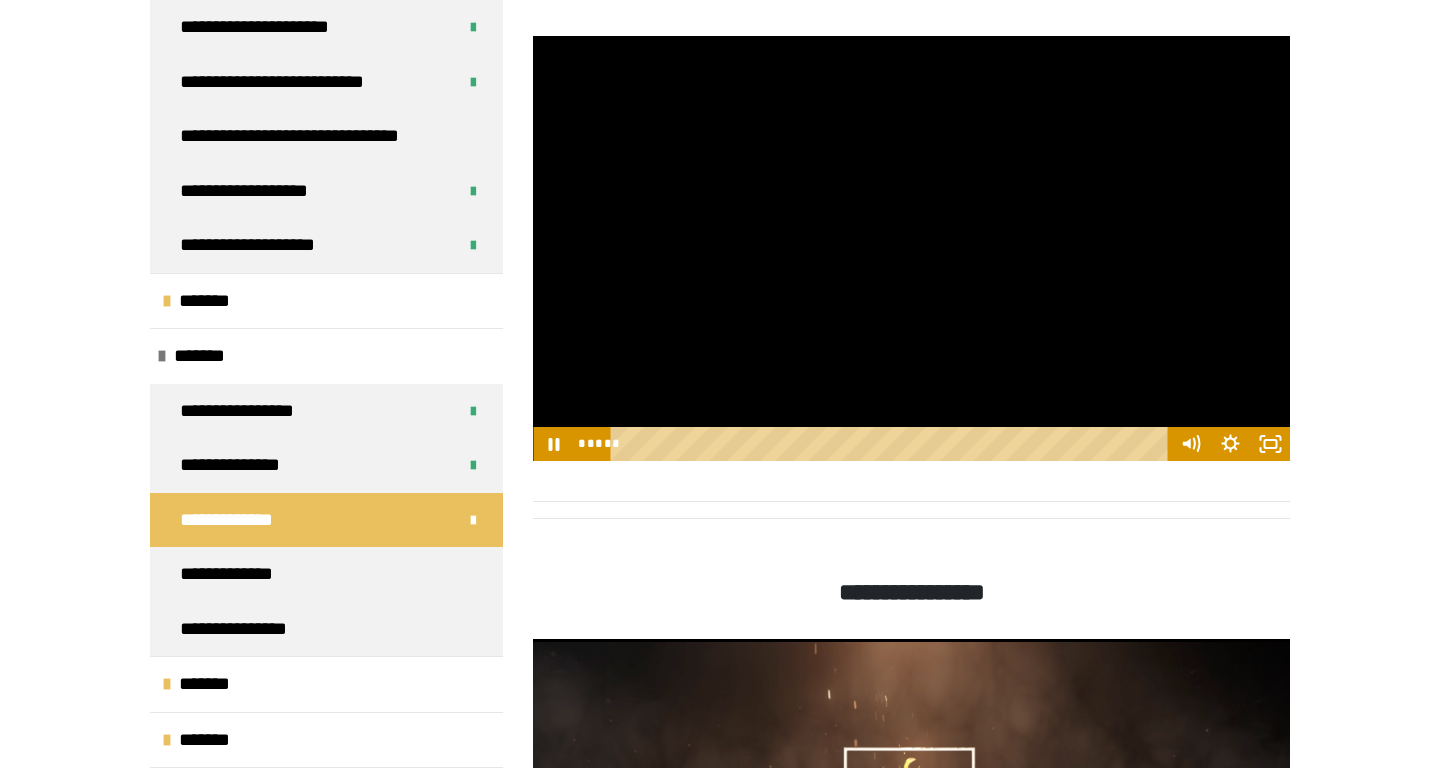 click at bounding box center [911, 249] 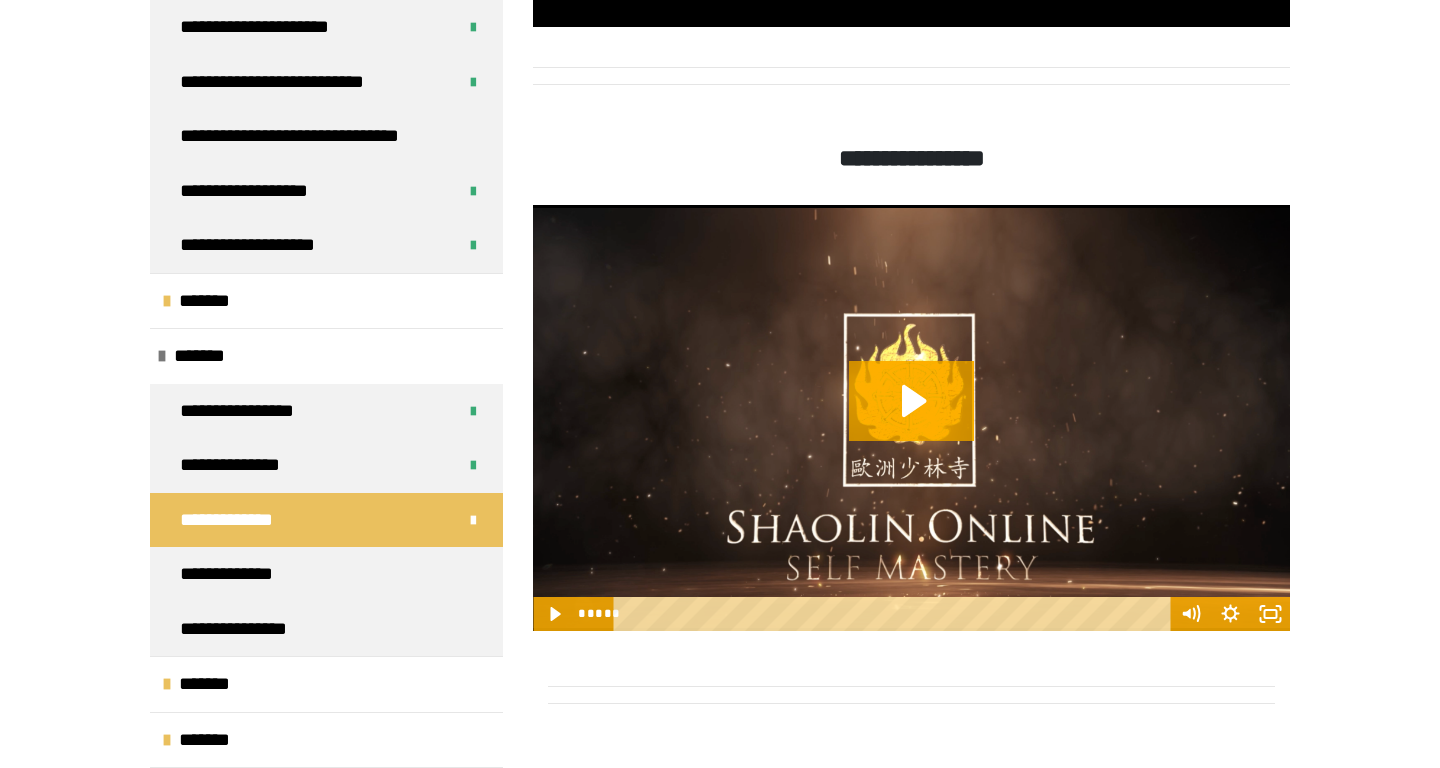 scroll, scrollTop: 1906, scrollLeft: 0, axis: vertical 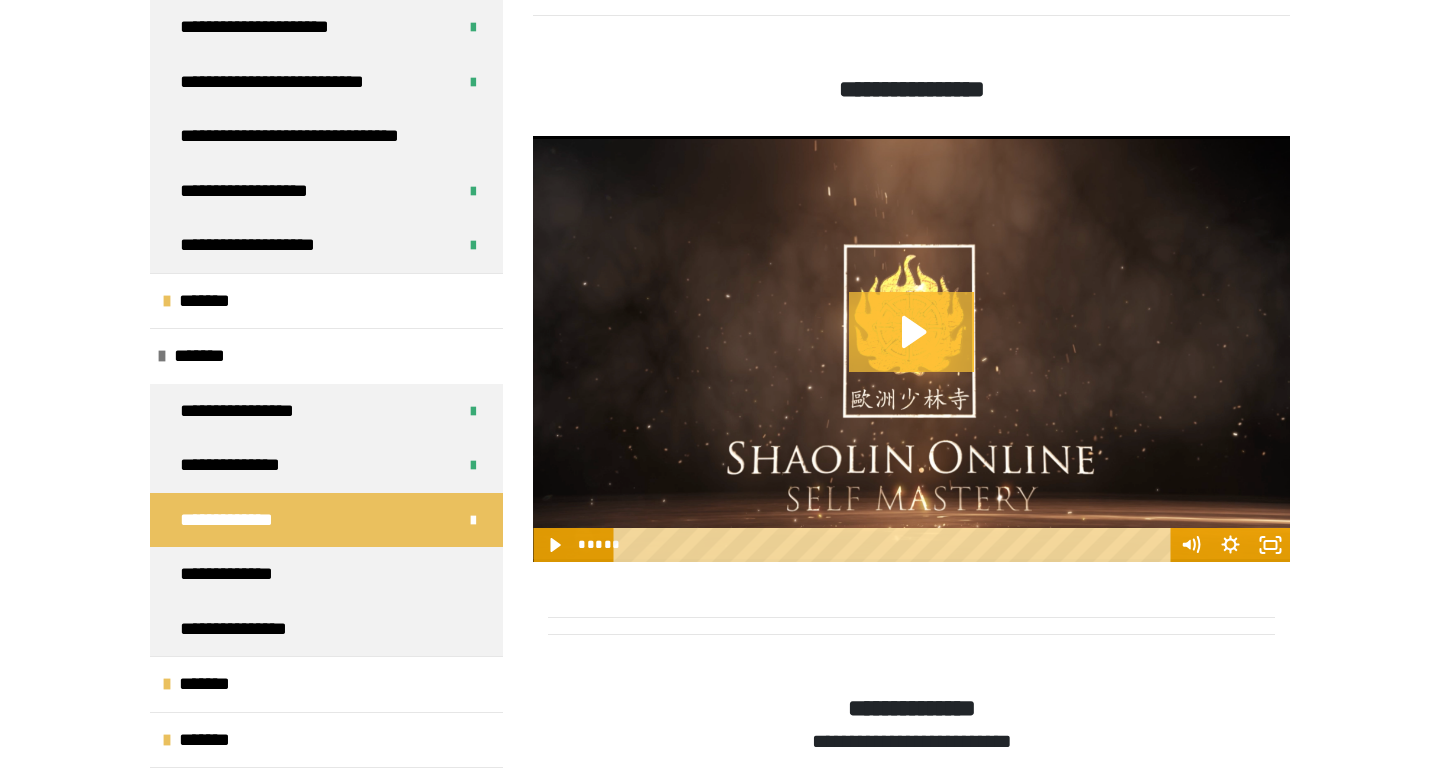 click 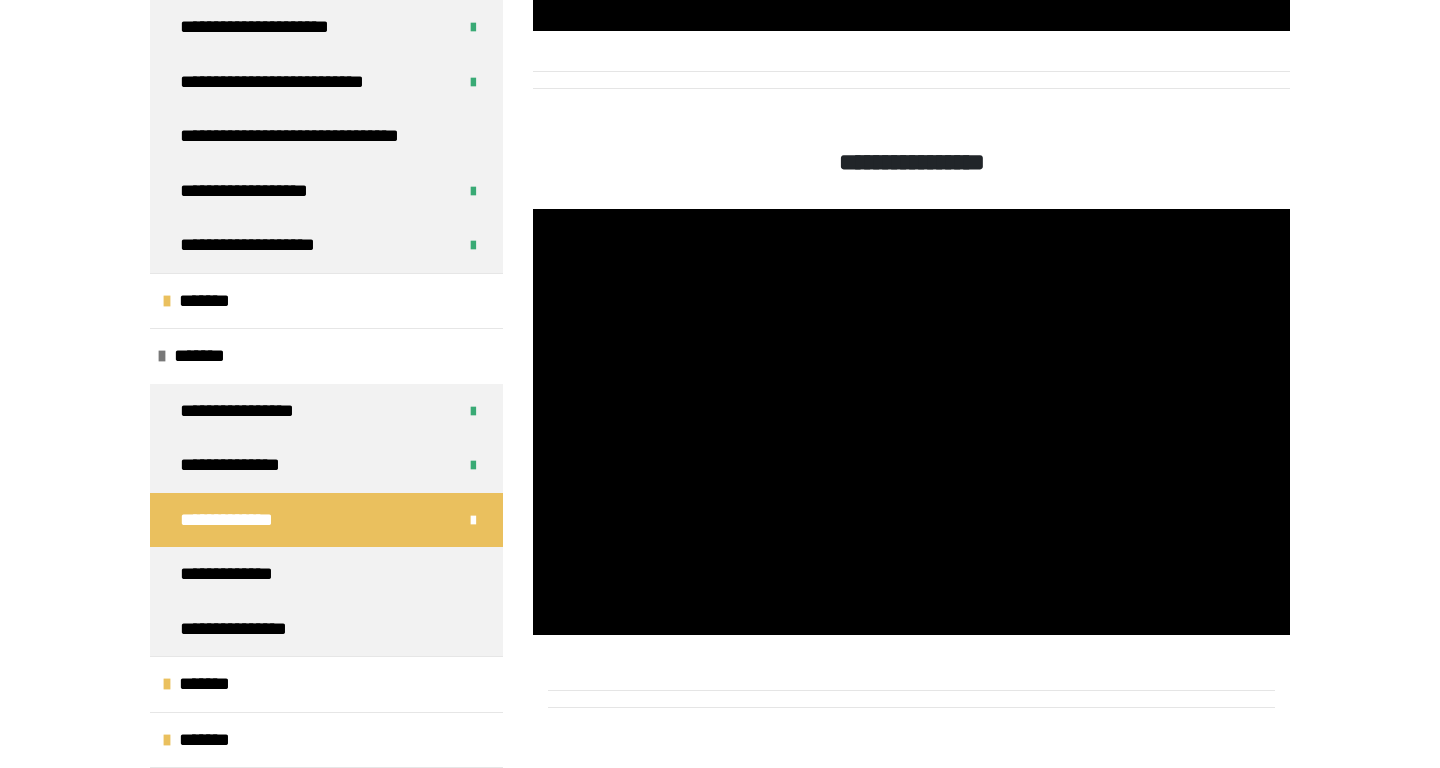 scroll, scrollTop: 1835, scrollLeft: 0, axis: vertical 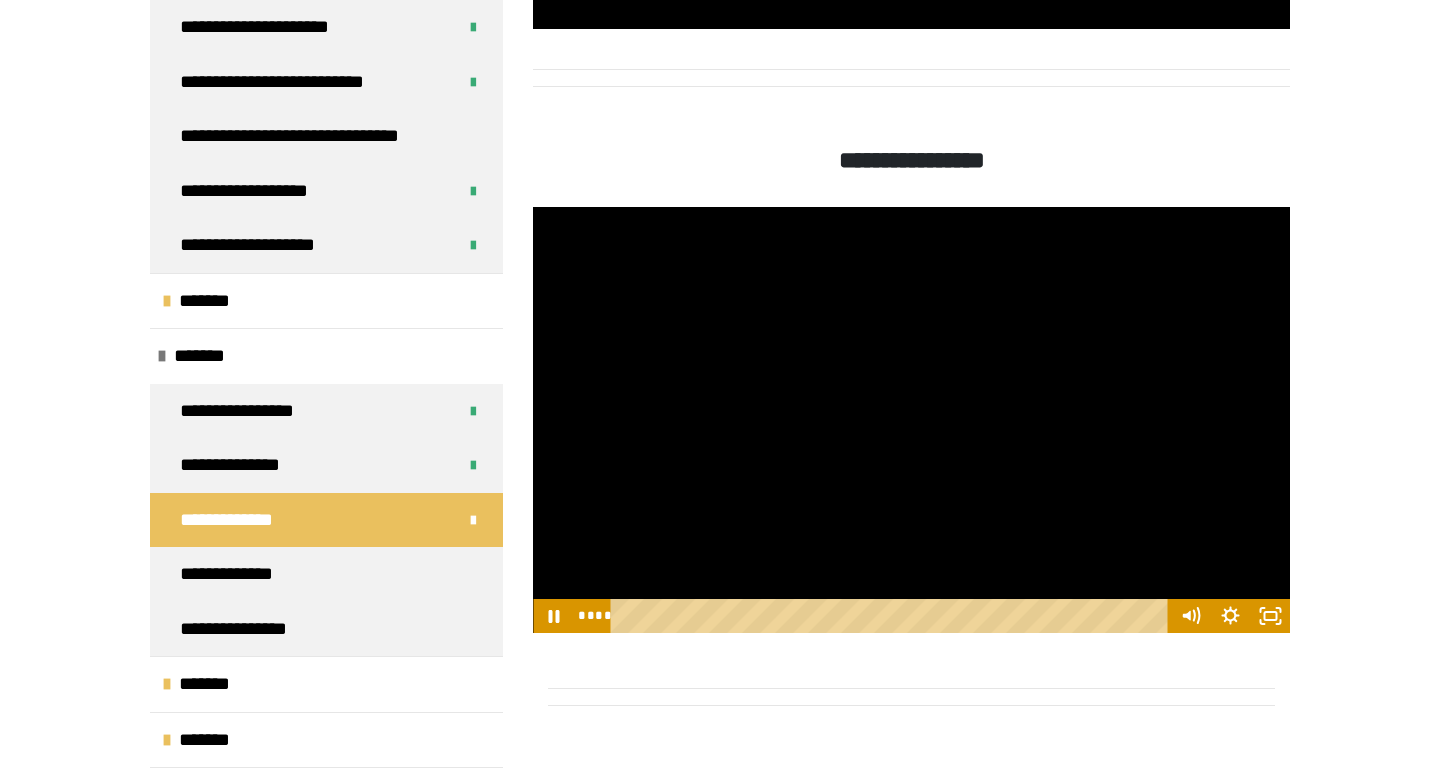 type 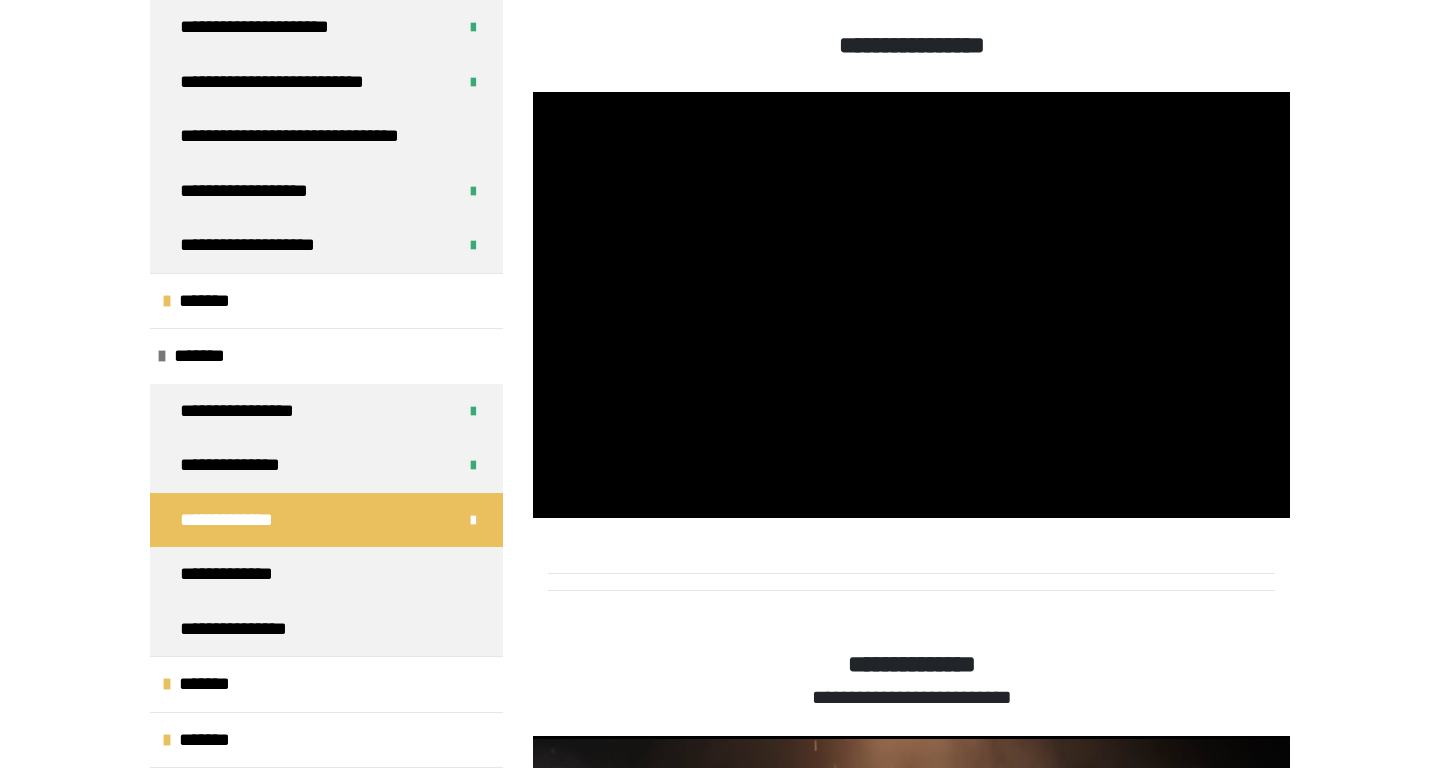 scroll, scrollTop: 1915, scrollLeft: 0, axis: vertical 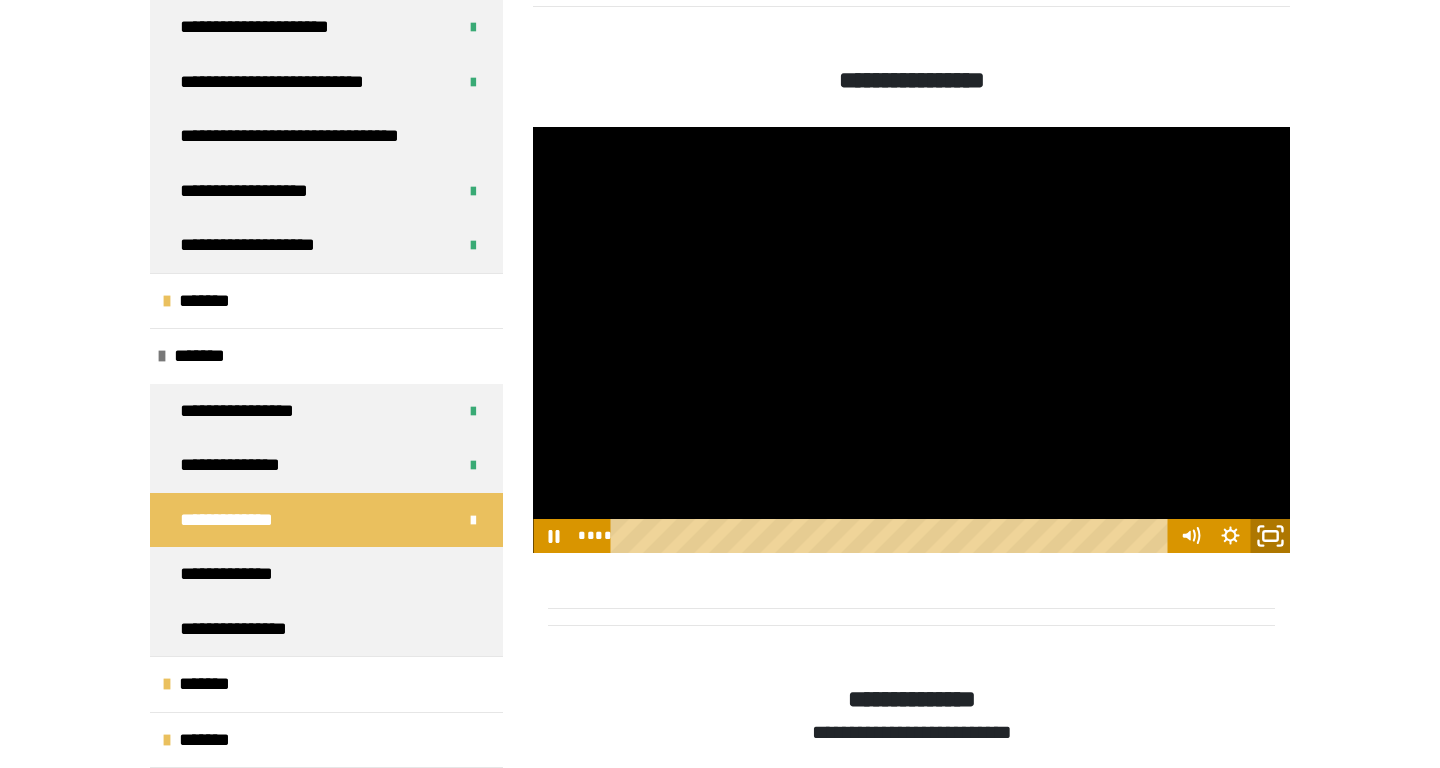 click 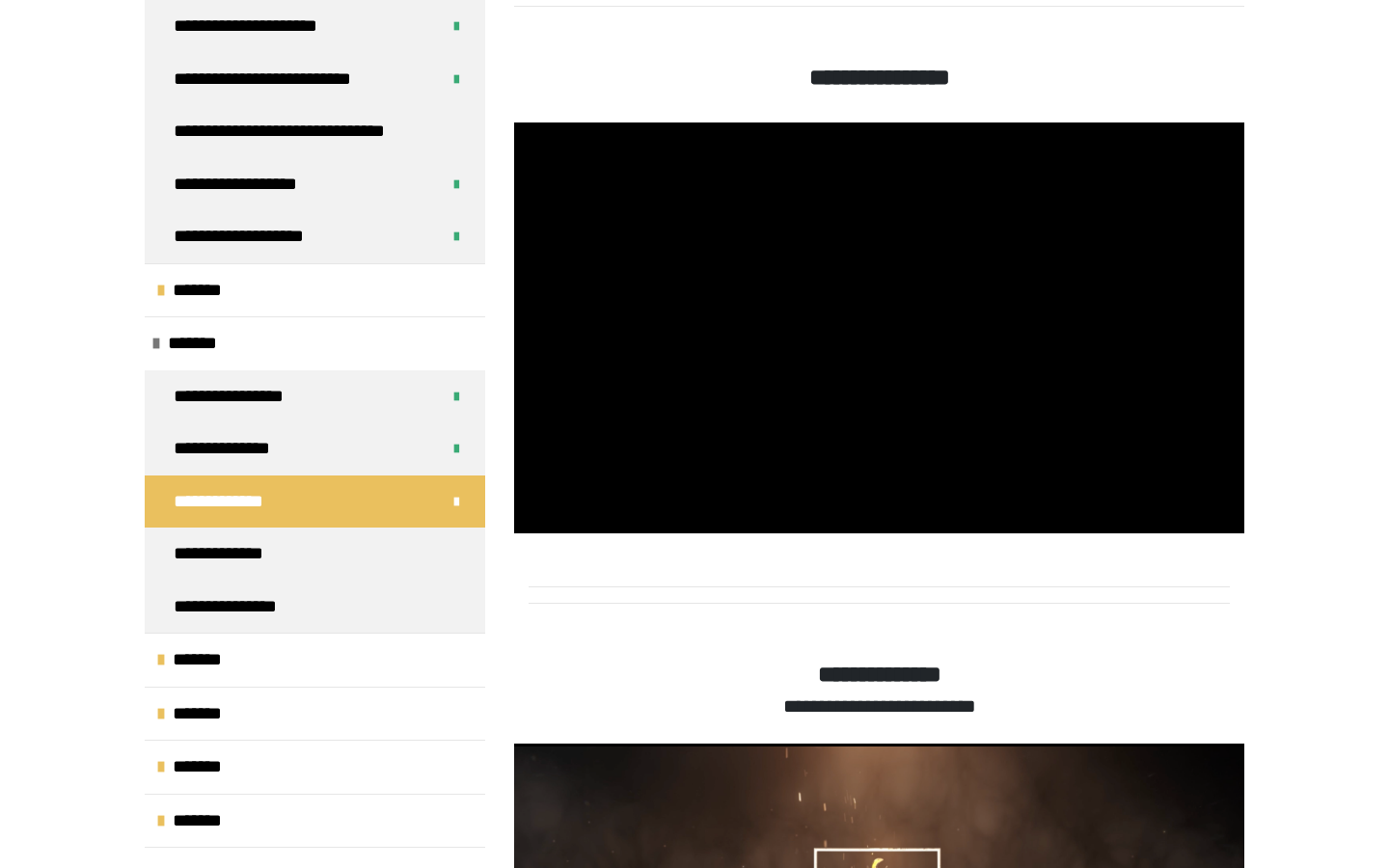 type 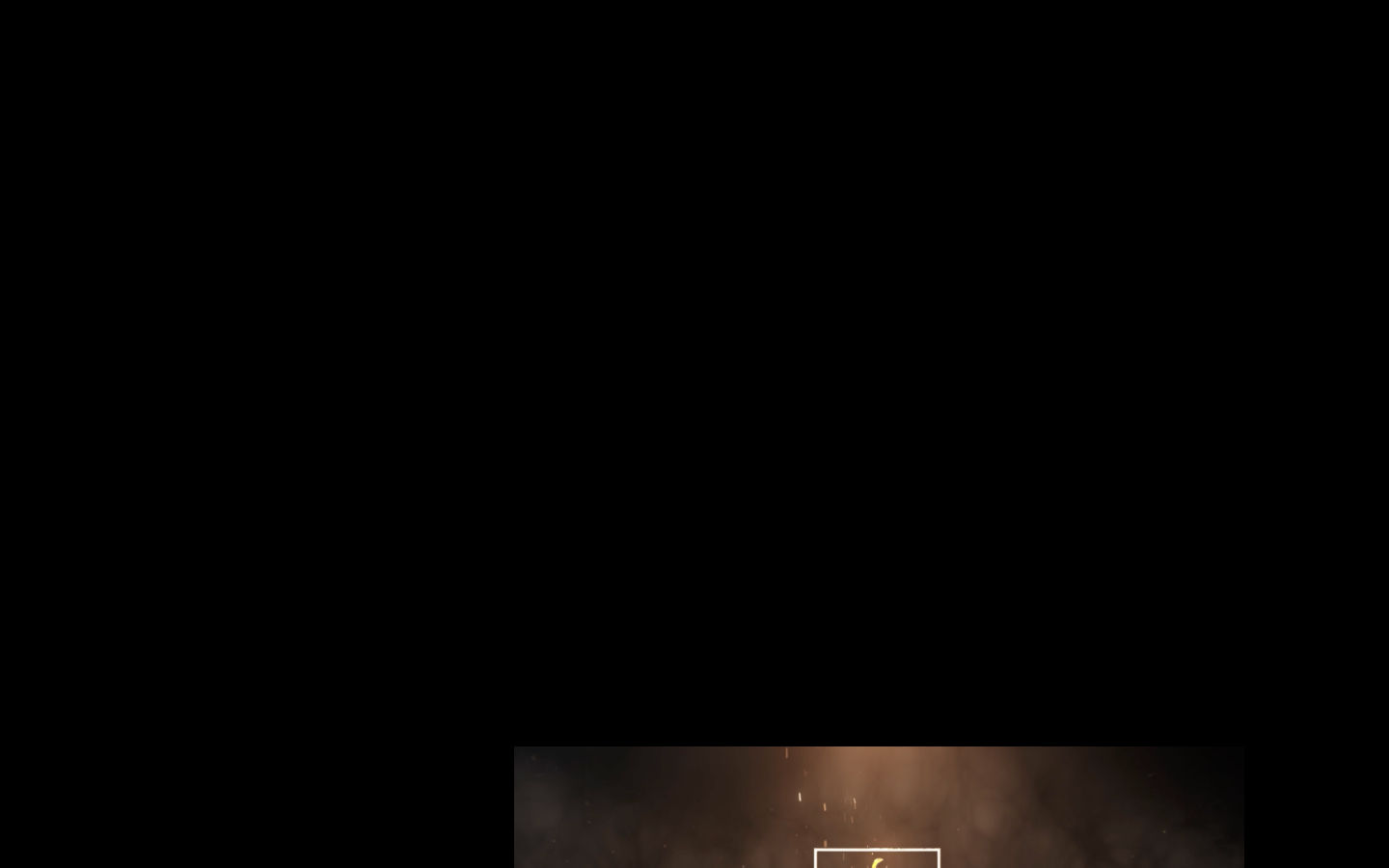 click at bounding box center (1364, 847) 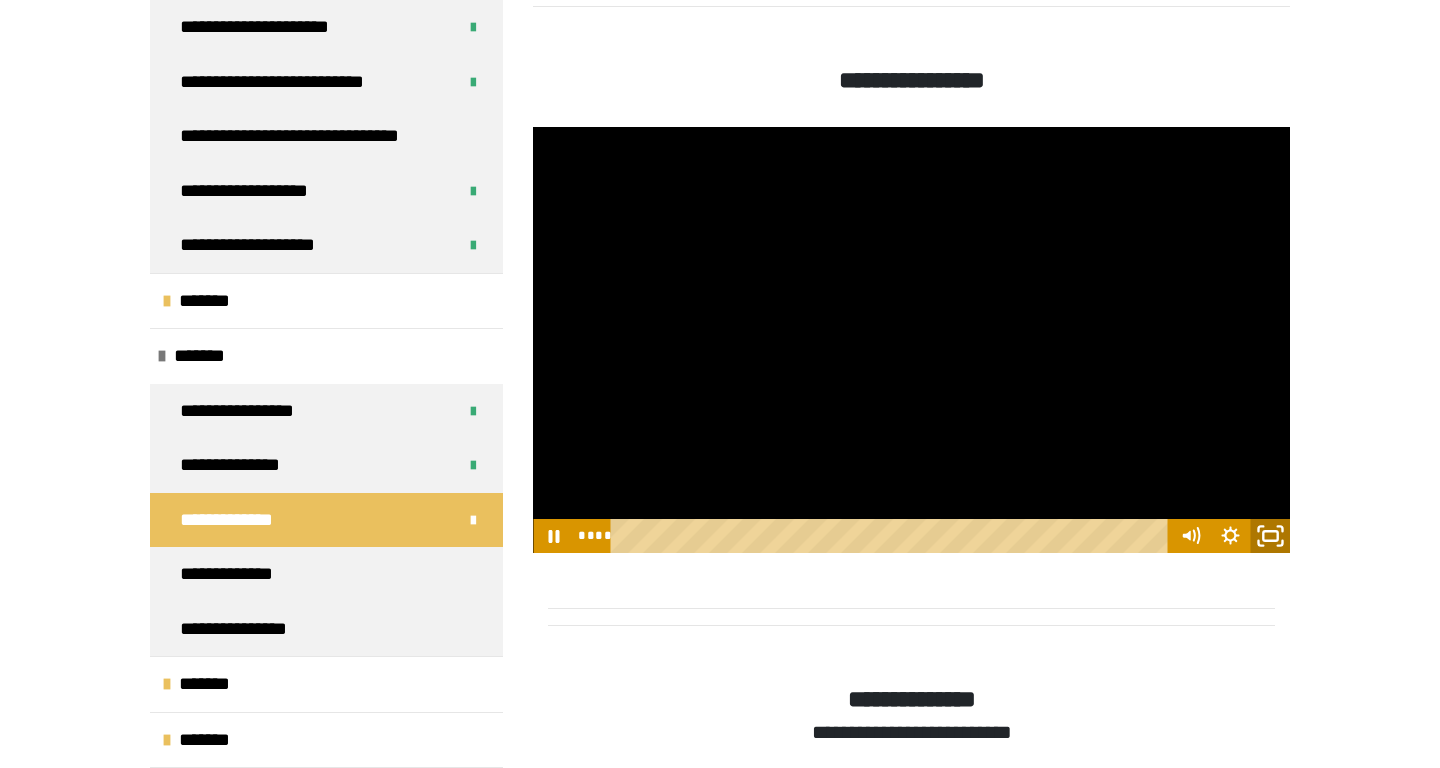 click 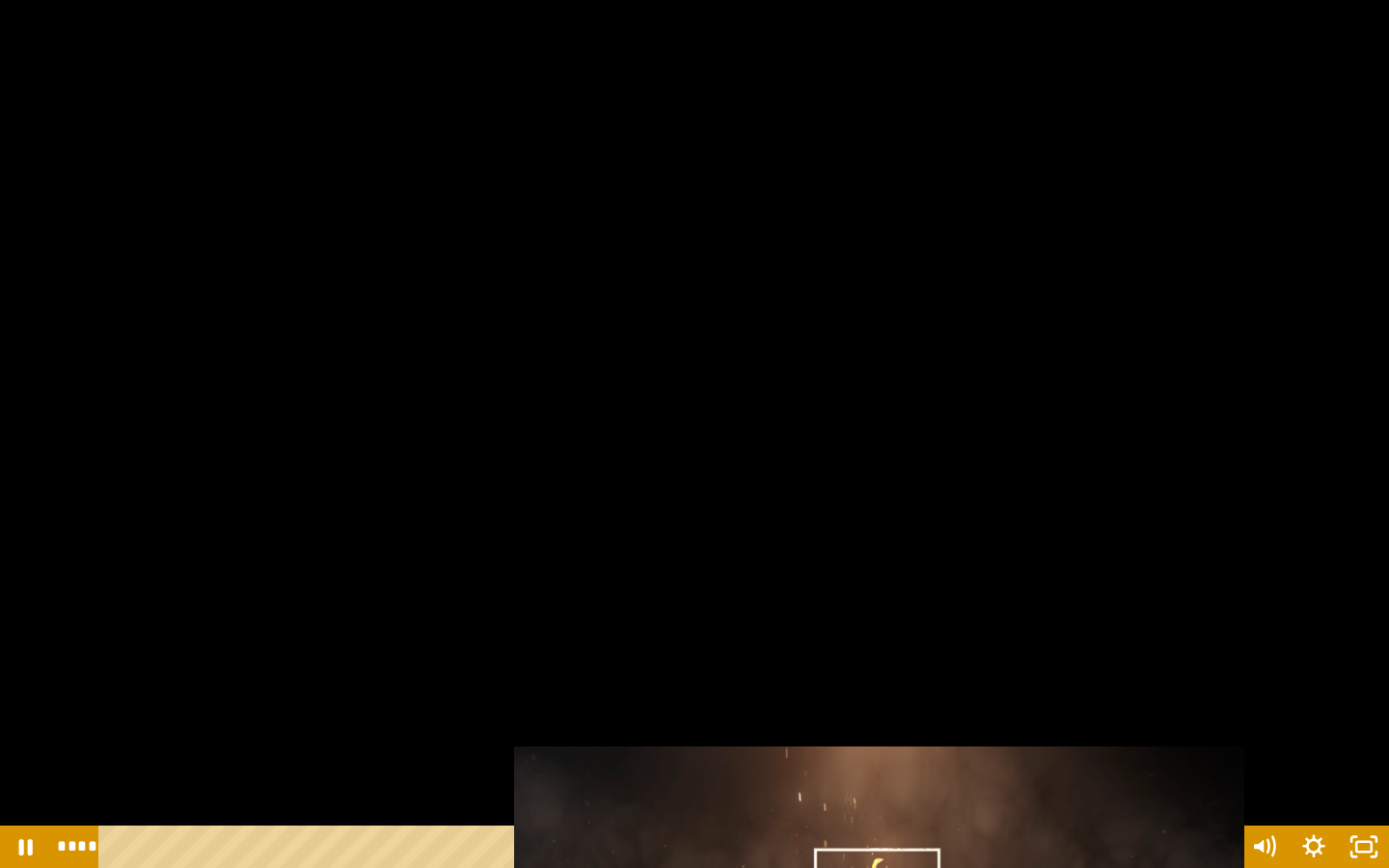 click at bounding box center [694, 434] 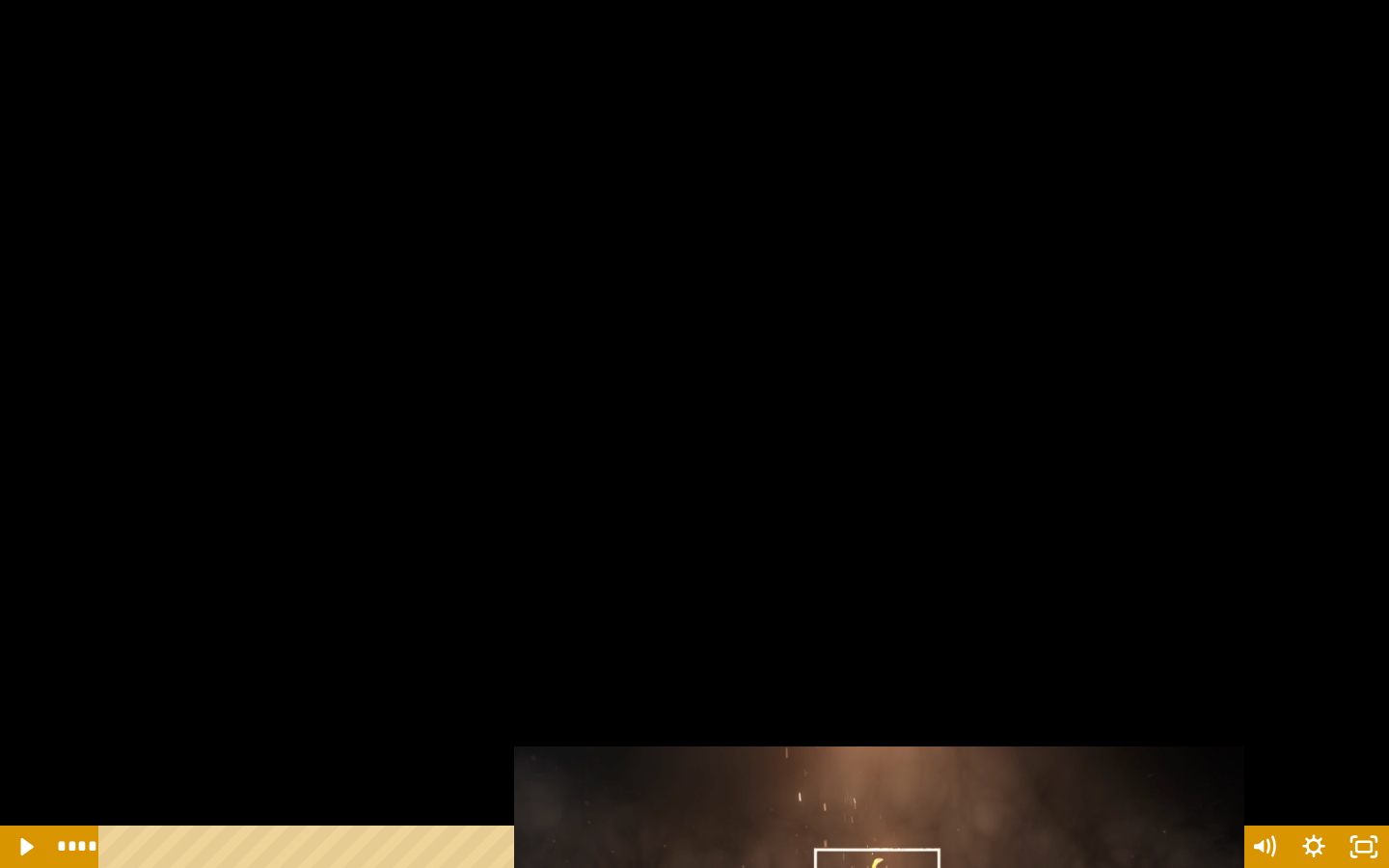 click at bounding box center (694, 434) 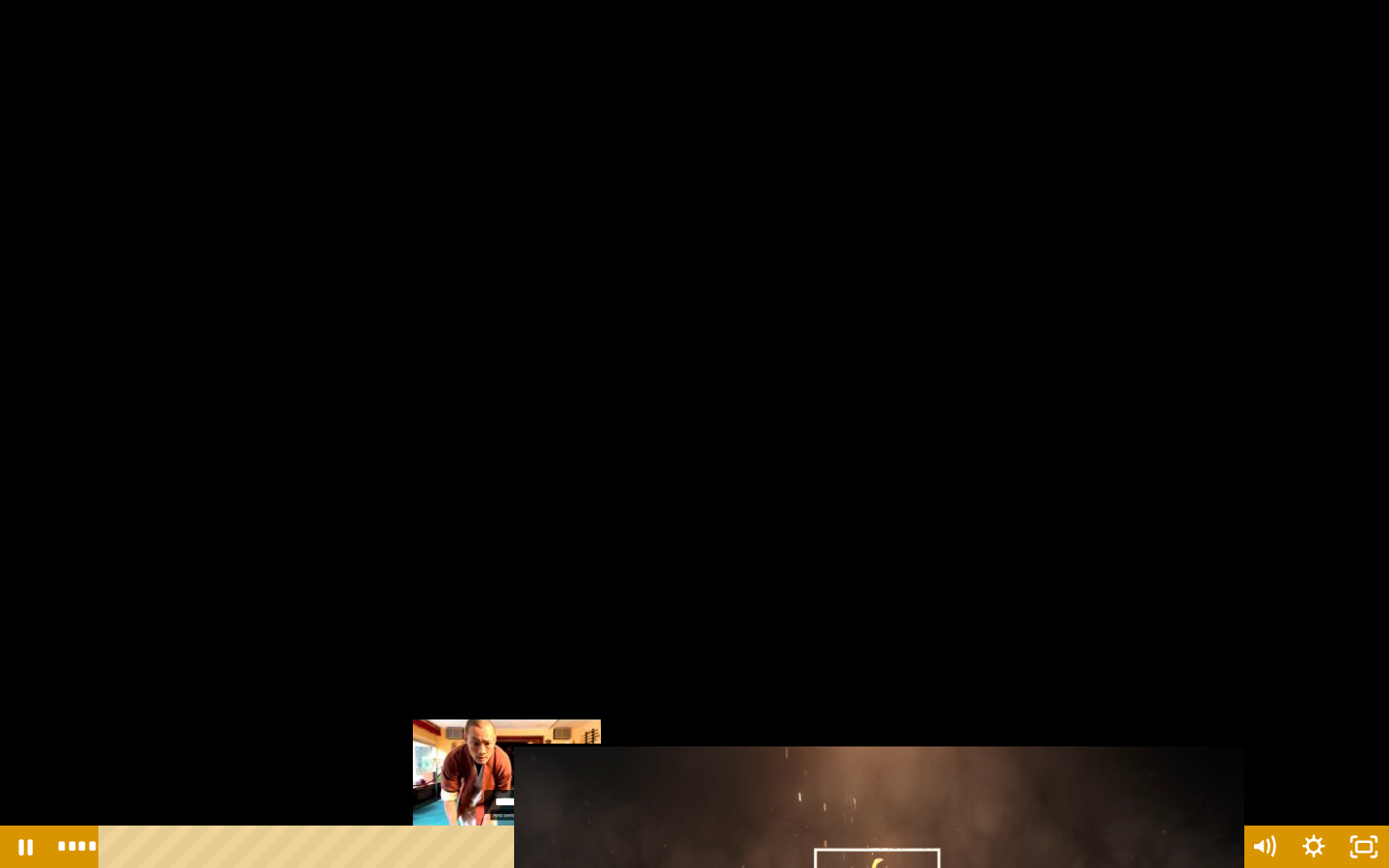 click on "*****" at bounding box center (671, 847) 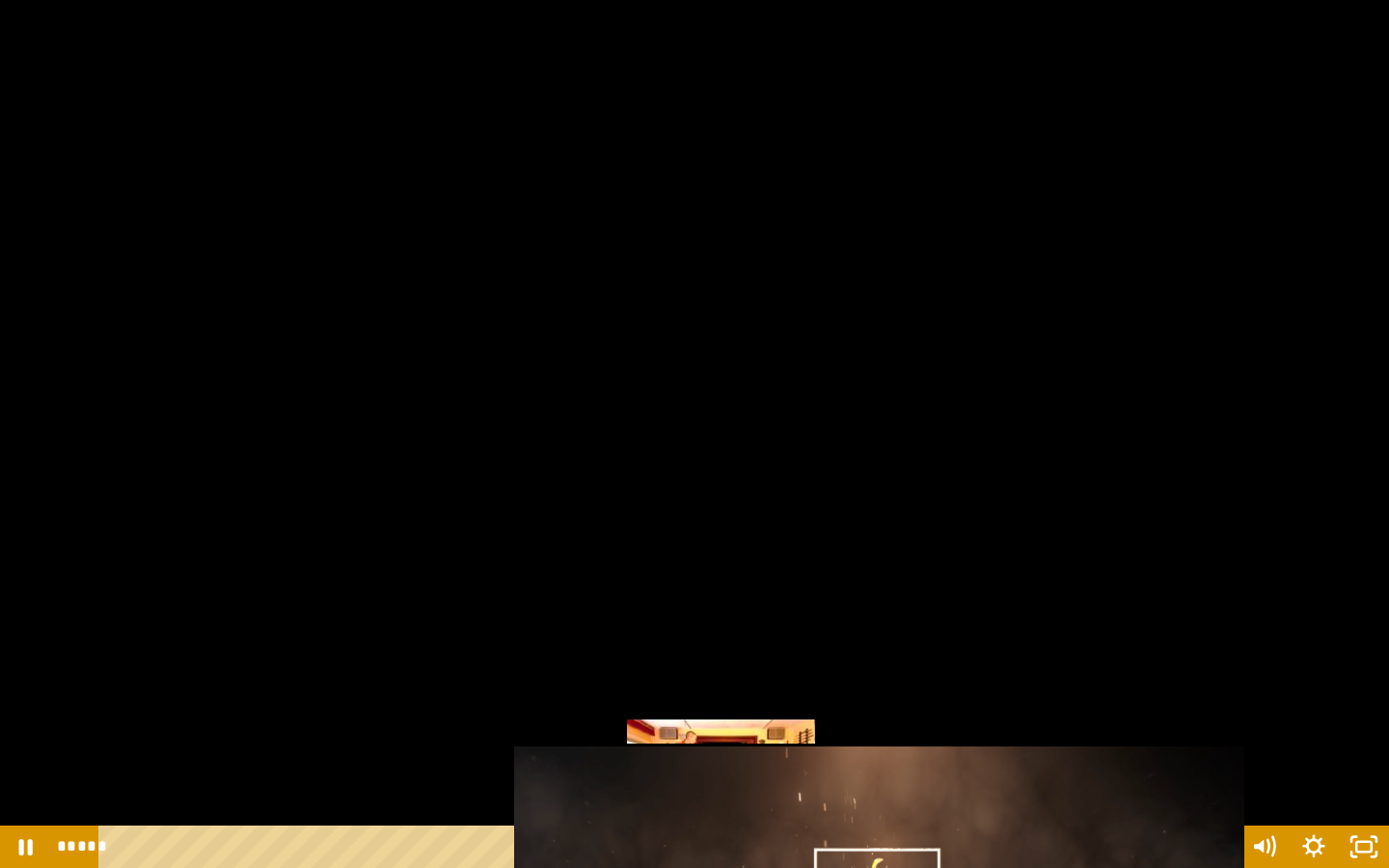 click on "*****" at bounding box center [671, 847] 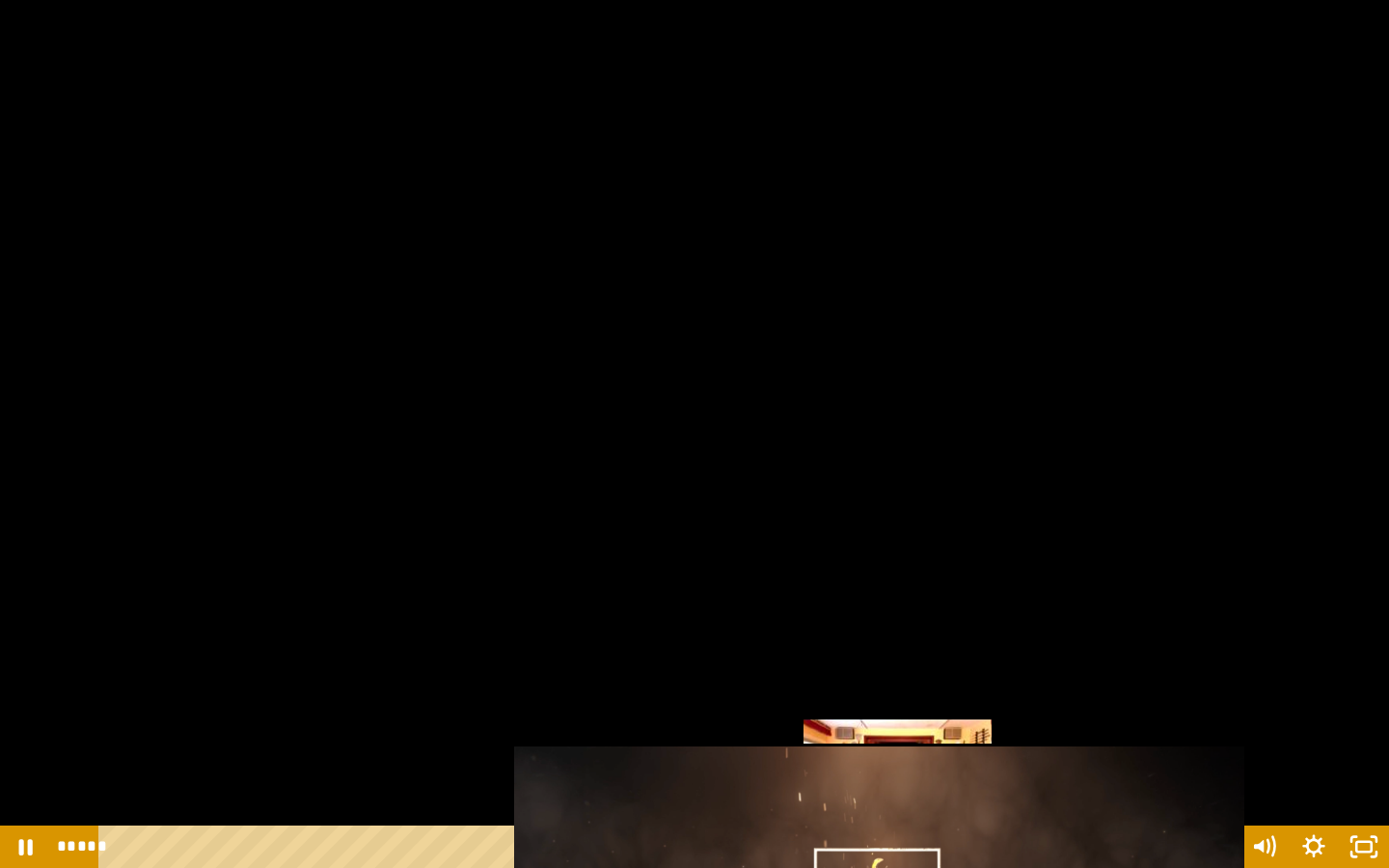 click on "*****" at bounding box center (671, 847) 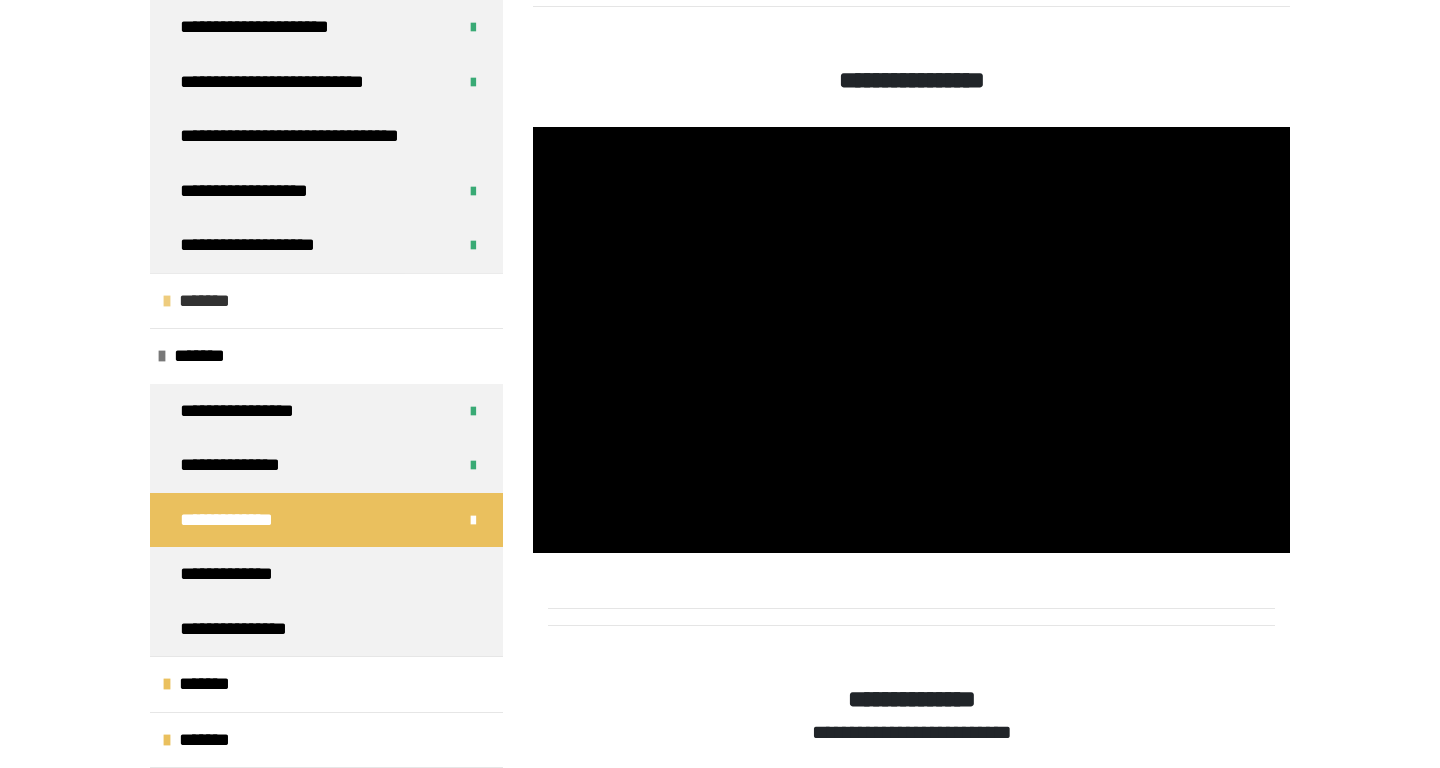 click on "*******" at bounding box center [326, 301] 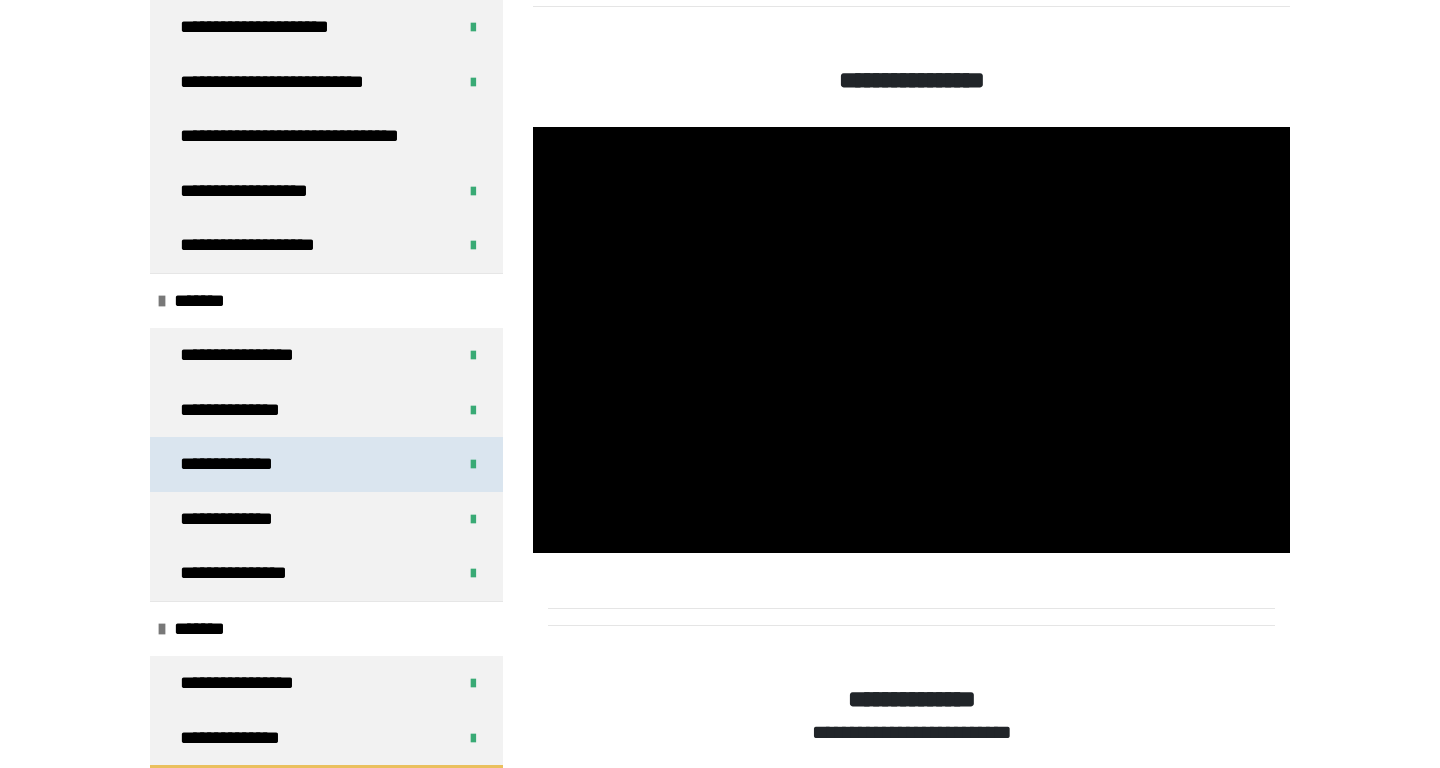 click on "**********" at bounding box center [326, 464] 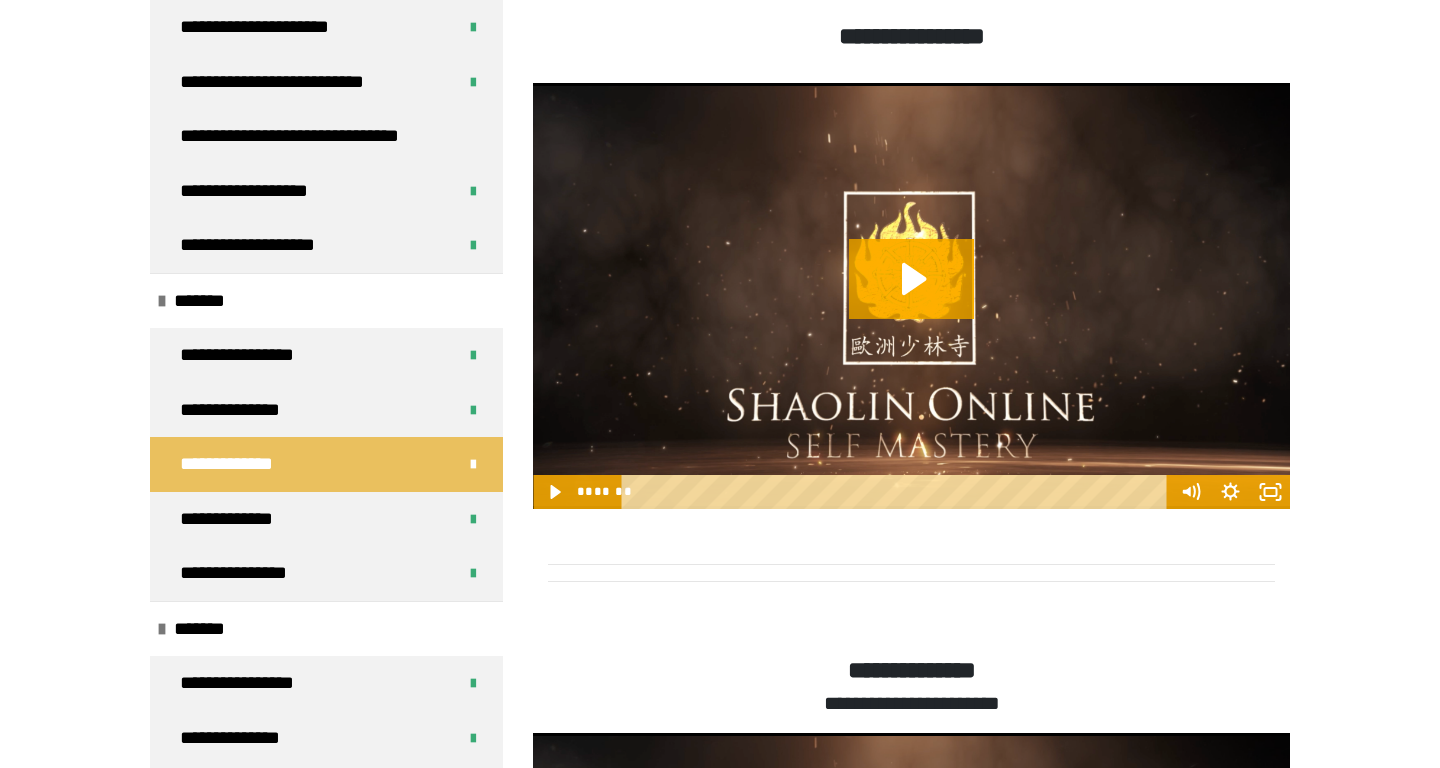 scroll, scrollTop: 2808, scrollLeft: 0, axis: vertical 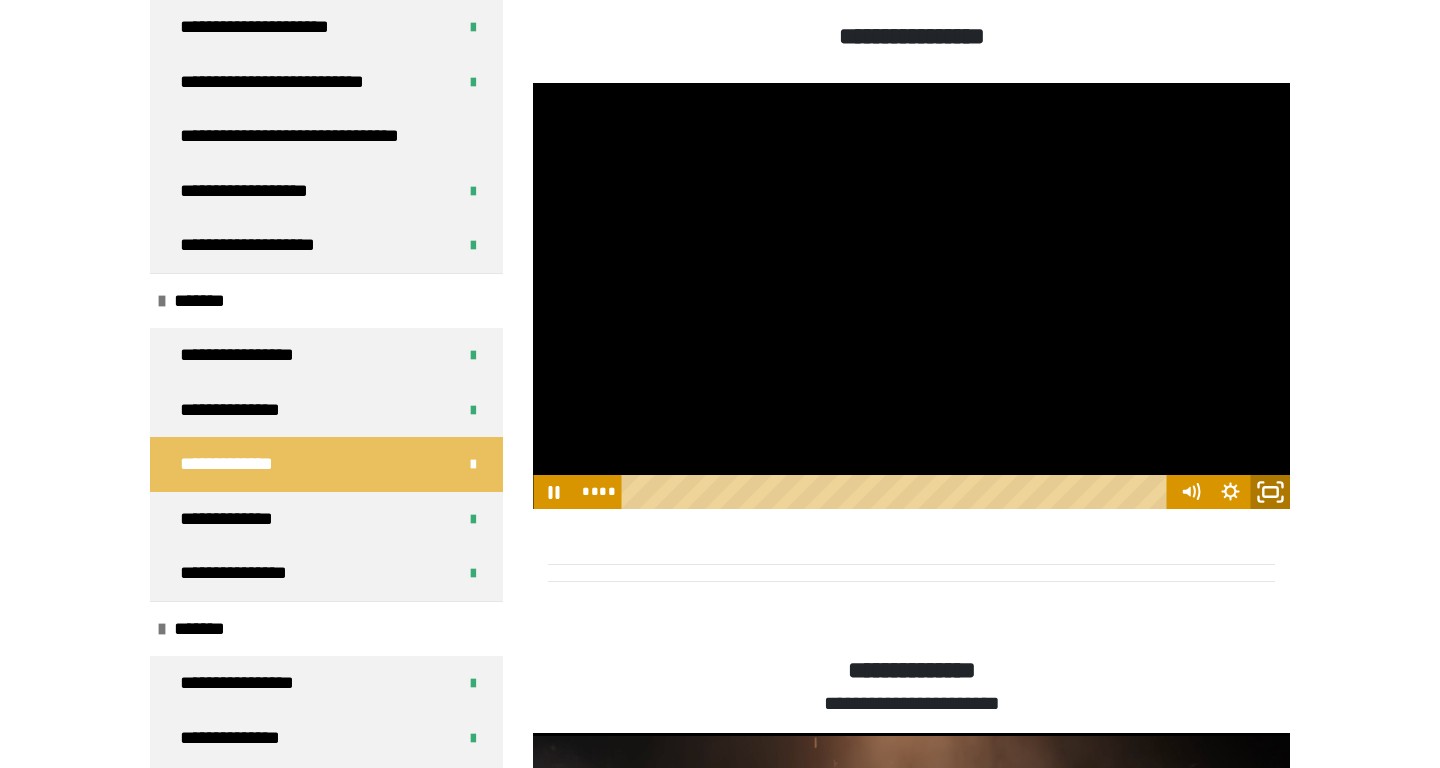 click 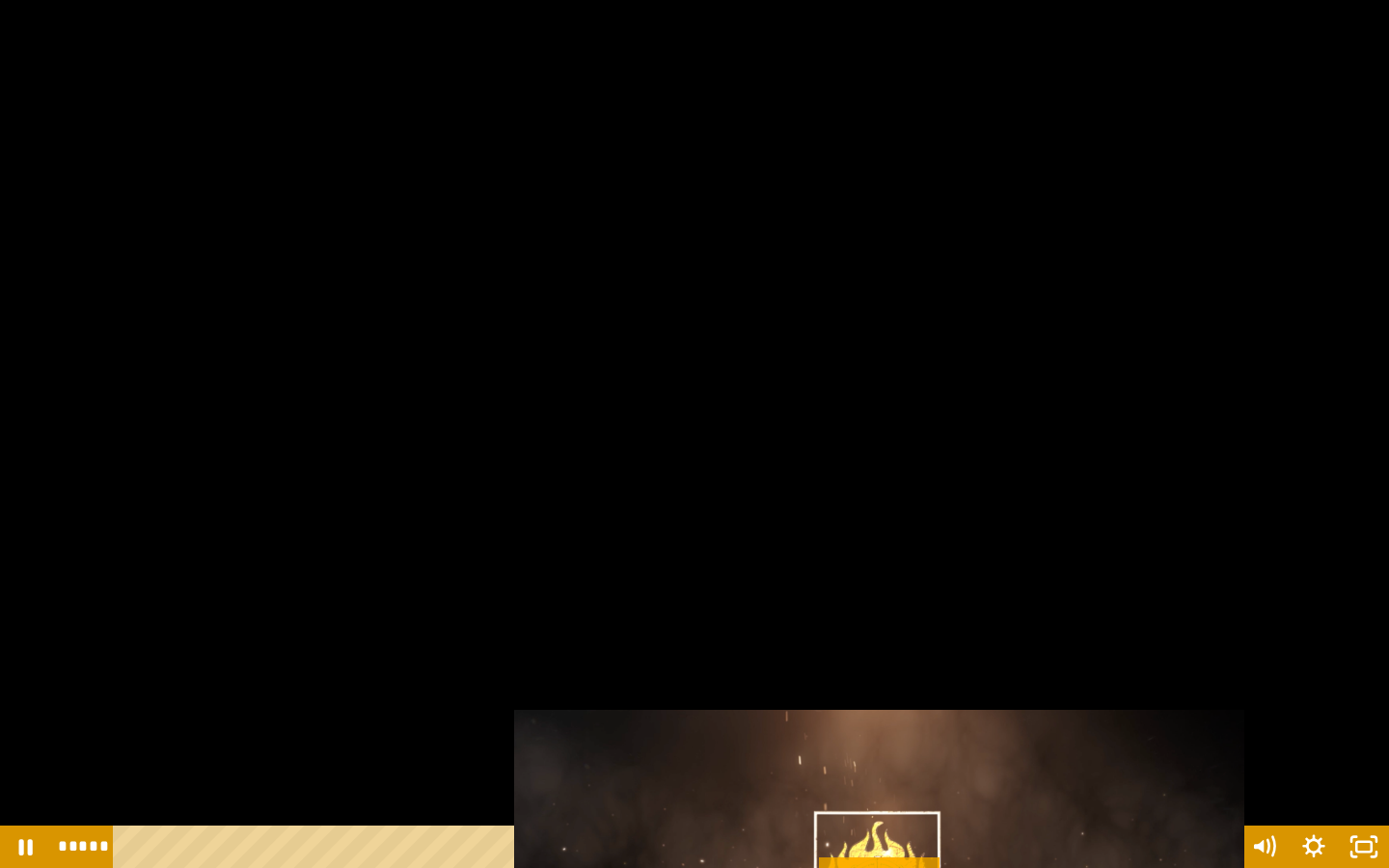 click on "*****" at bounding box center [678, 847] 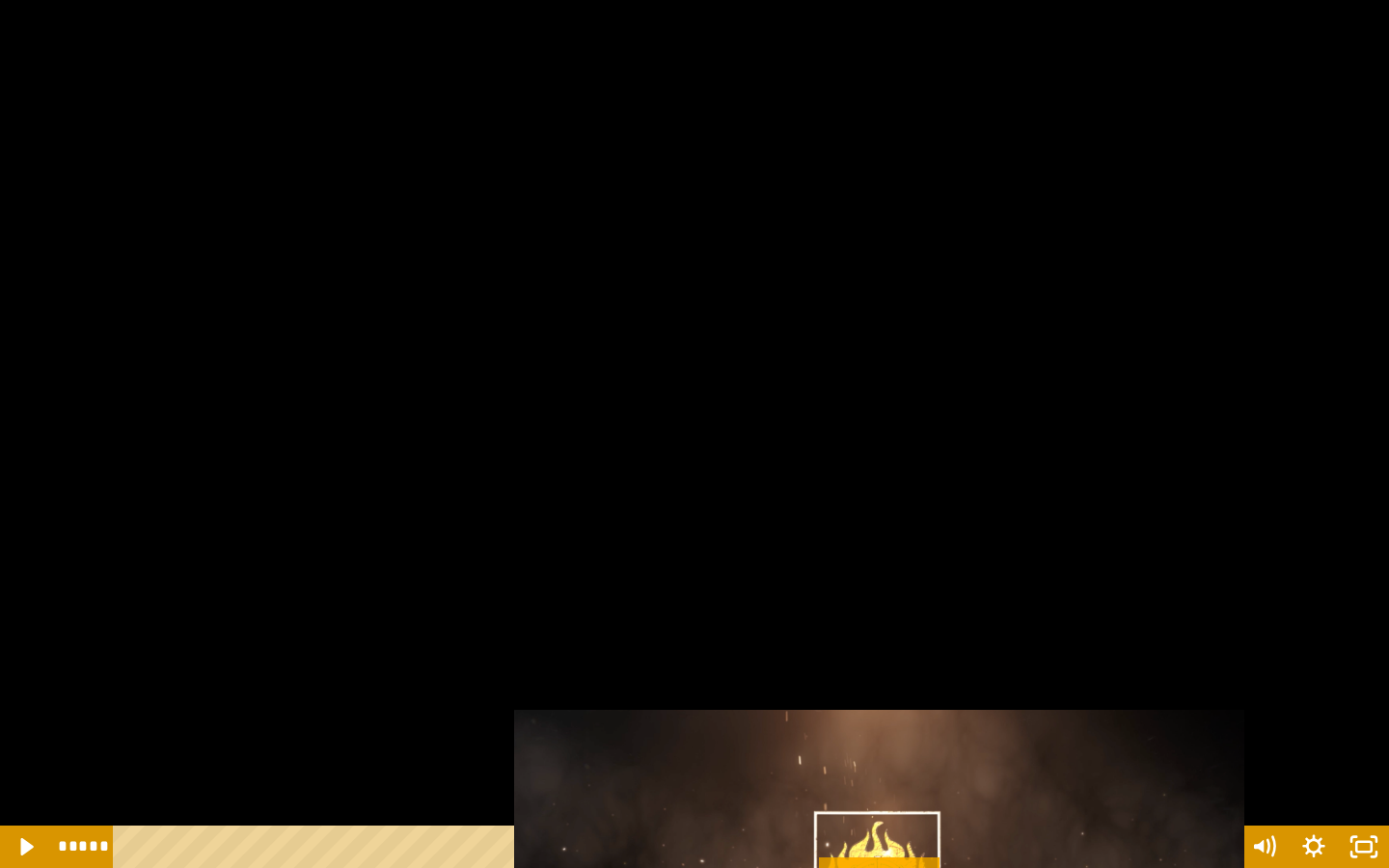 click at bounding box center (694, 434) 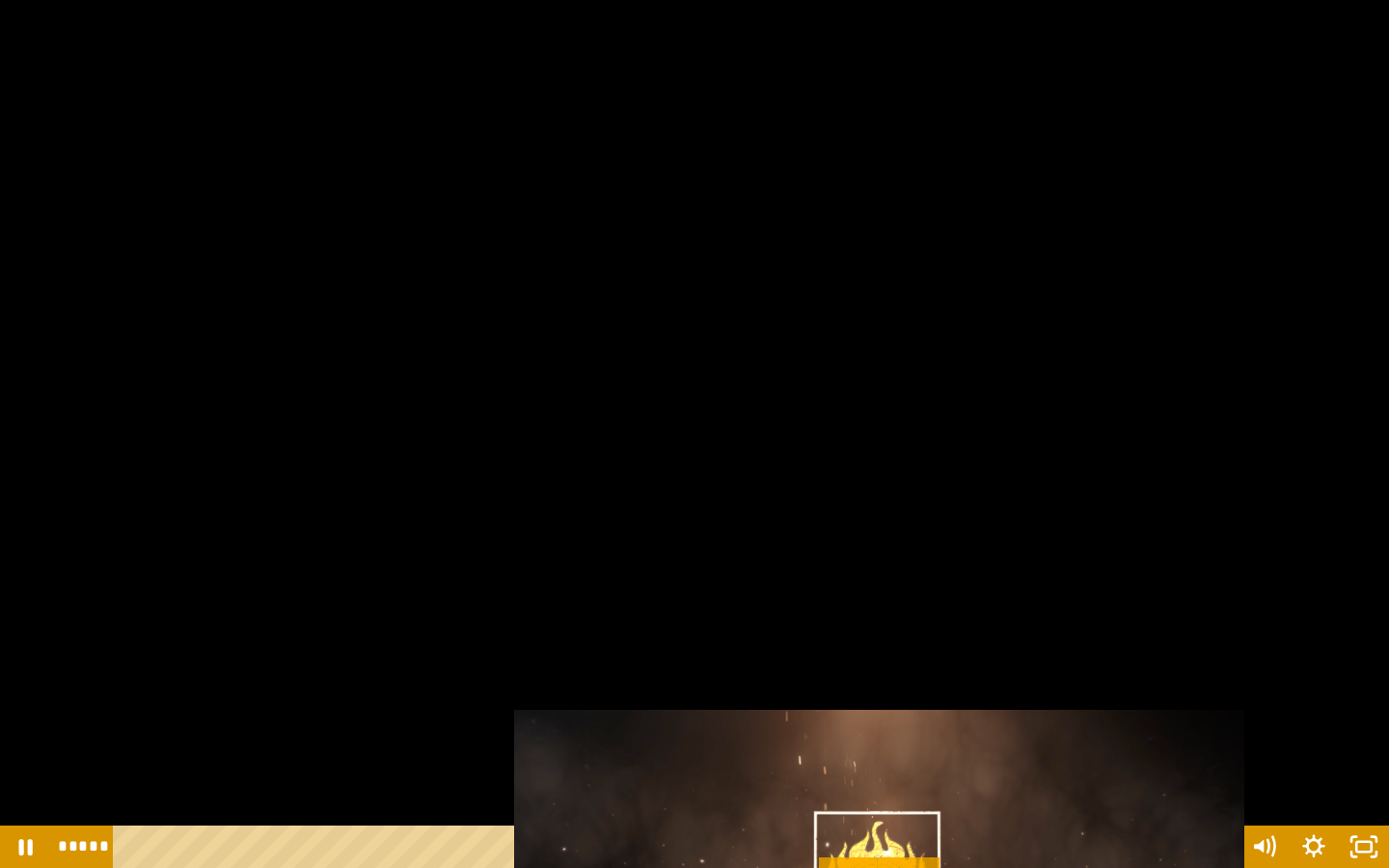 click on "*****" at bounding box center (678, 847) 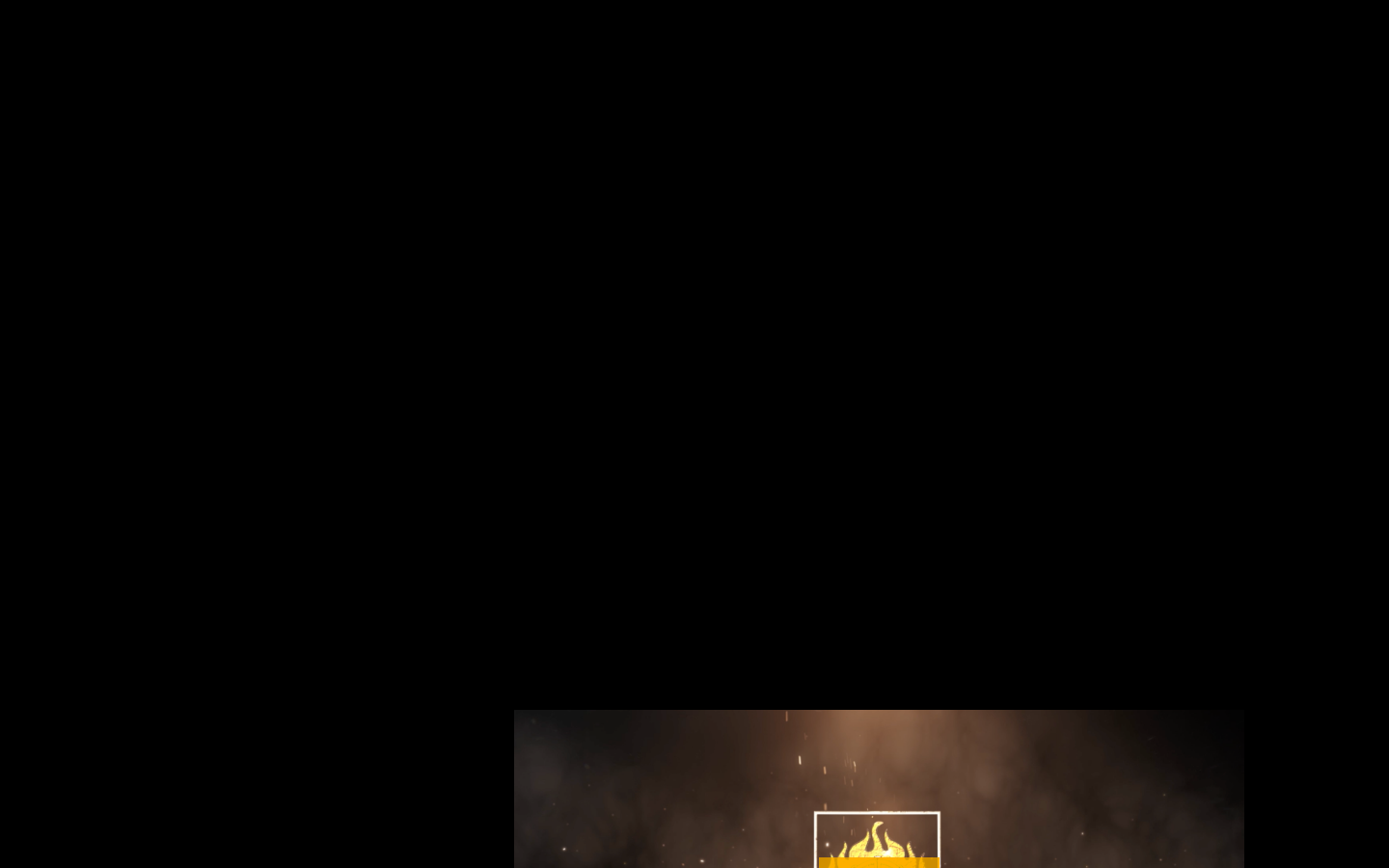 click at bounding box center (694, 434) 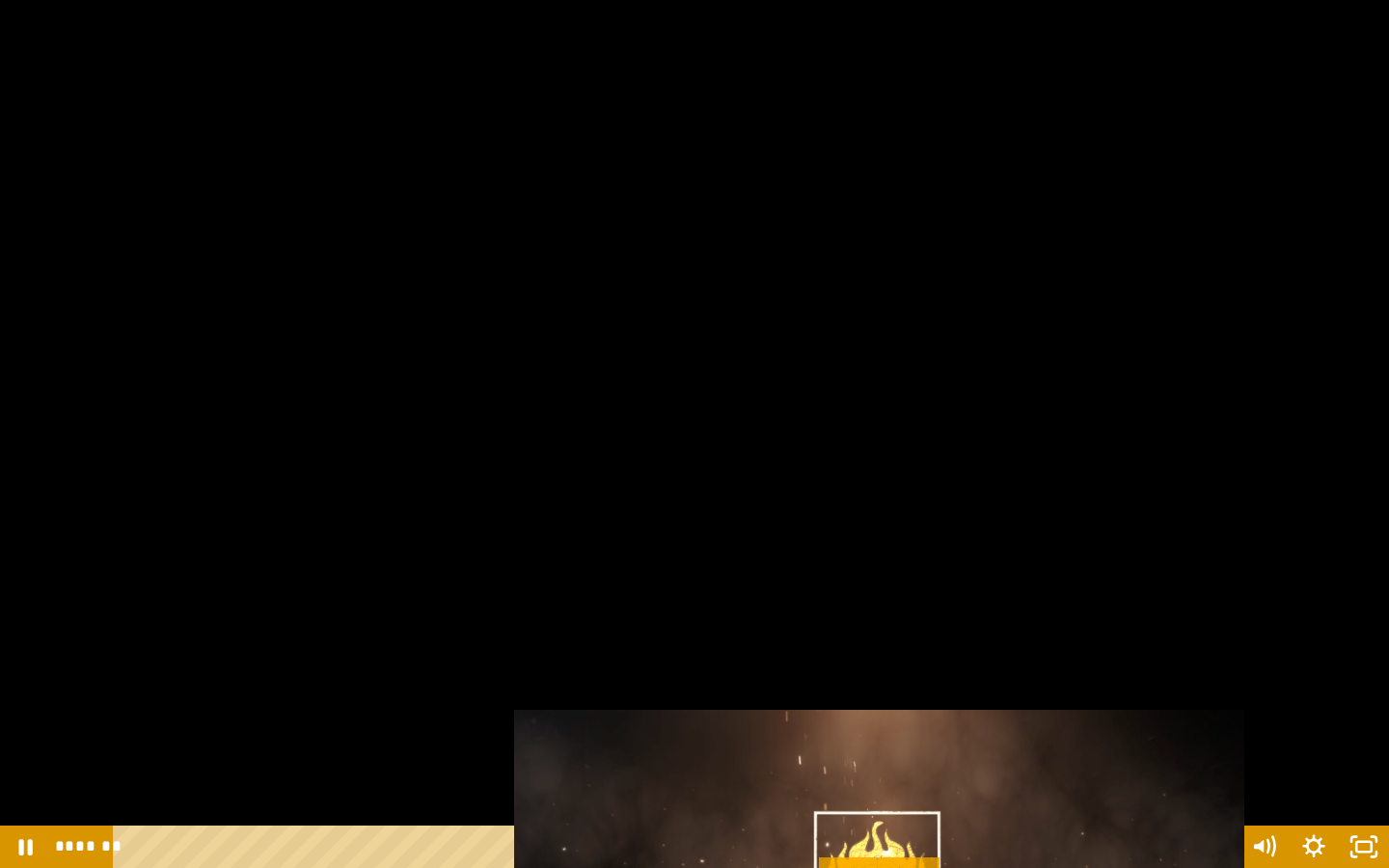 click at bounding box center [694, 434] 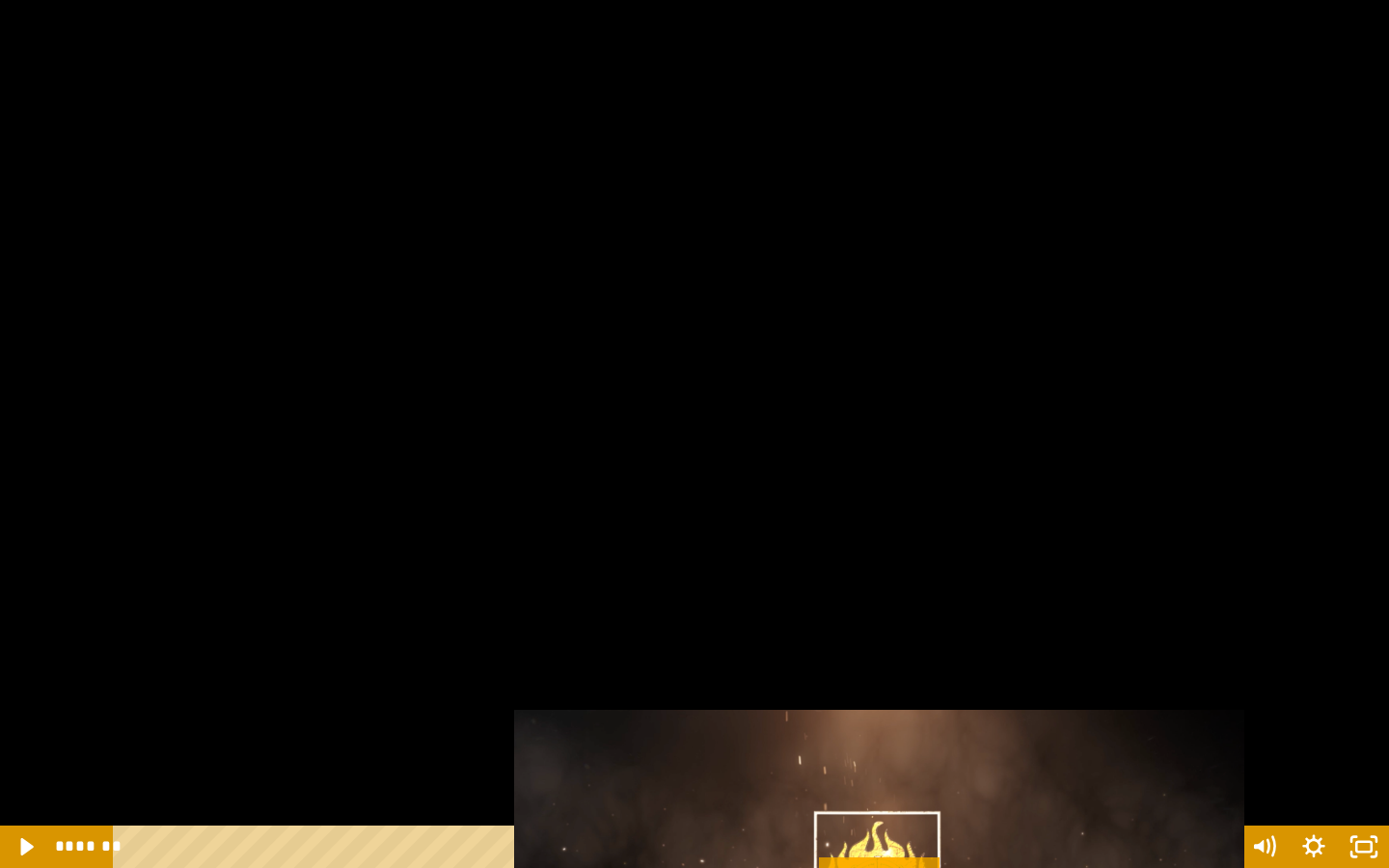 click at bounding box center [0, 0] 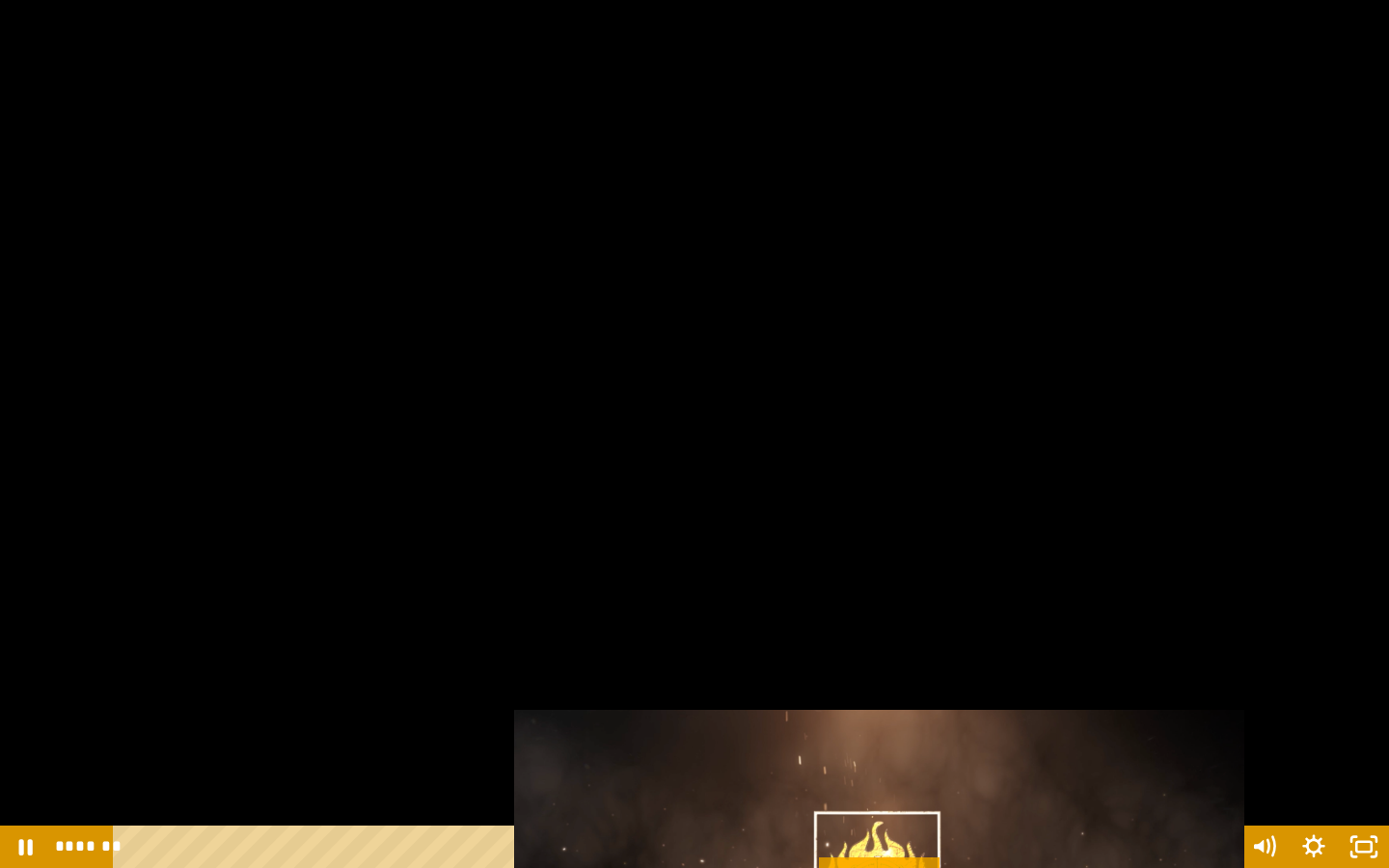 click at bounding box center (694, 434) 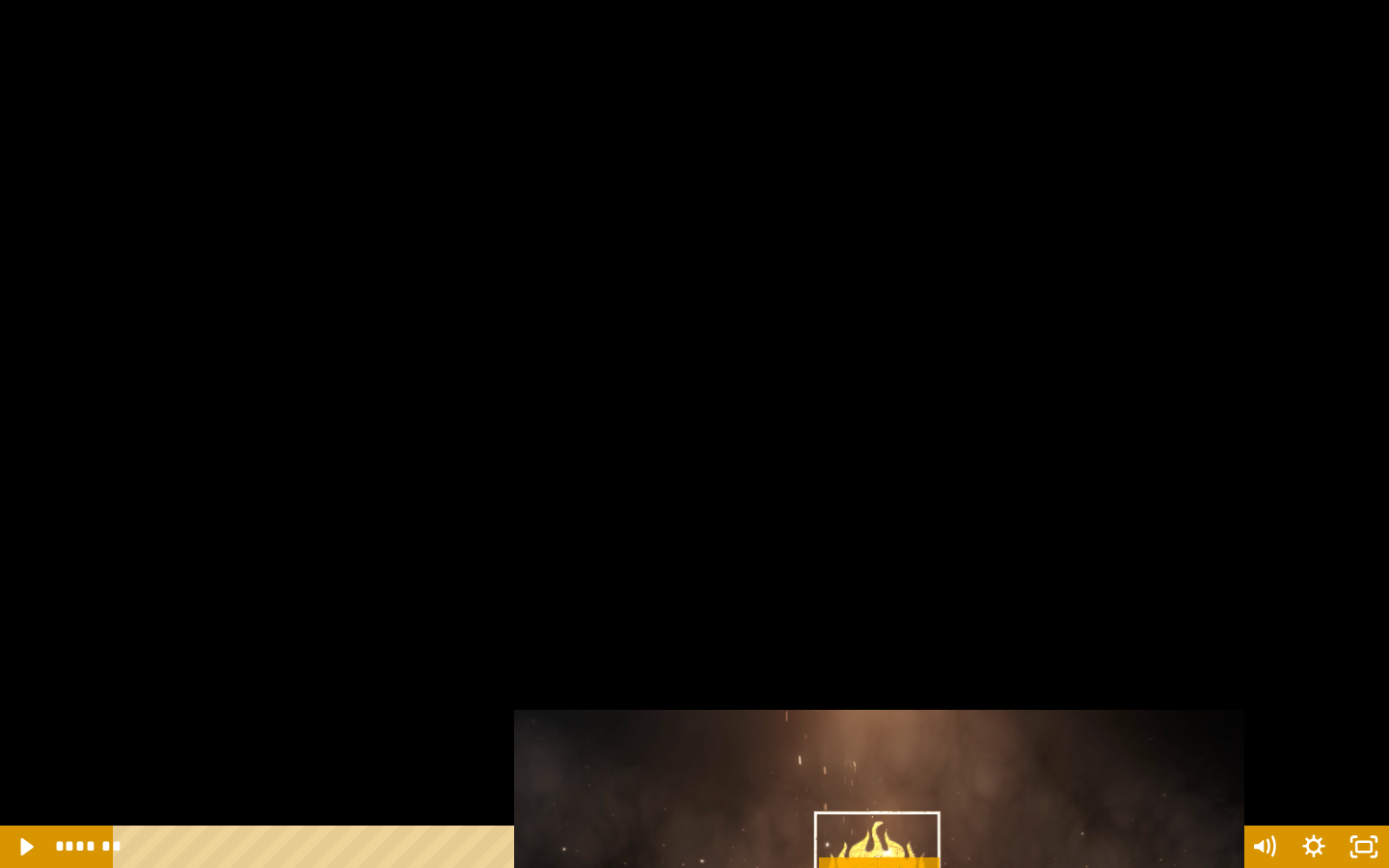 click at bounding box center (694, 434) 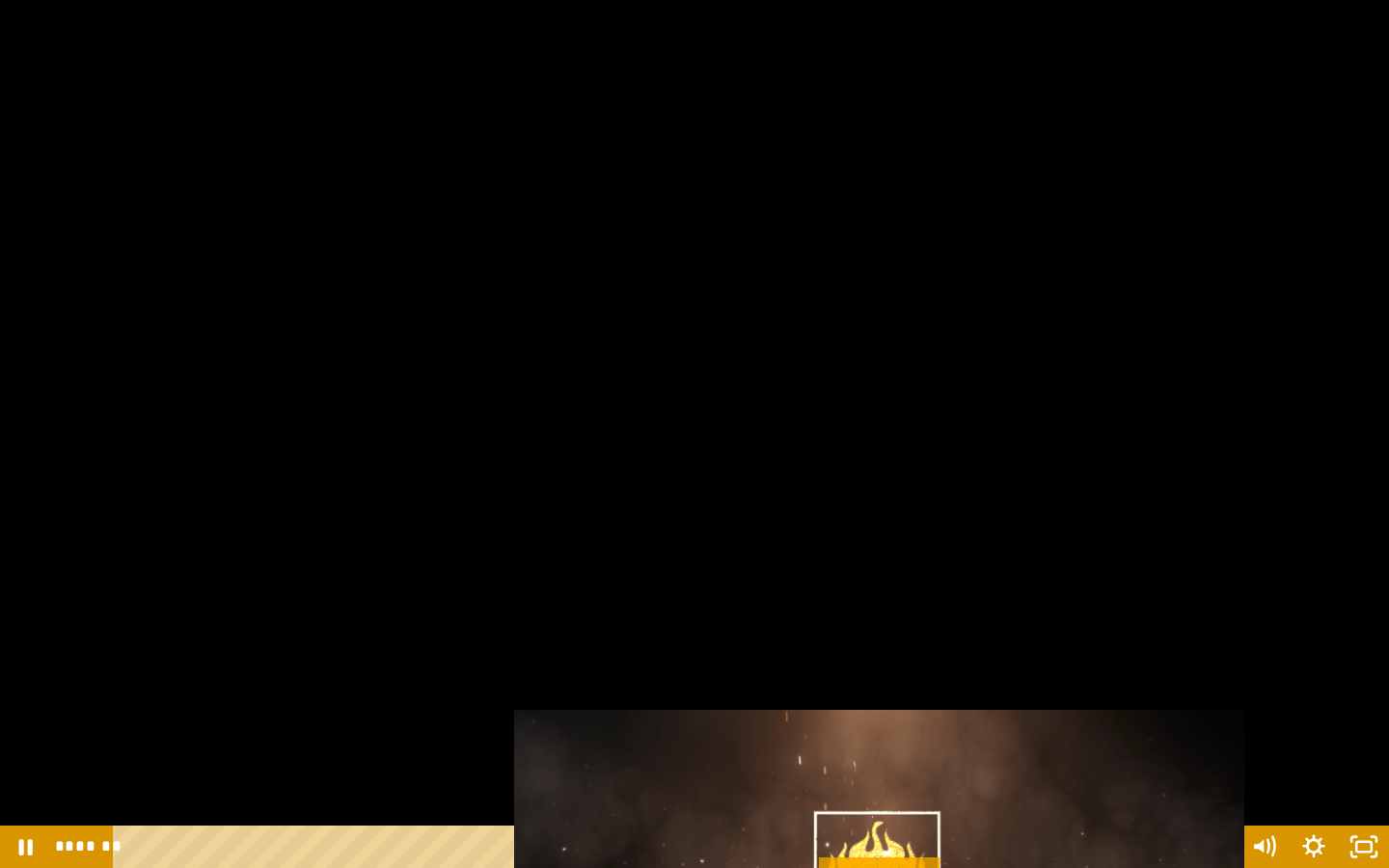 click at bounding box center (694, 434) 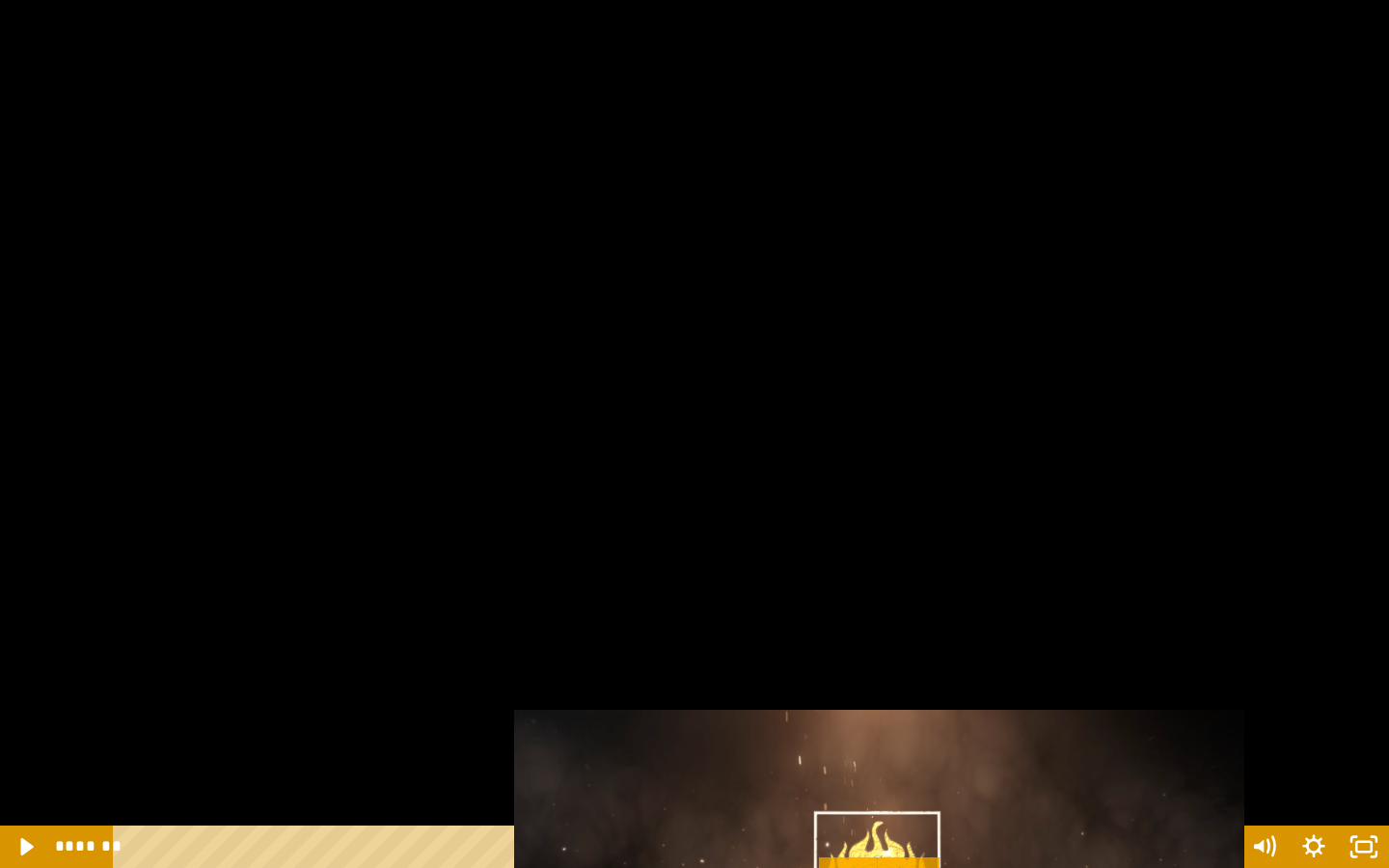 click at bounding box center (694, 434) 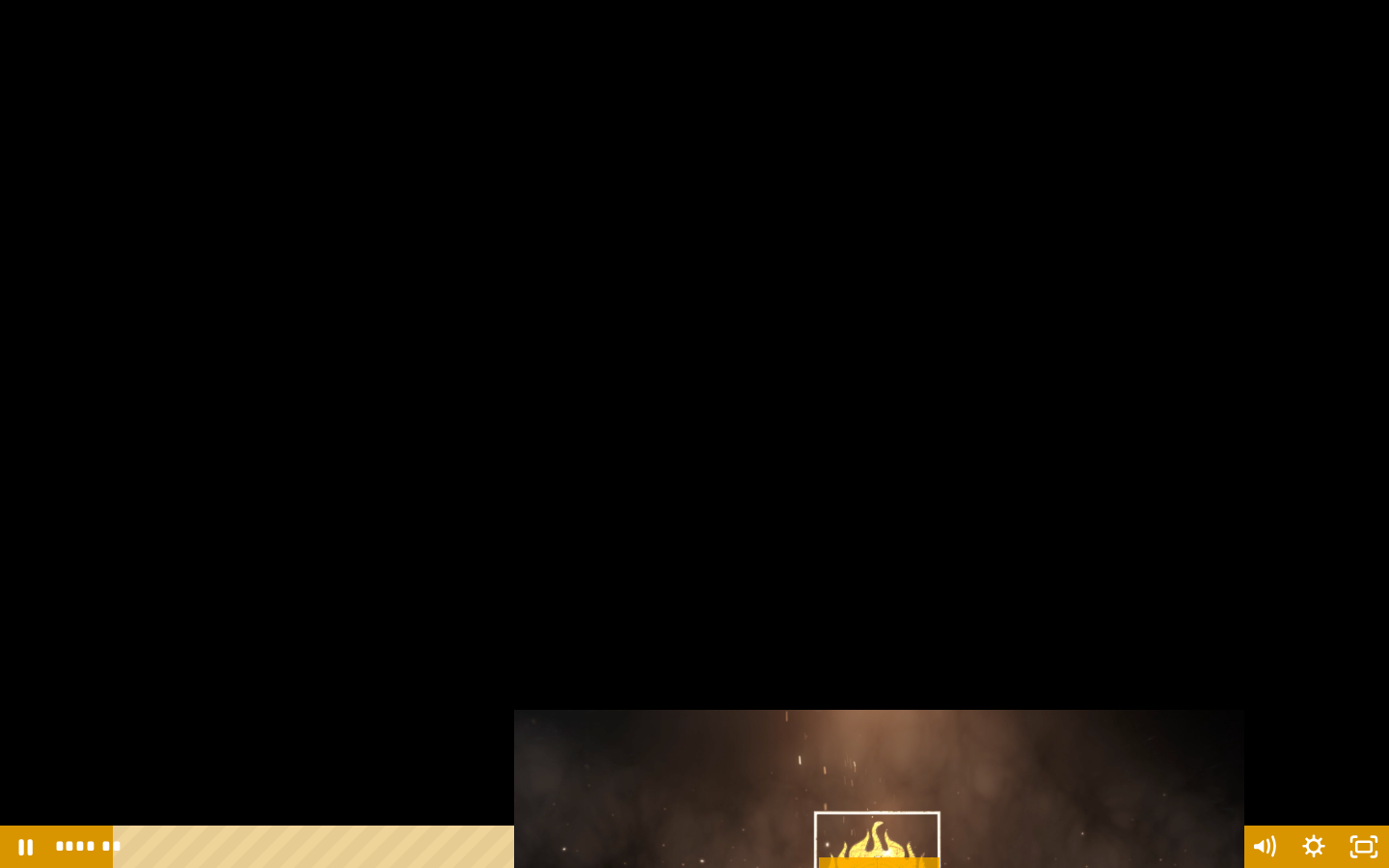 click at bounding box center [694, 434] 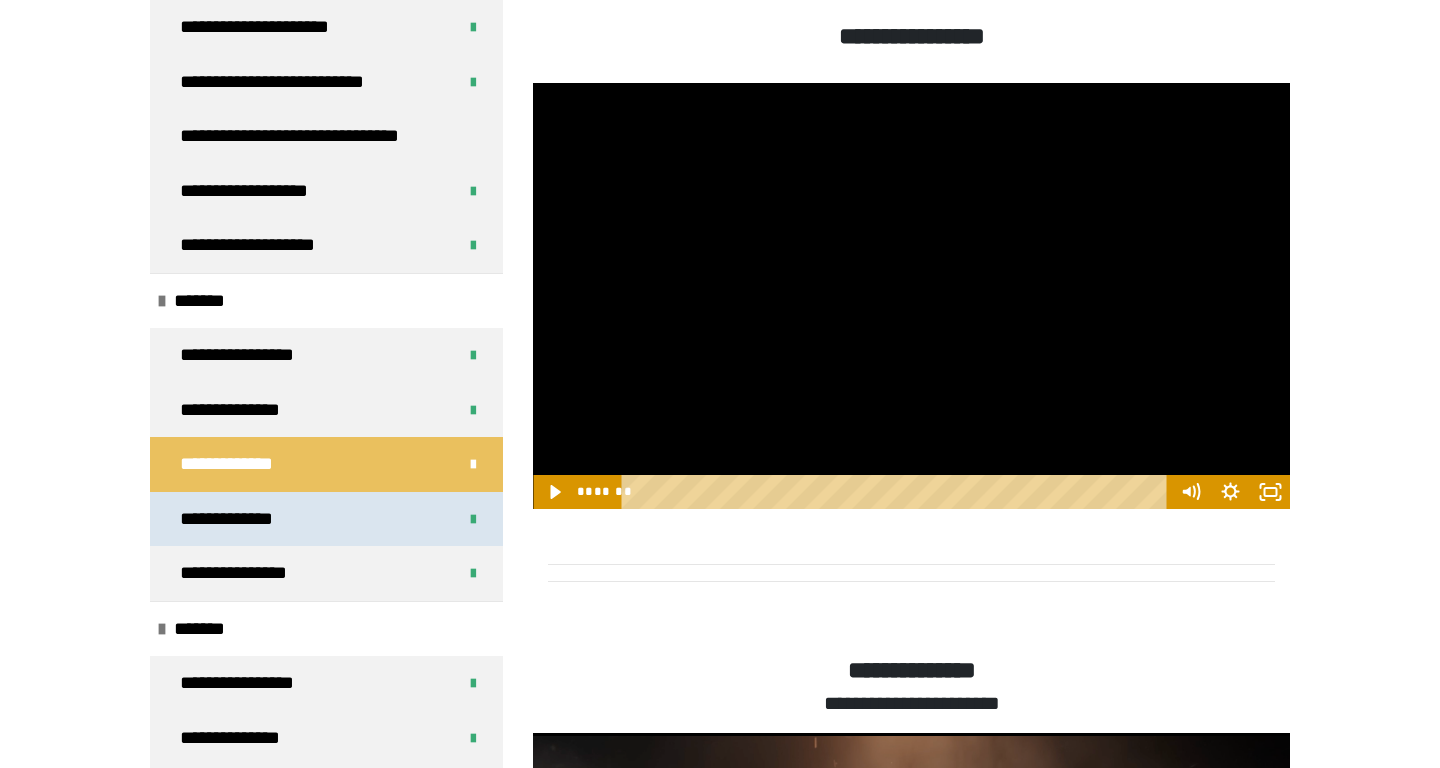 click at bounding box center (473, 520) 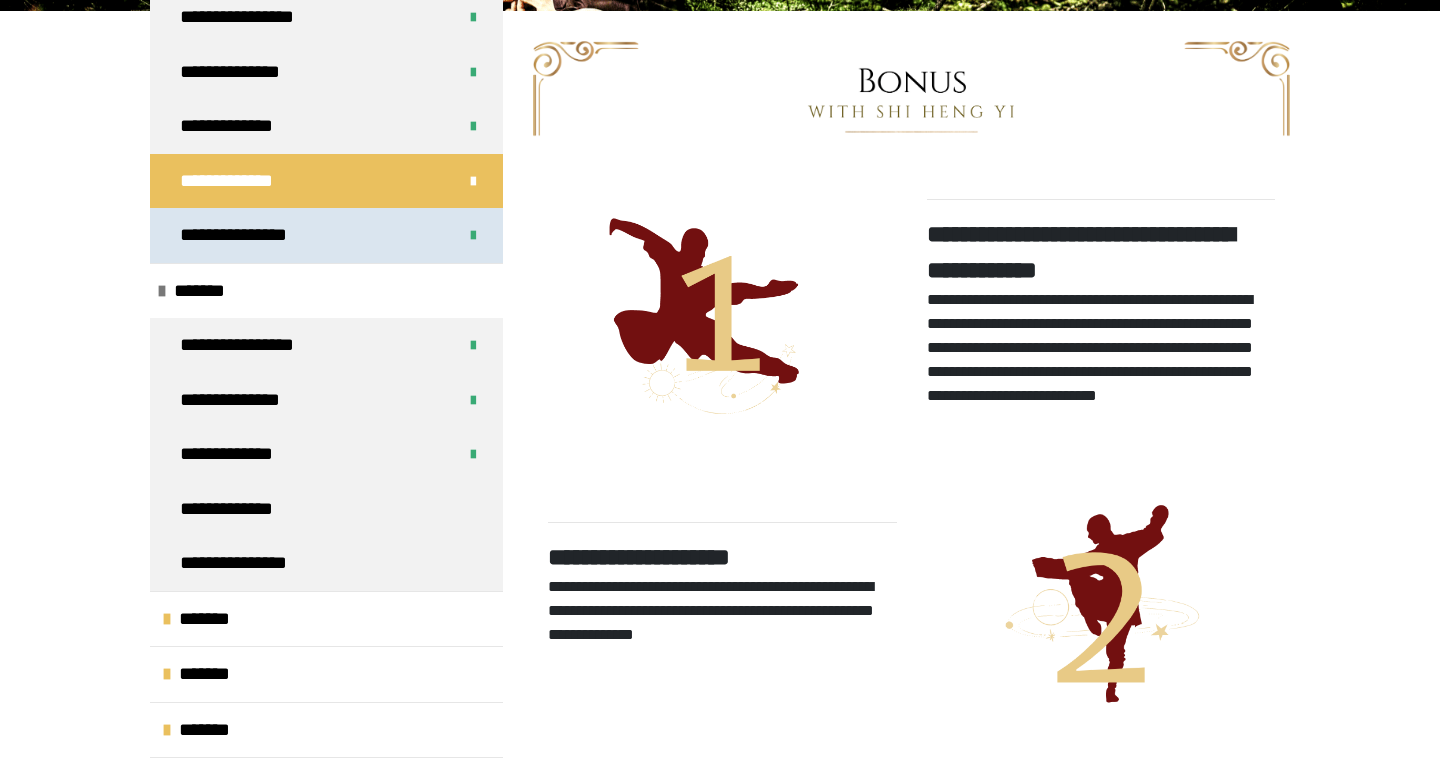 scroll, scrollTop: 619, scrollLeft: 0, axis: vertical 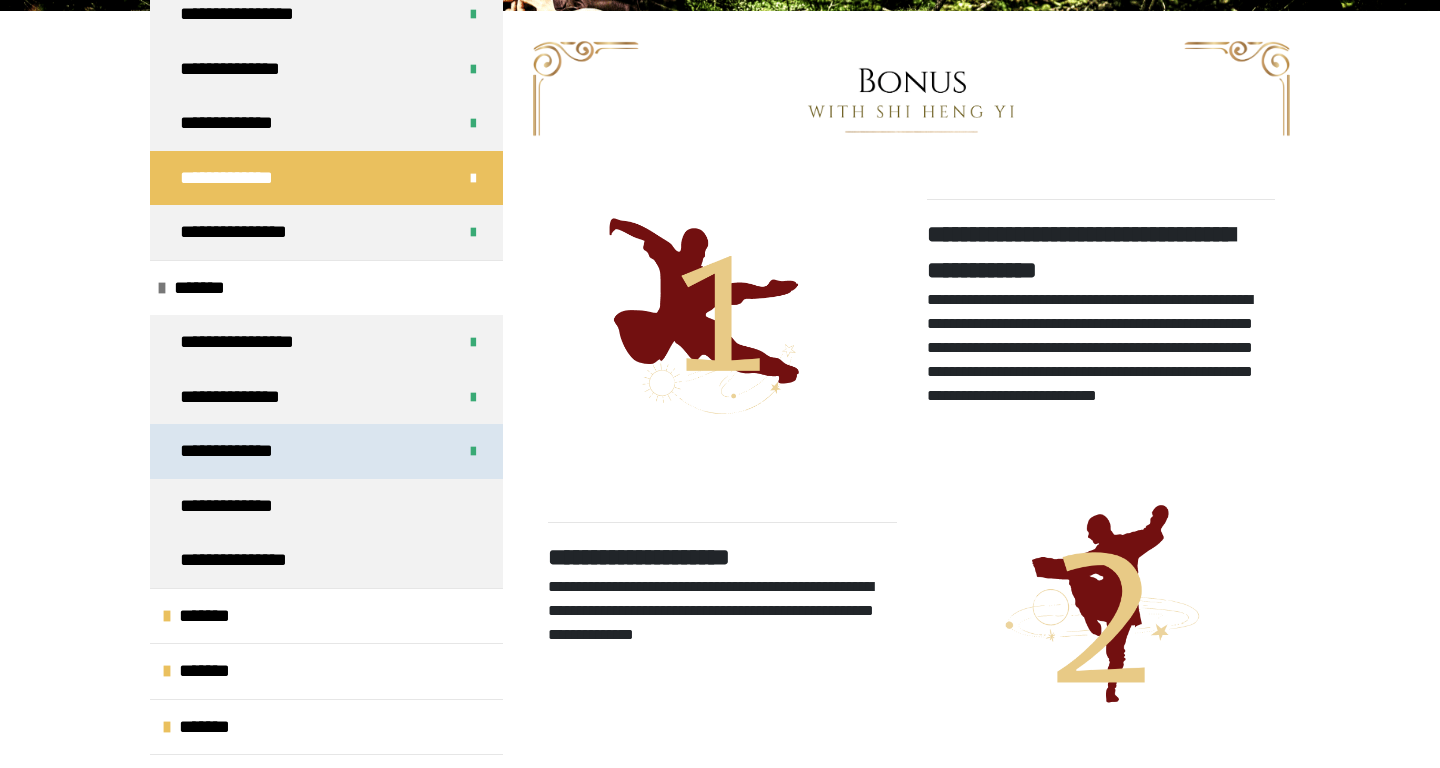 click on "**********" at bounding box center (326, 451) 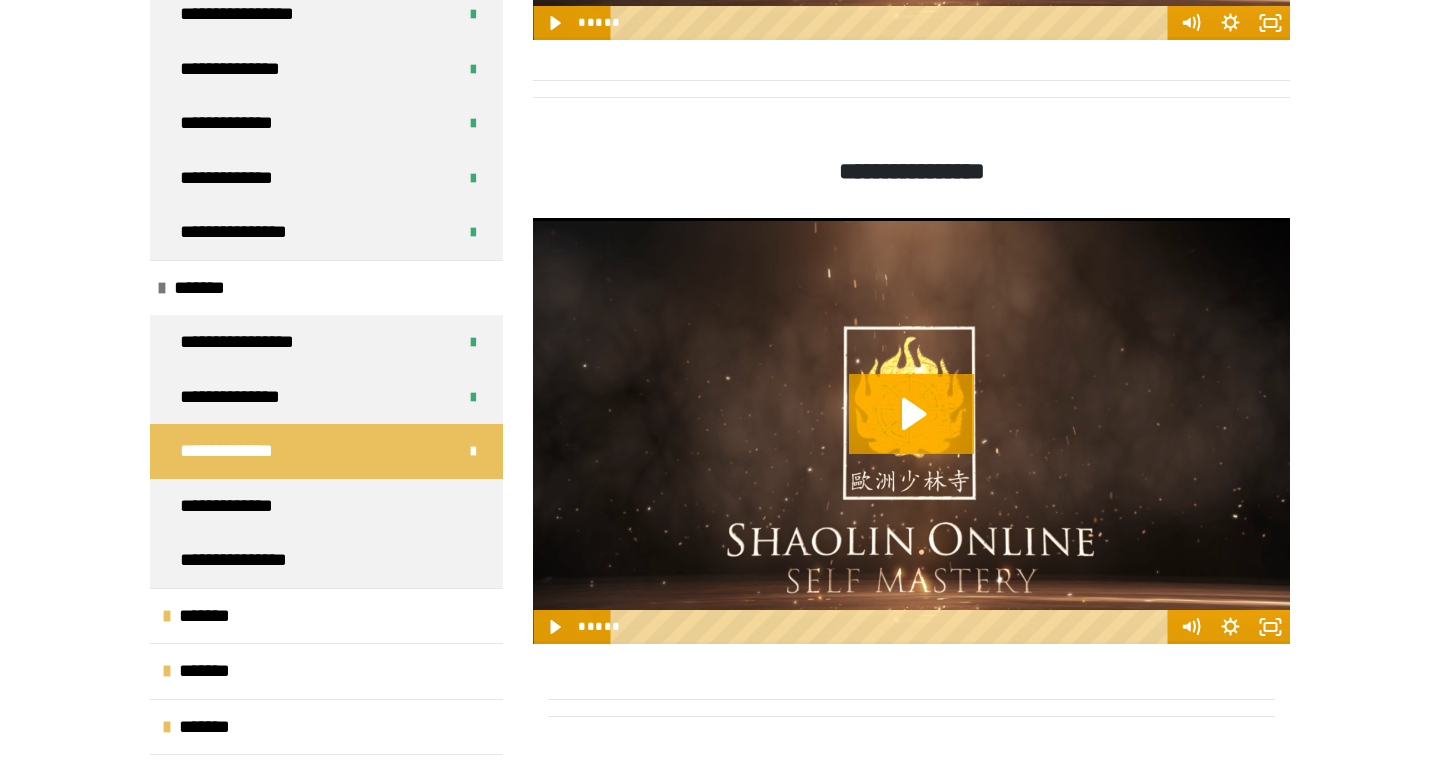 scroll, scrollTop: 1825, scrollLeft: 0, axis: vertical 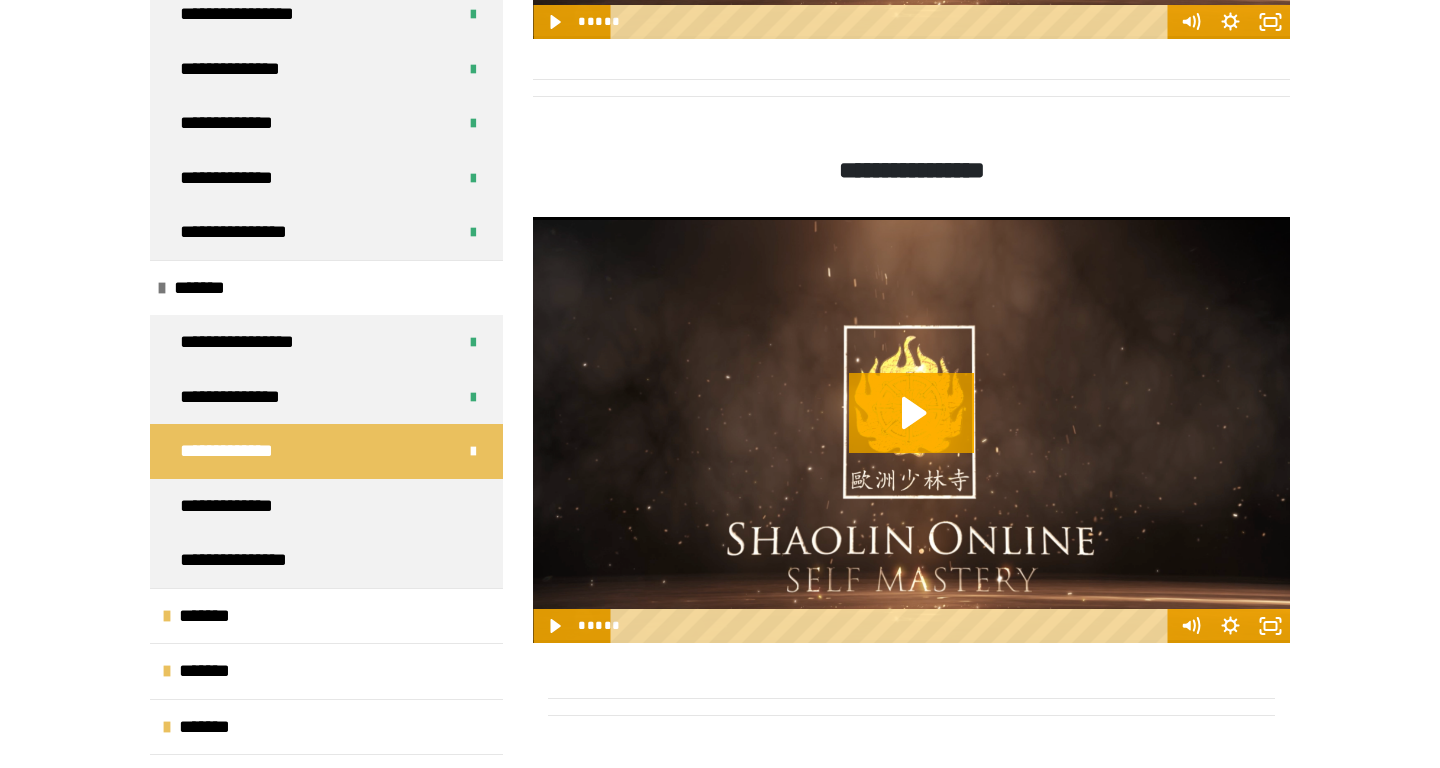 click at bounding box center (911, 430) 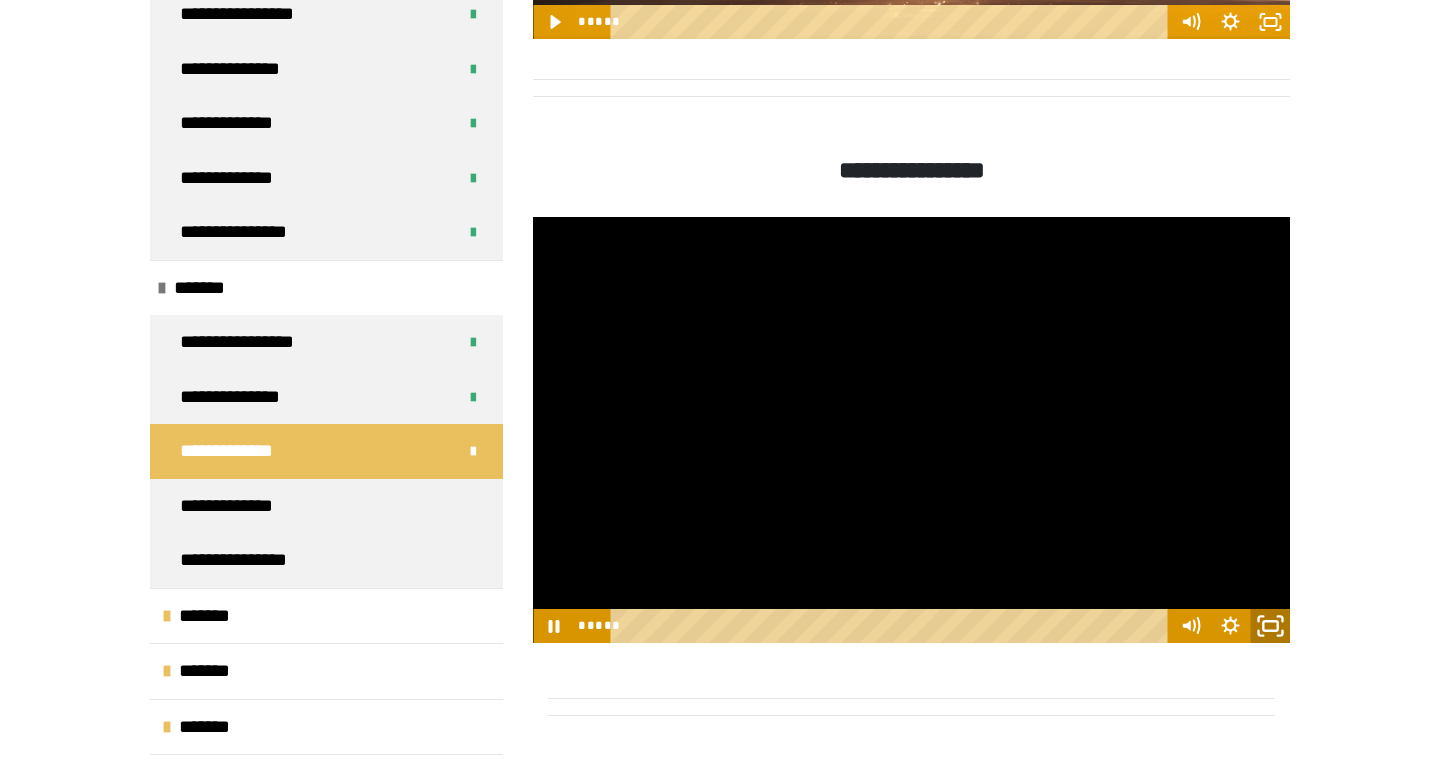click 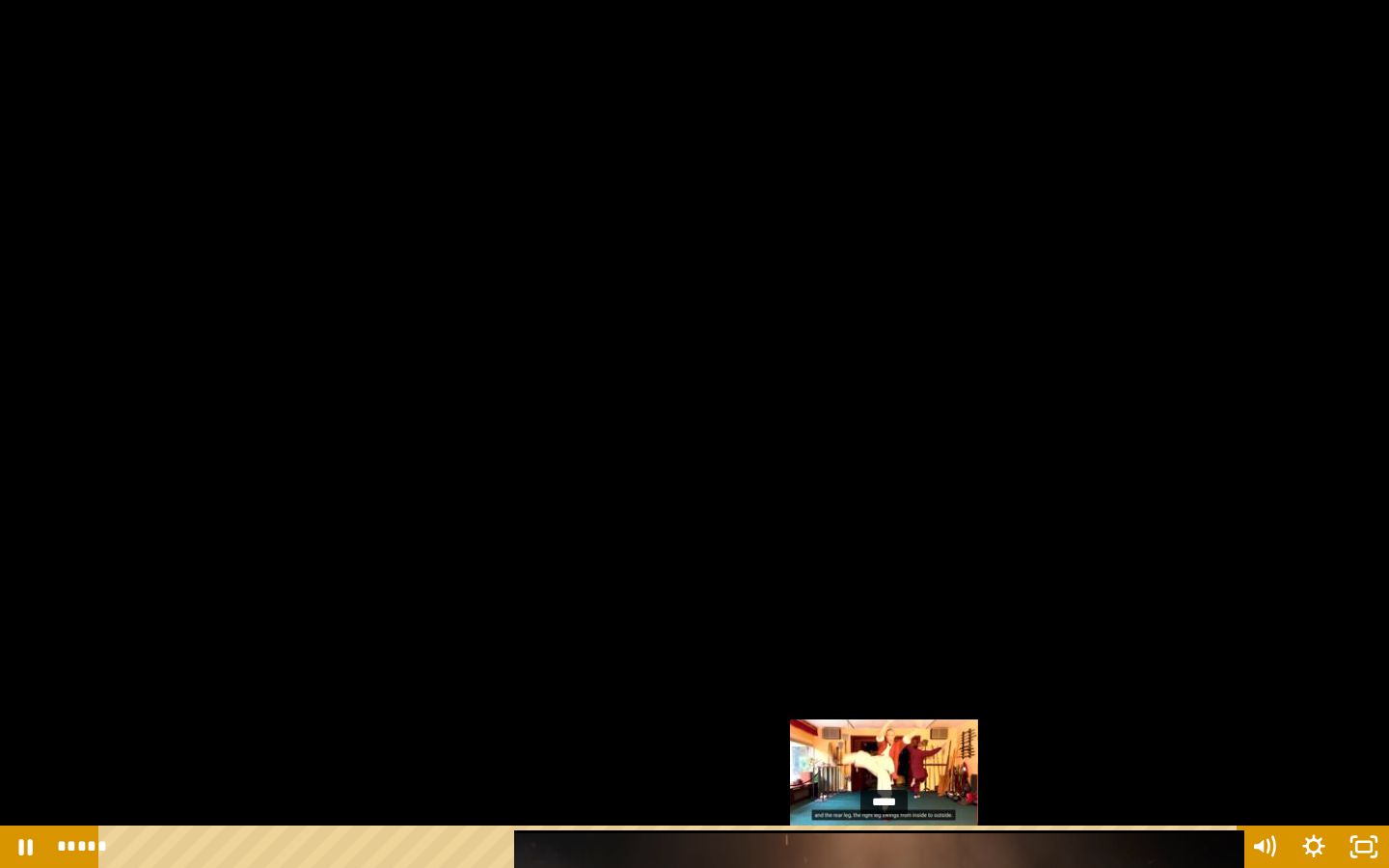 click on "*****" at bounding box center [671, 847] 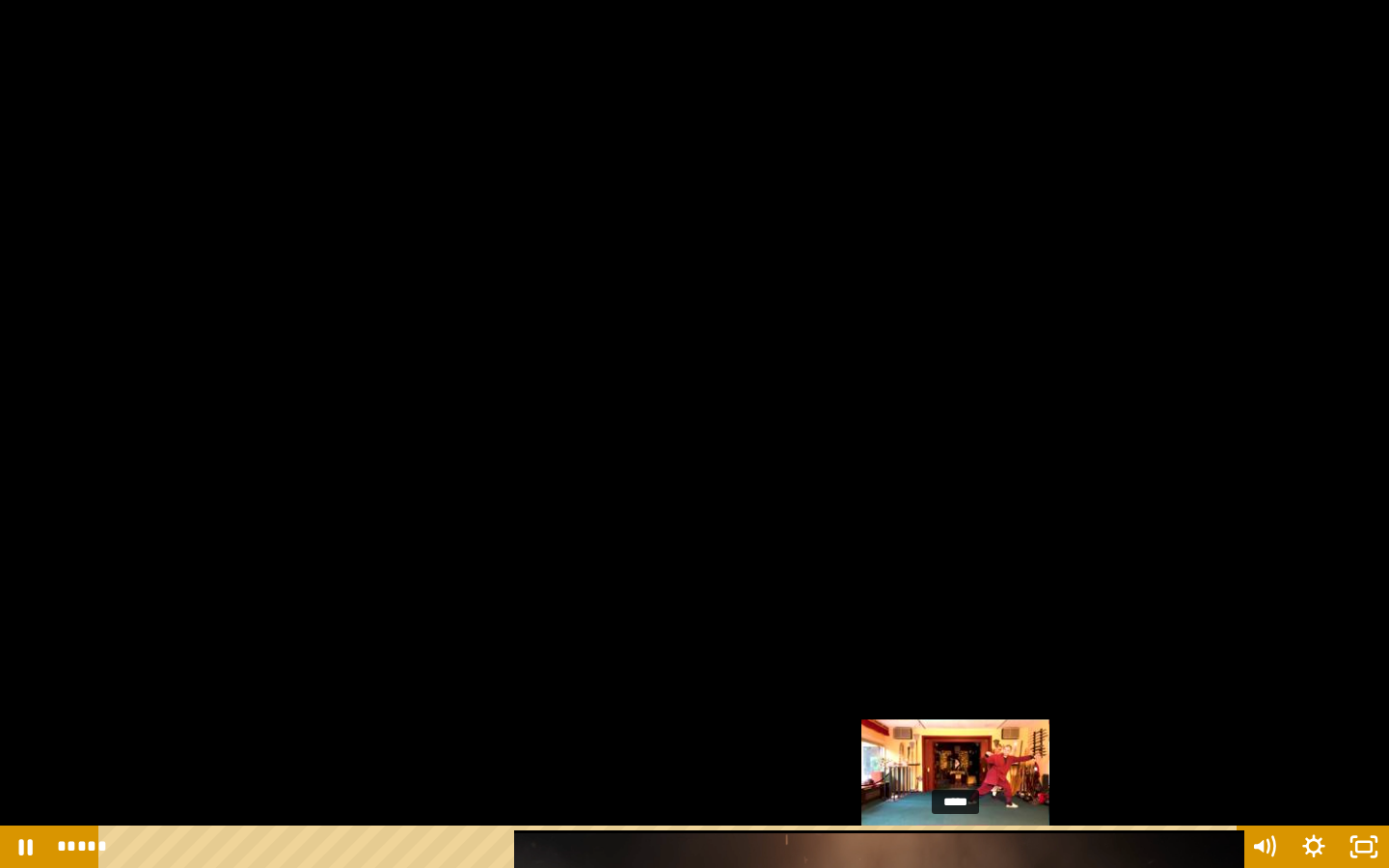 click on "*****" at bounding box center (671, 847) 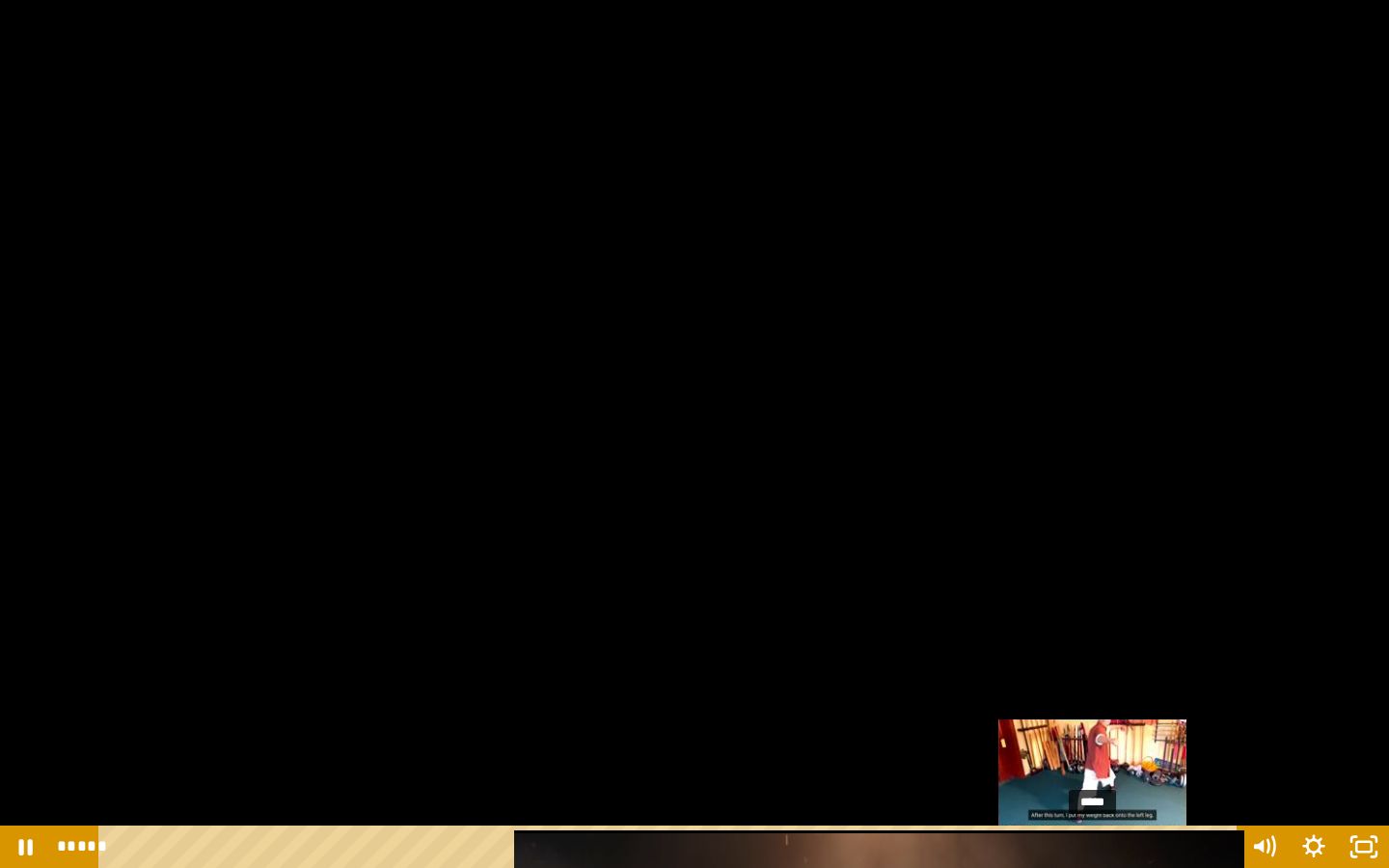 click on "*****" at bounding box center [671, 847] 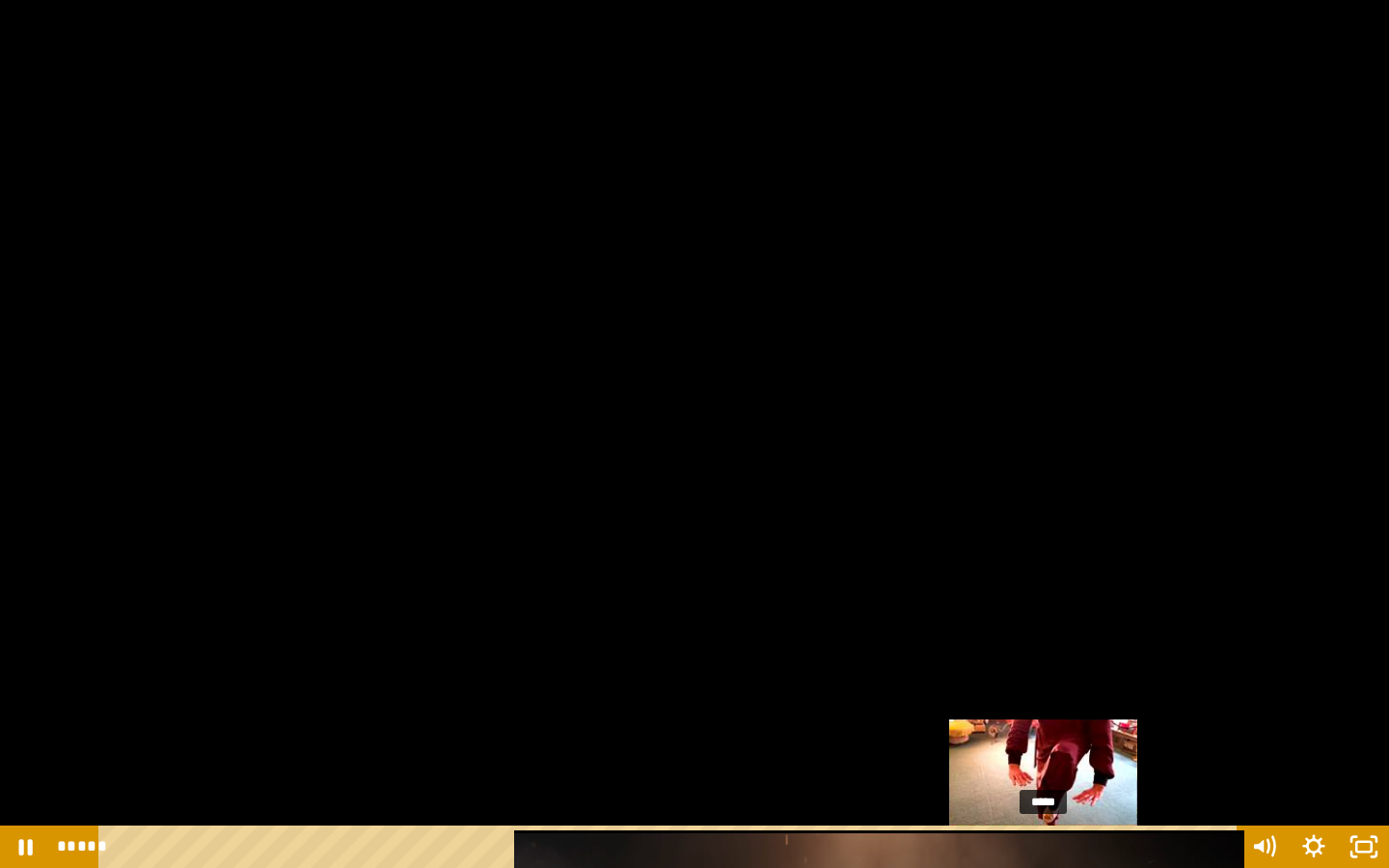 click on "*****" at bounding box center (671, 847) 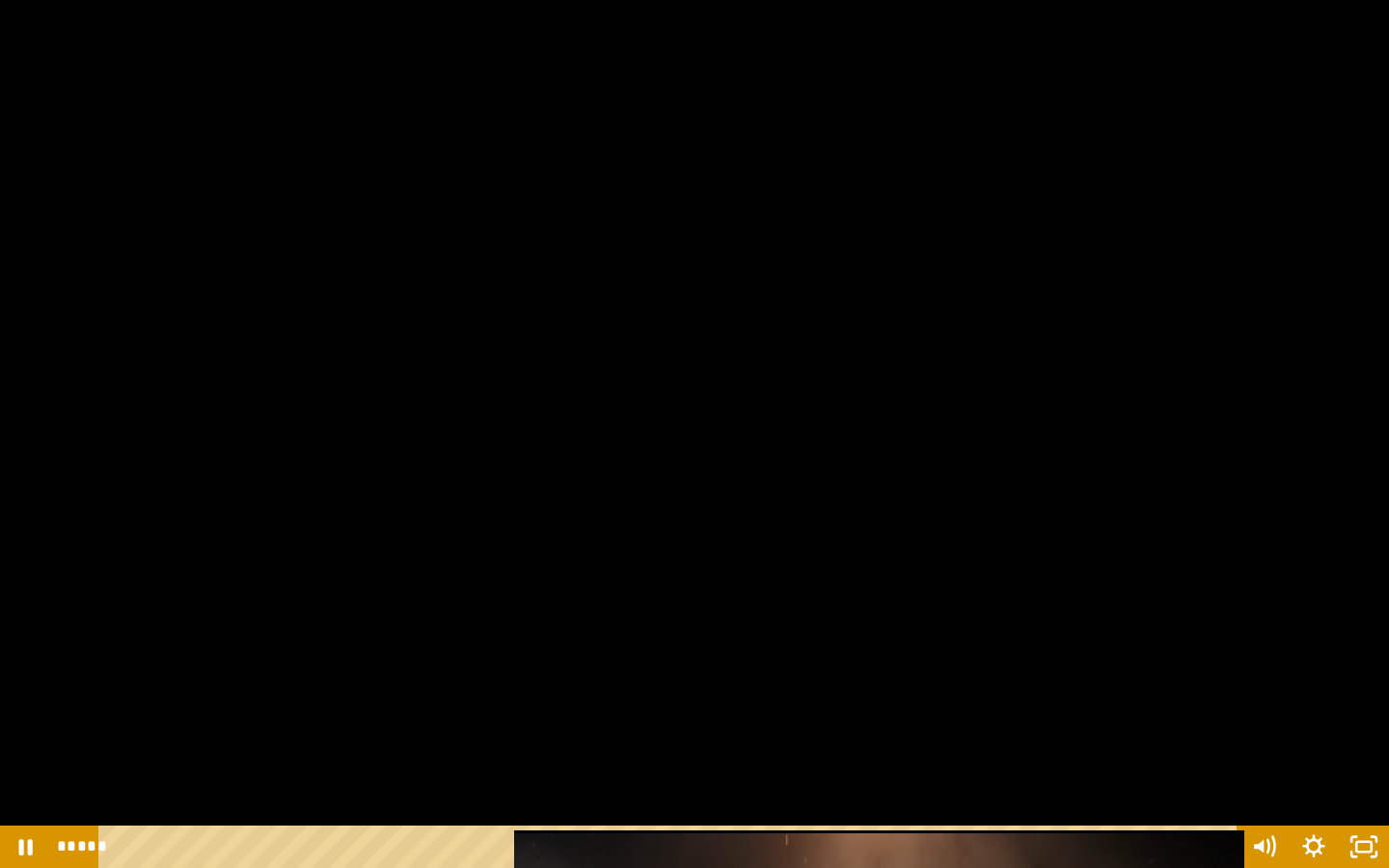 click at bounding box center [694, 434] 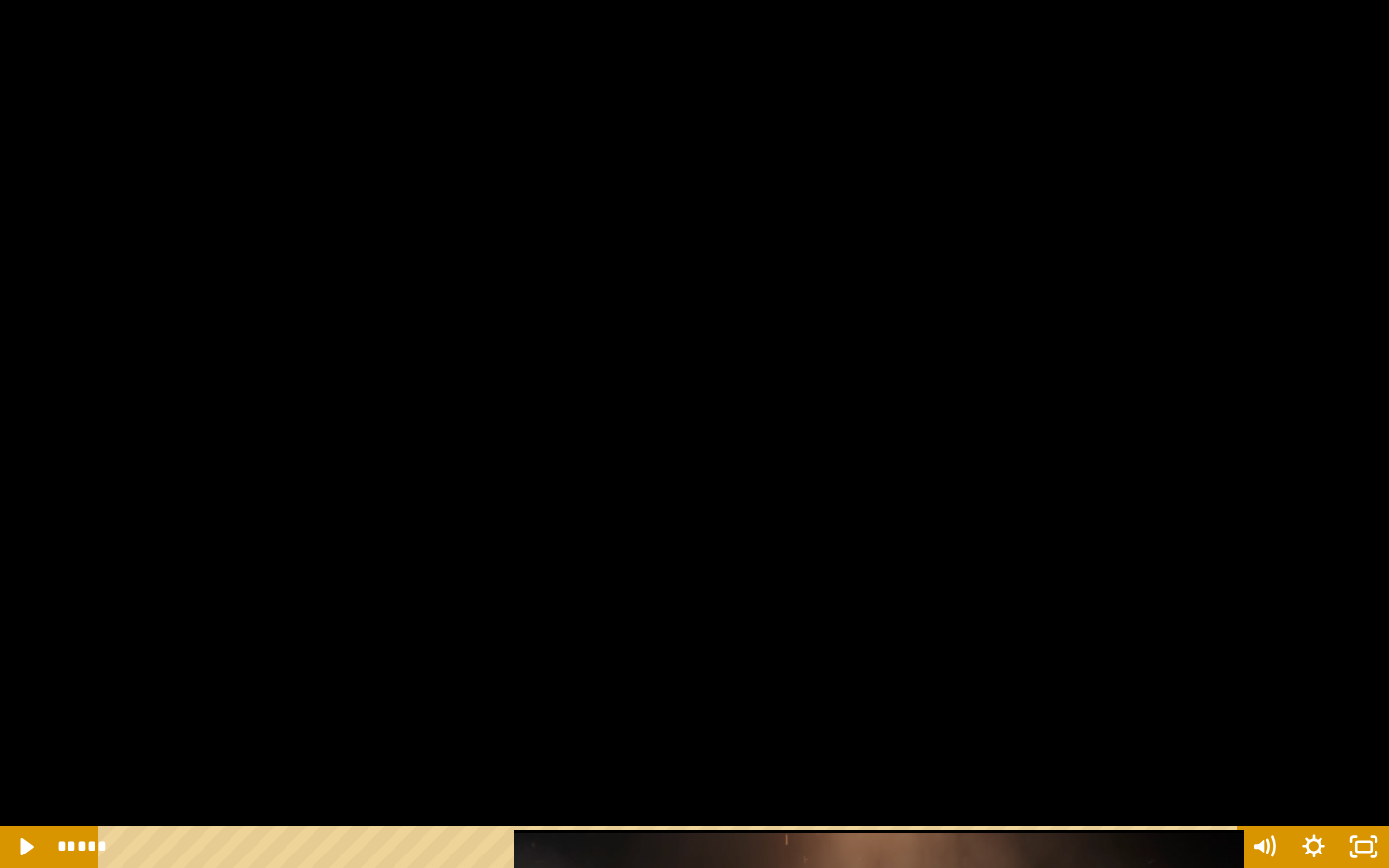 type 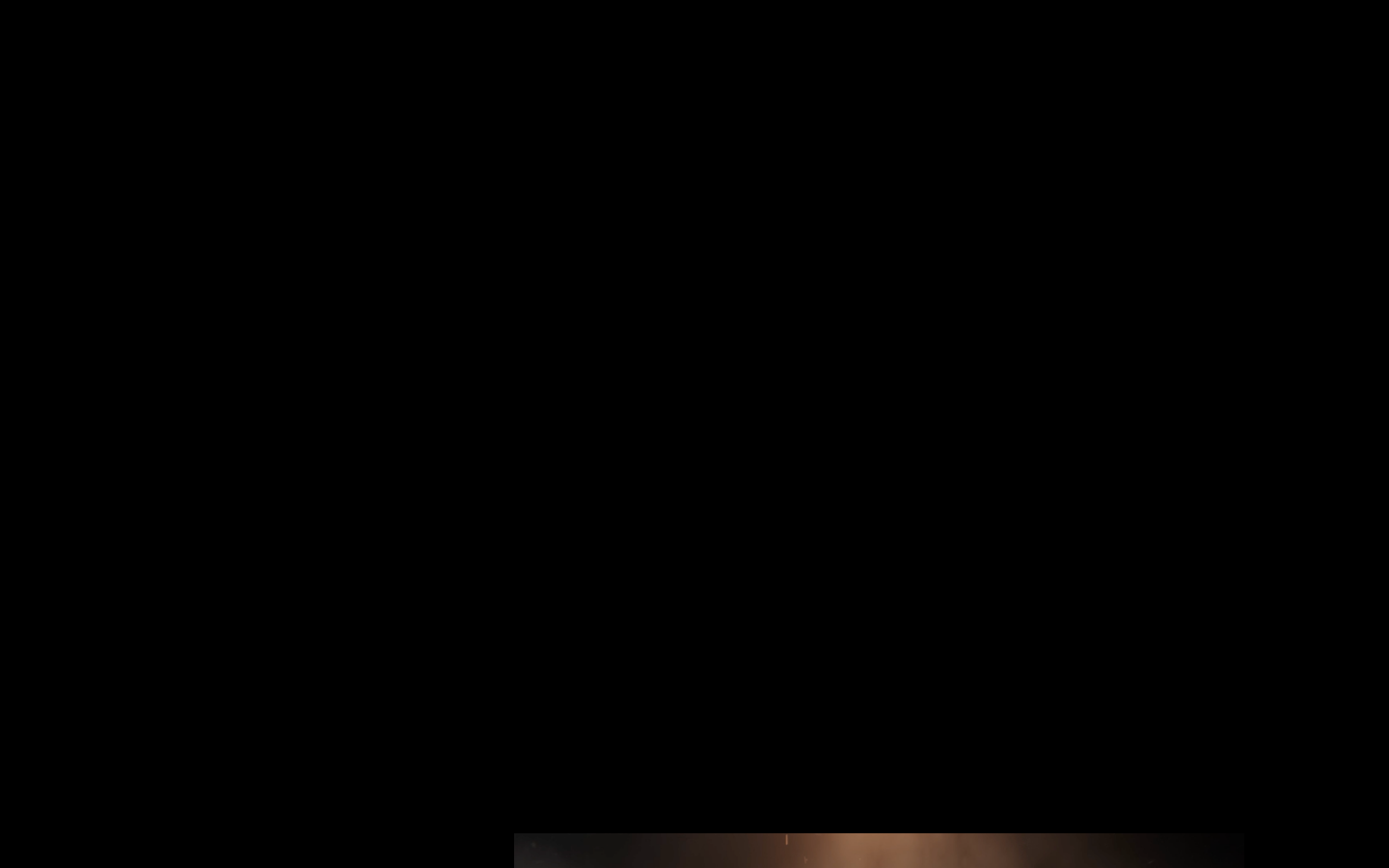 click at bounding box center [694, 434] 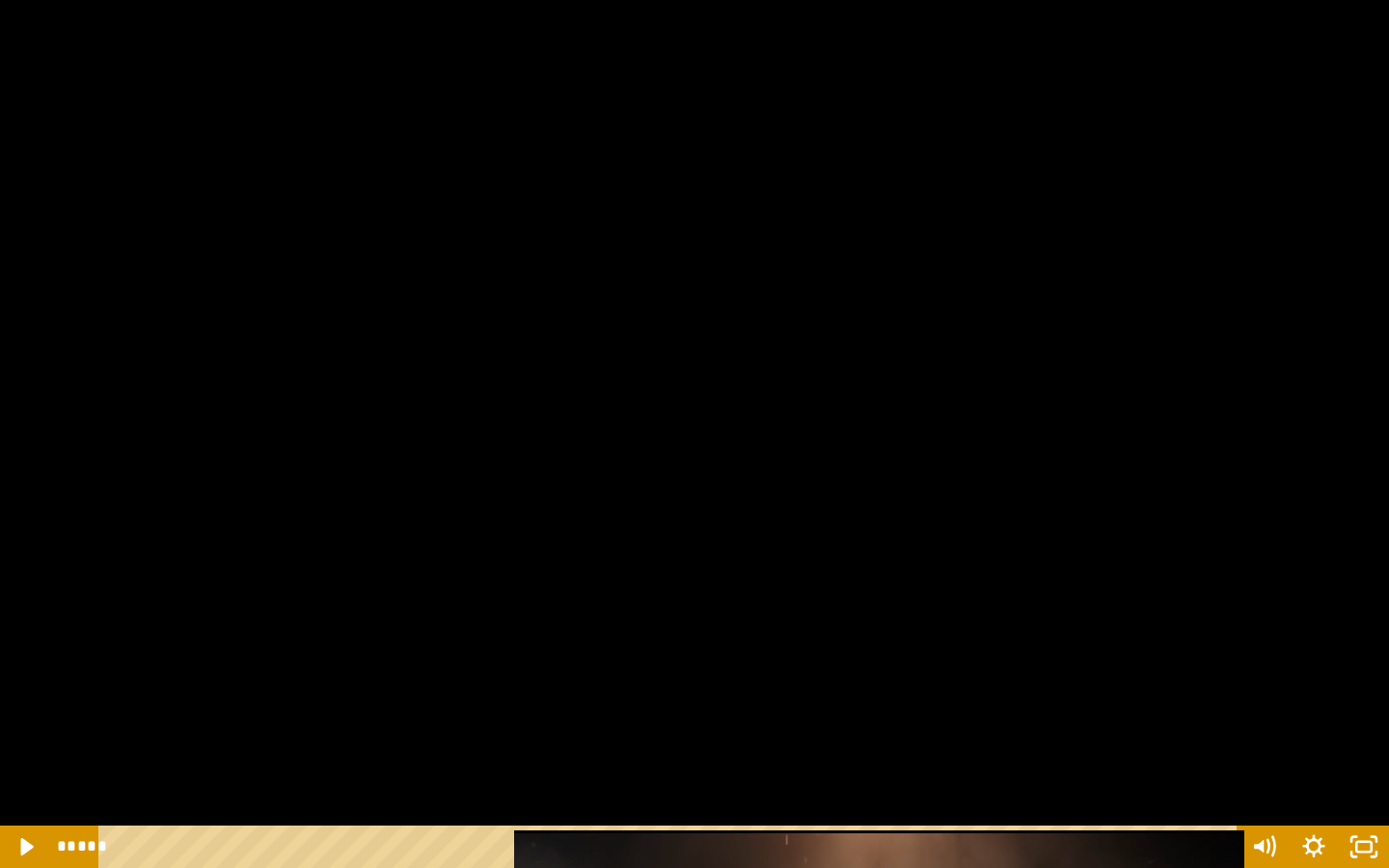 click at bounding box center [694, 434] 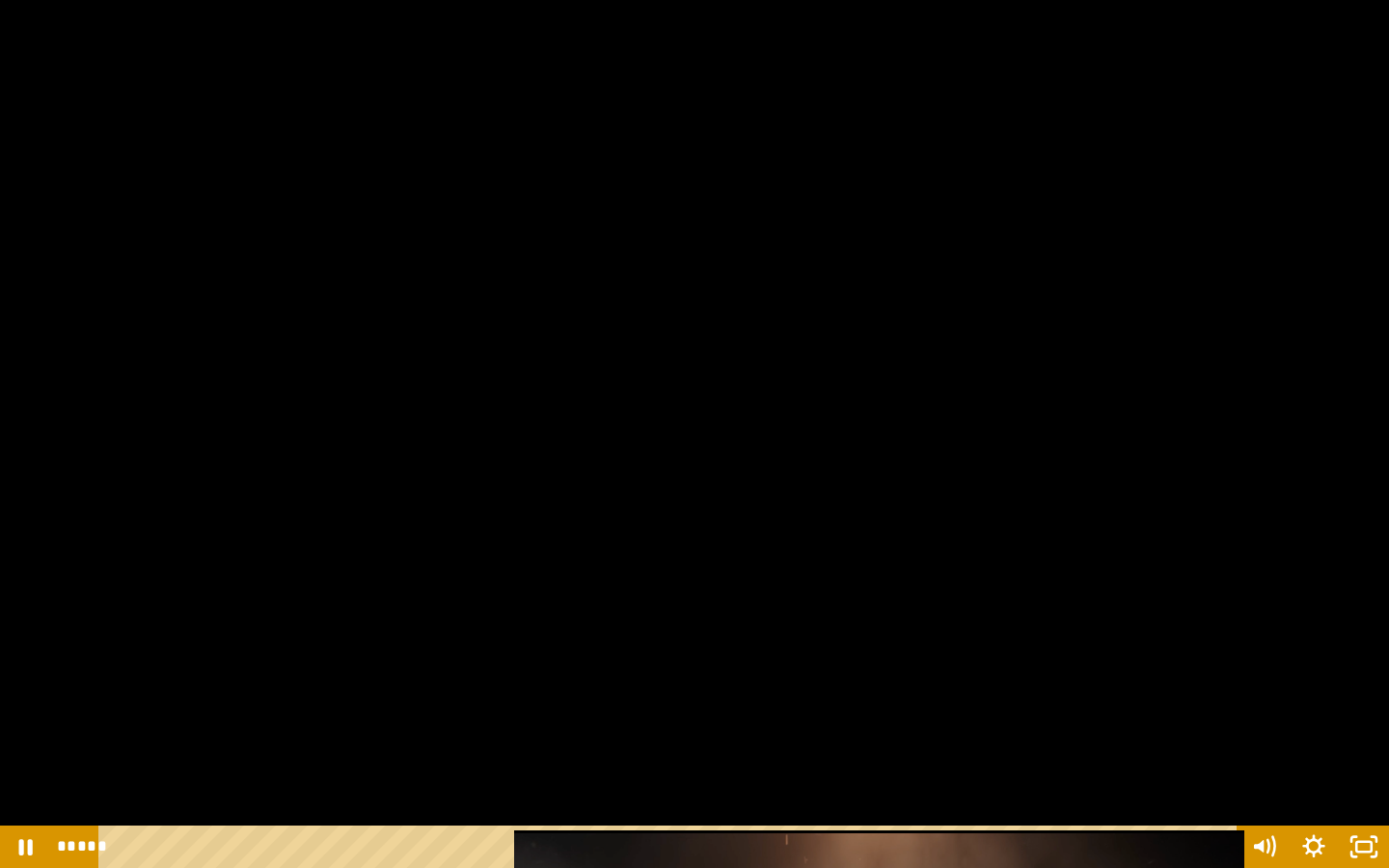 click at bounding box center (694, 434) 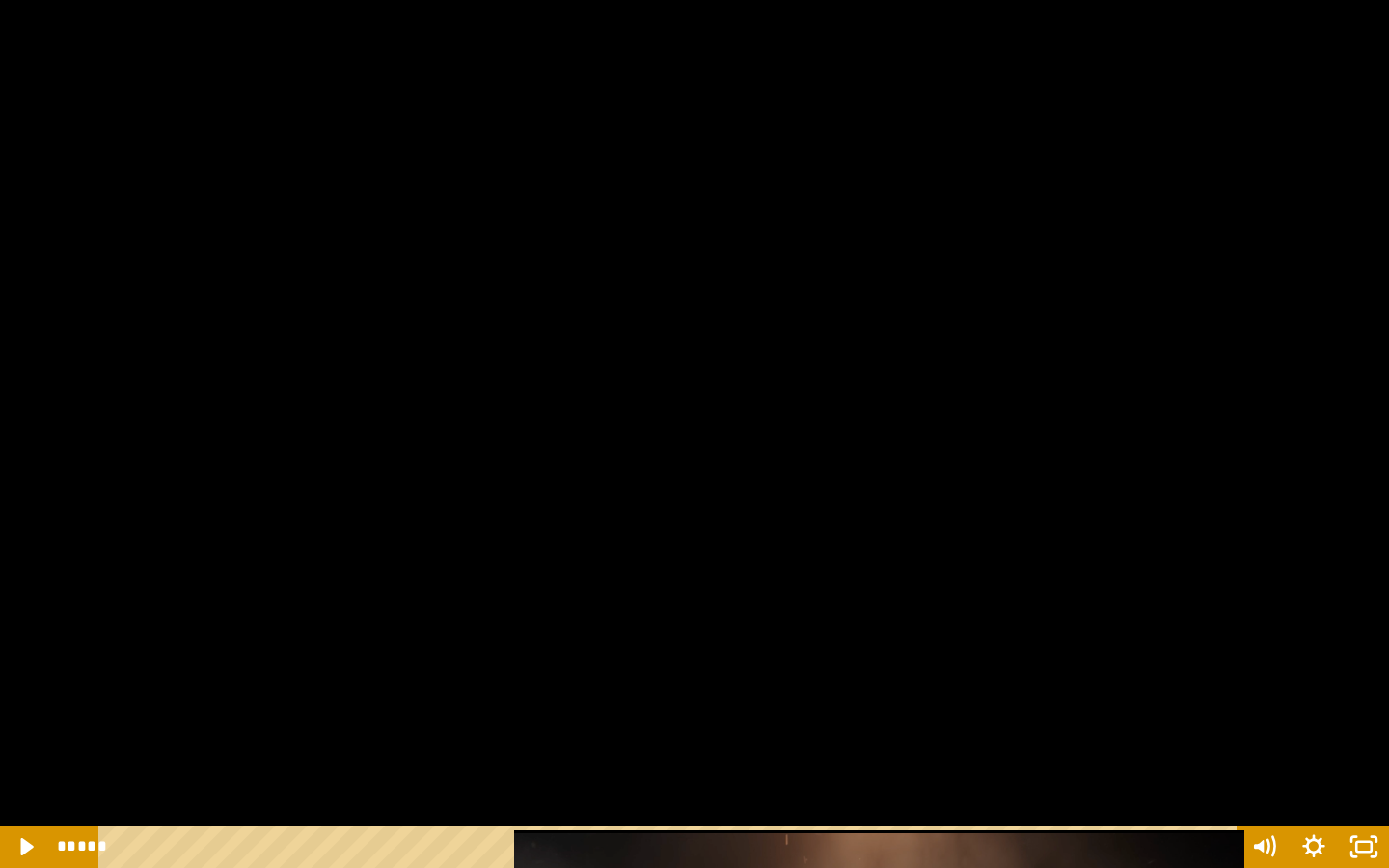 click at bounding box center [694, 434] 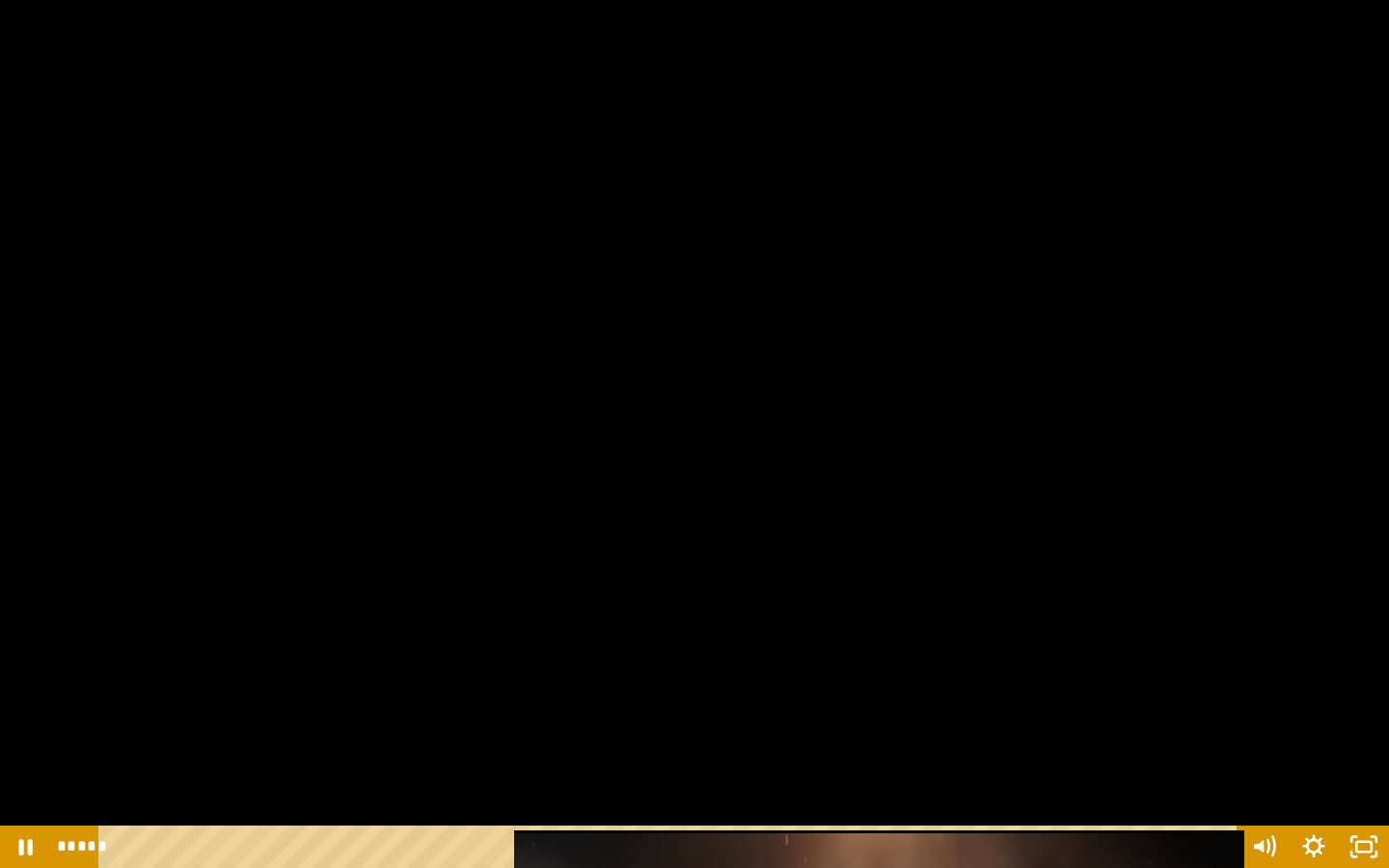 click at bounding box center (694, 434) 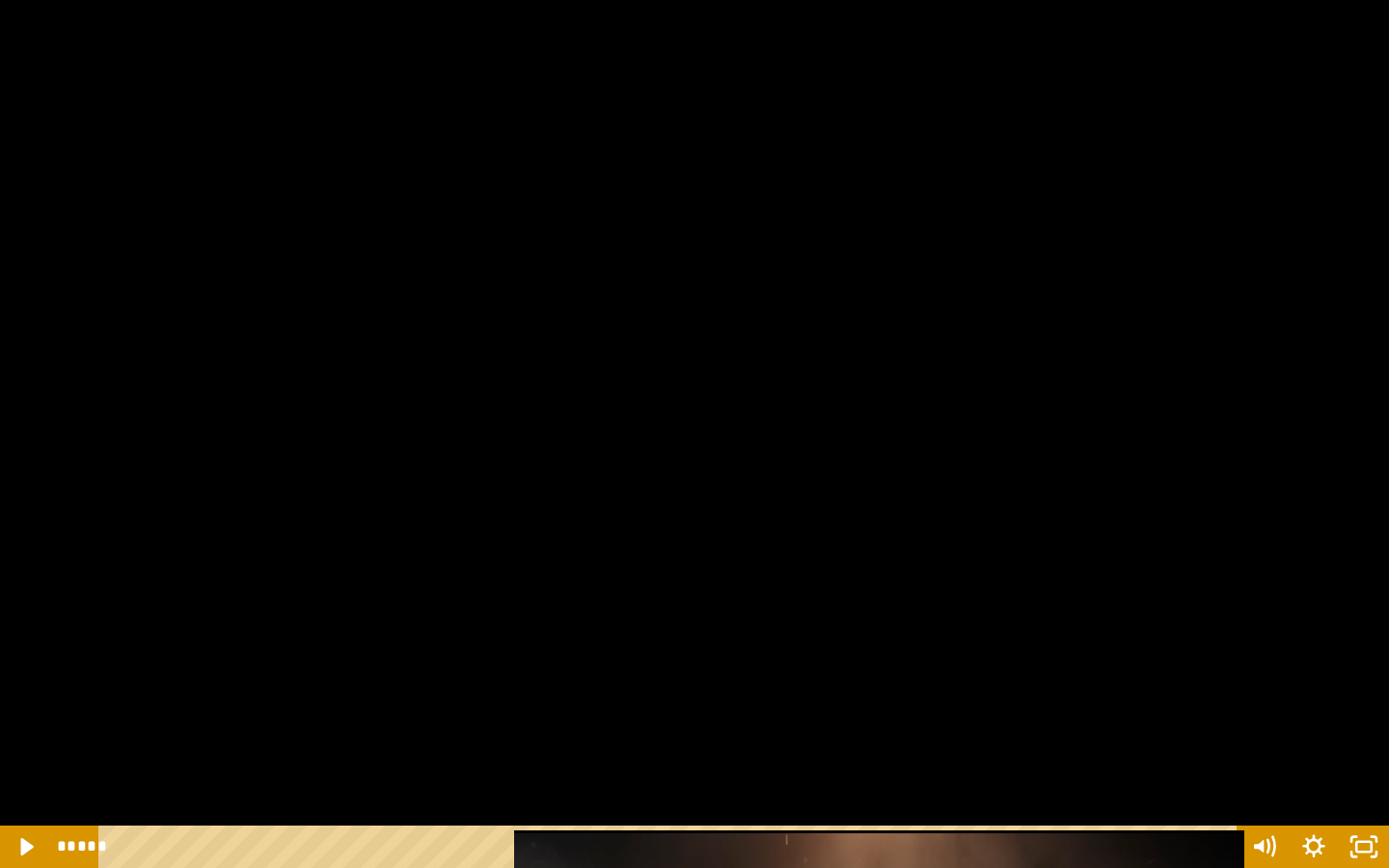 click at bounding box center (694, 434) 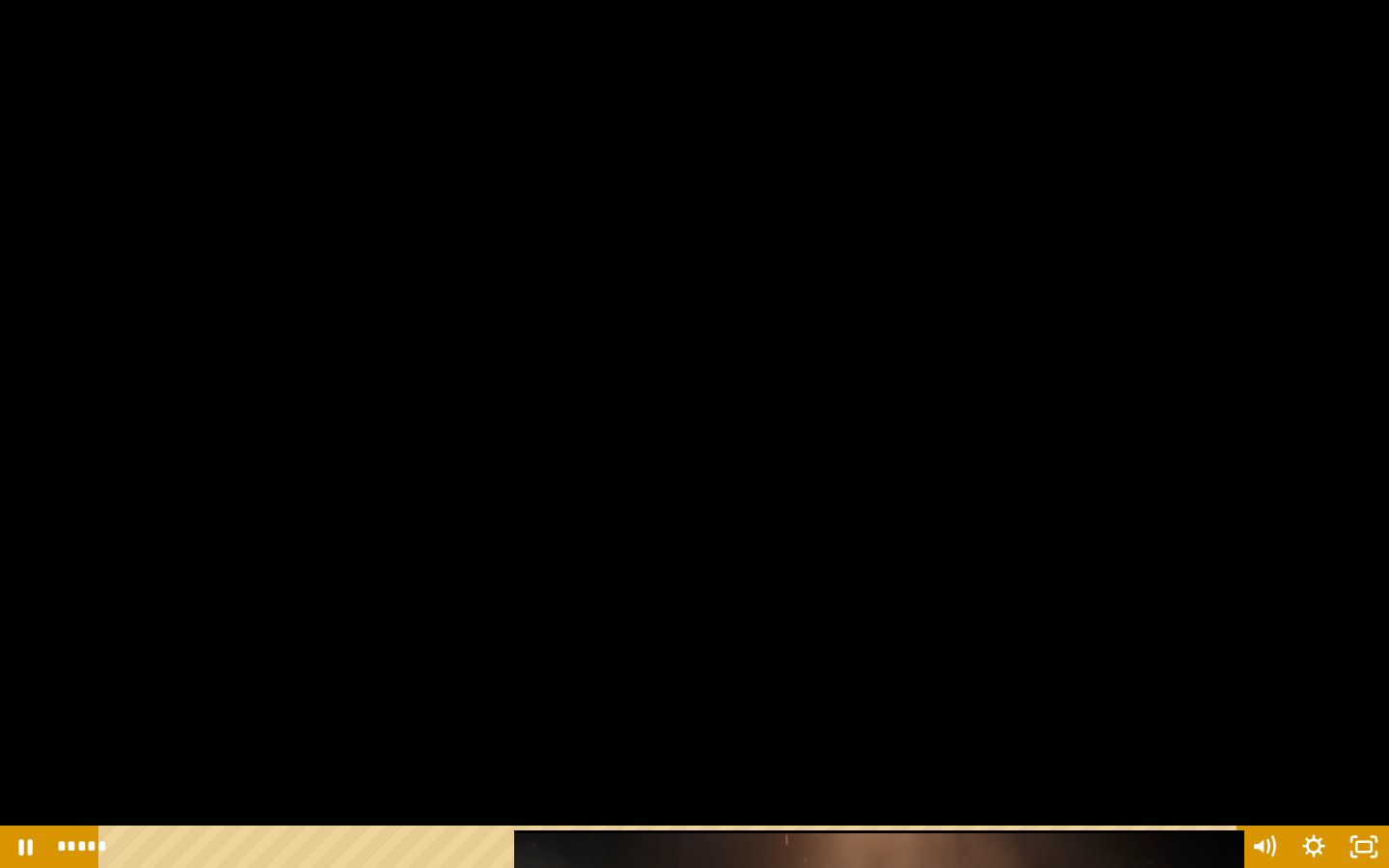click at bounding box center [694, 434] 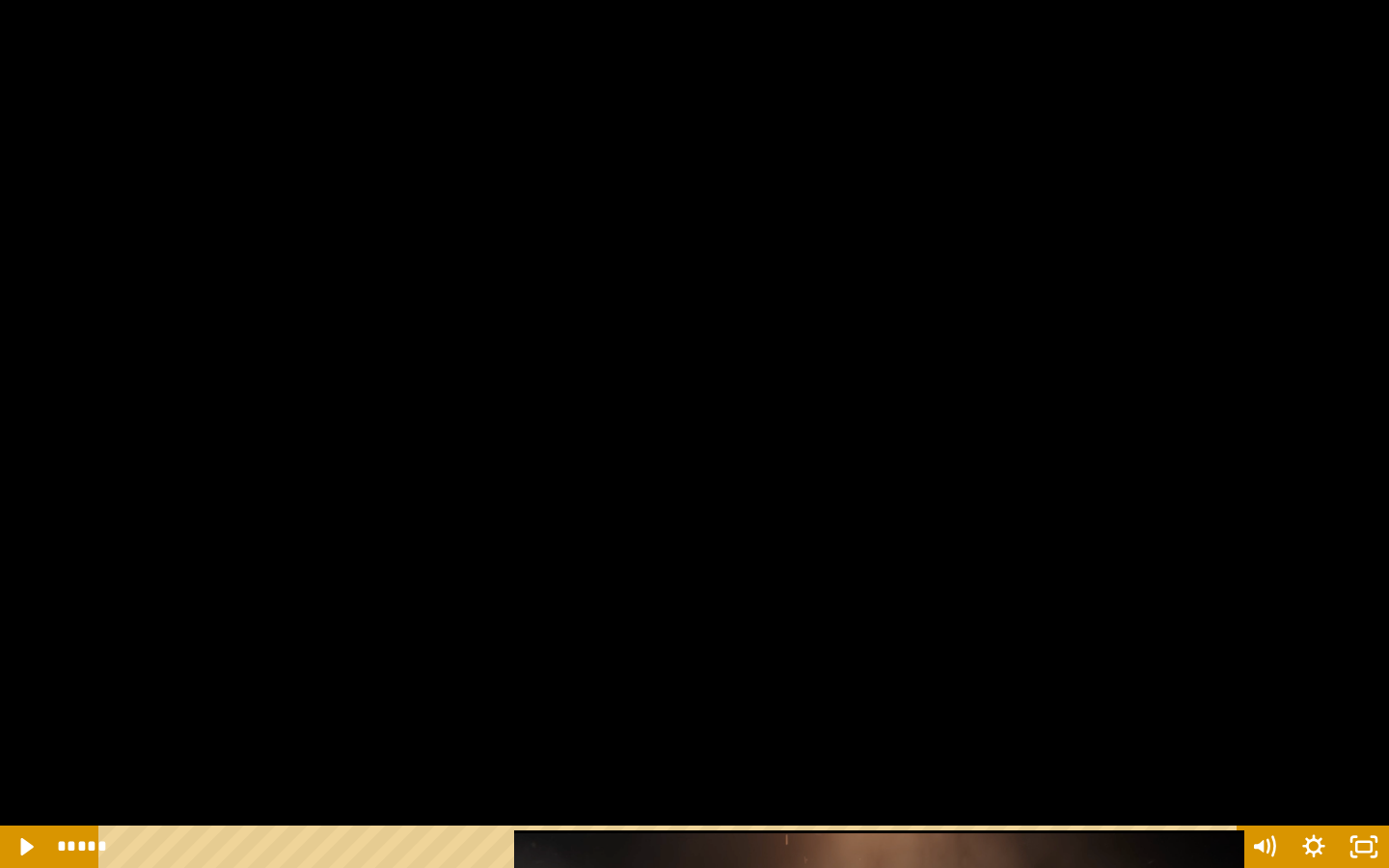 click at bounding box center (694, 434) 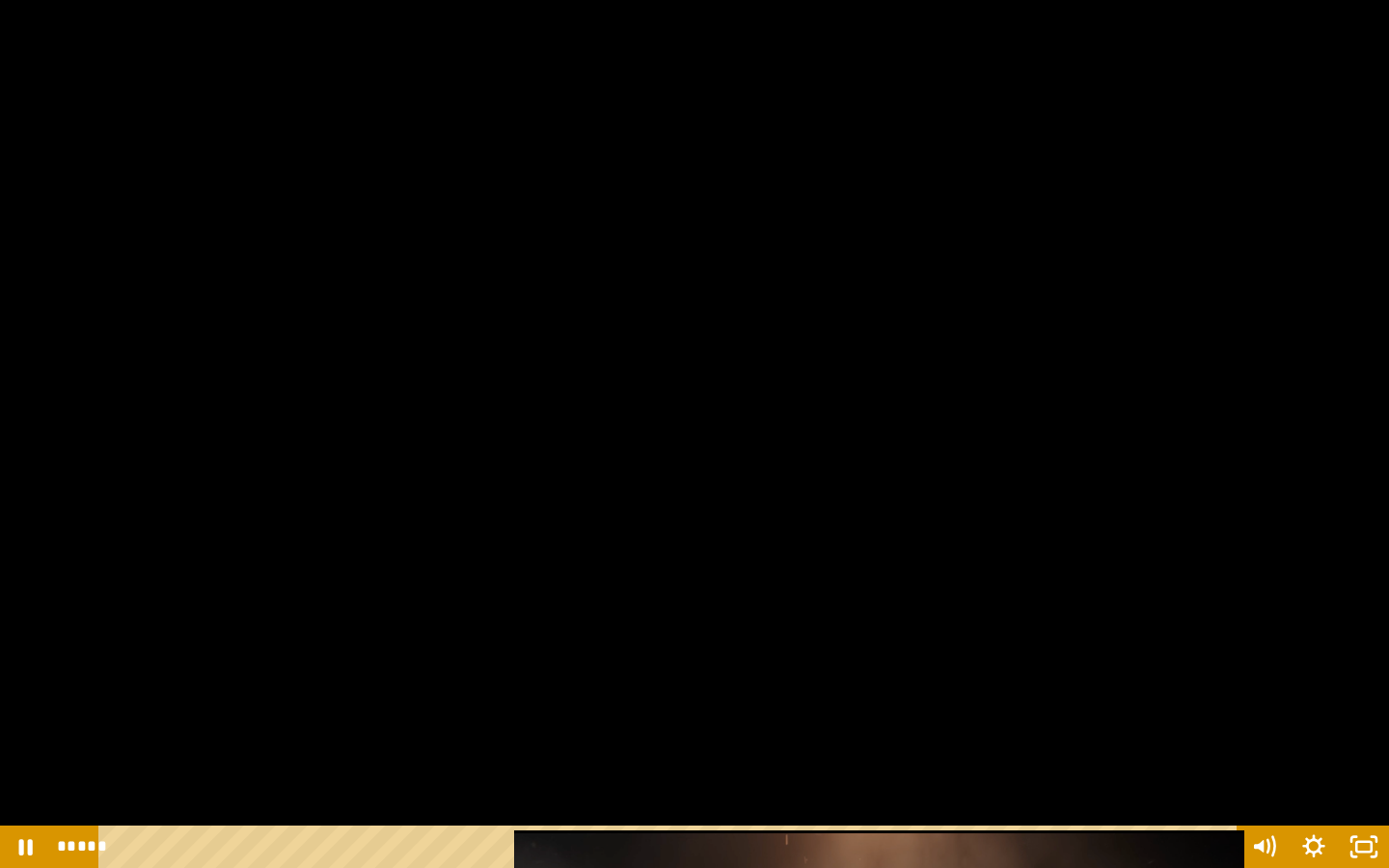 click at bounding box center (694, 434) 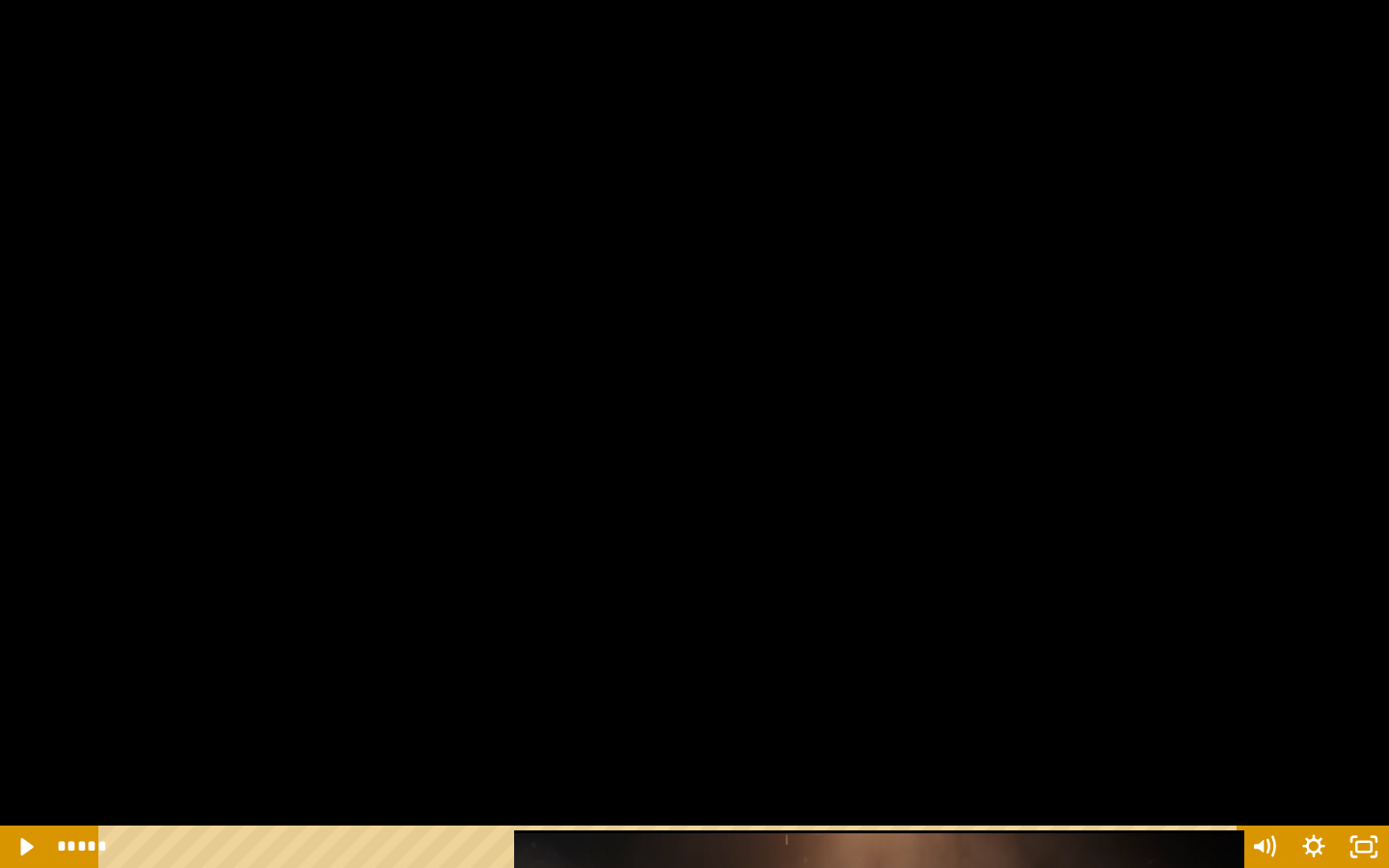 click at bounding box center (694, 434) 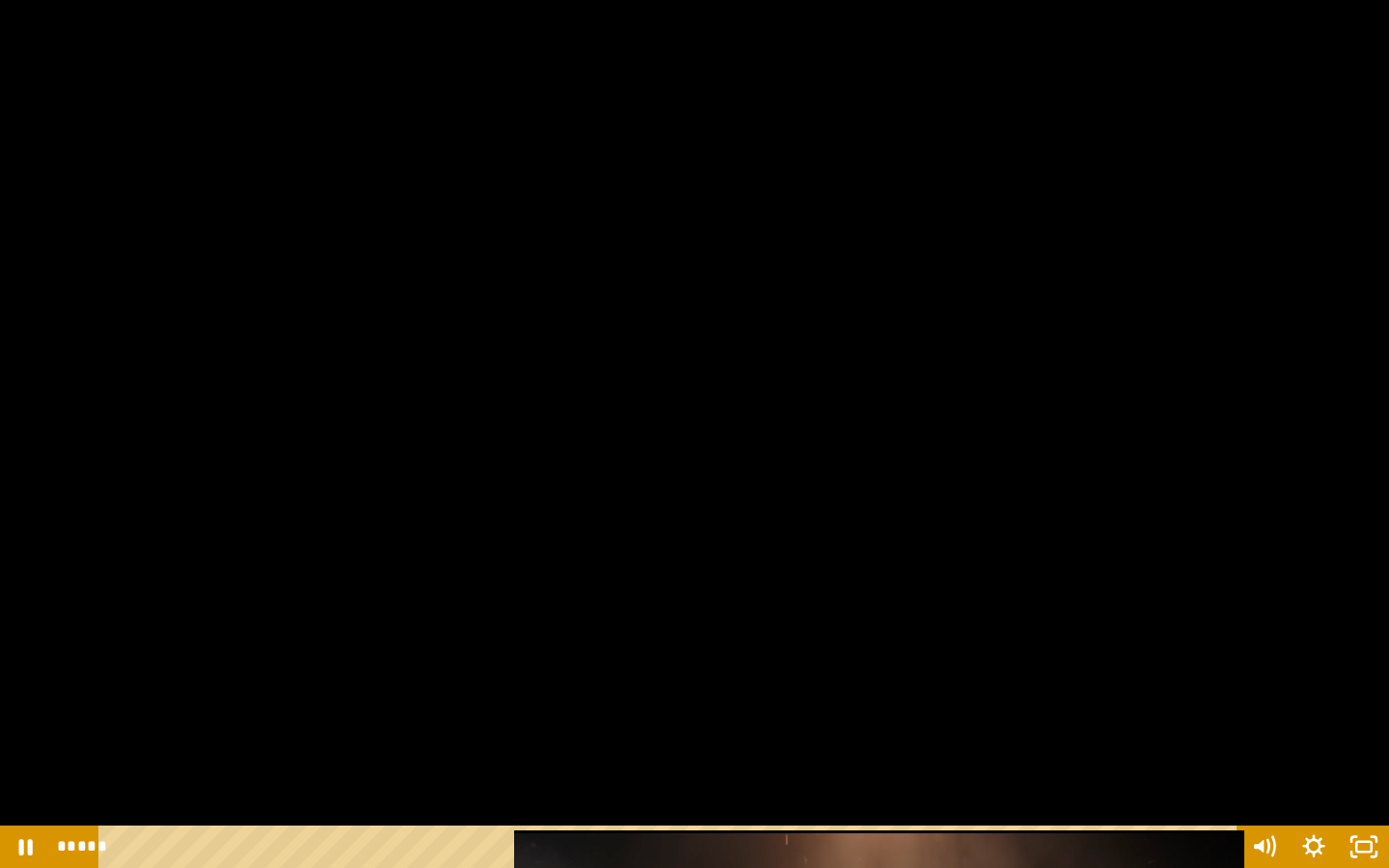 click at bounding box center (694, 434) 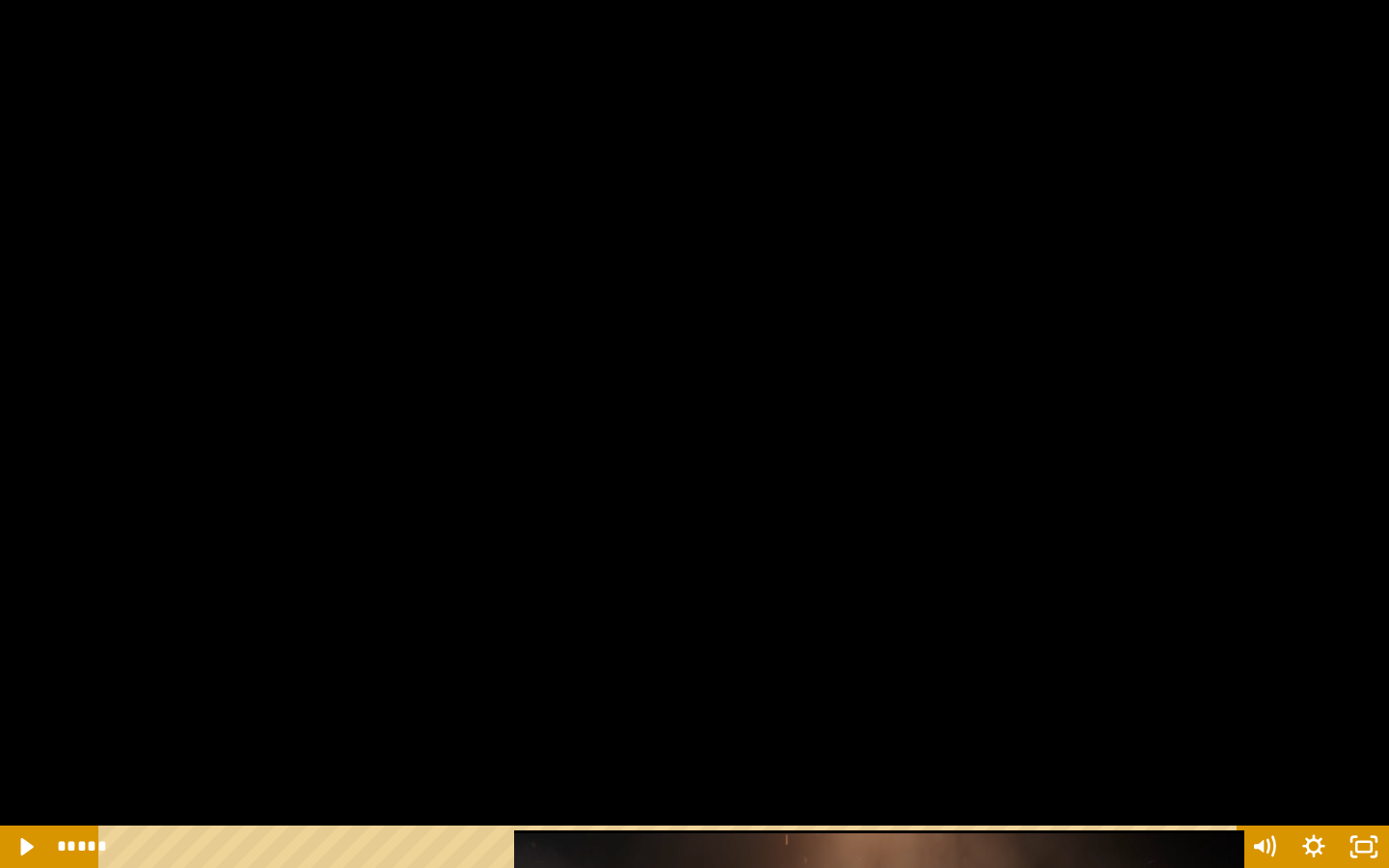 click at bounding box center [694, 434] 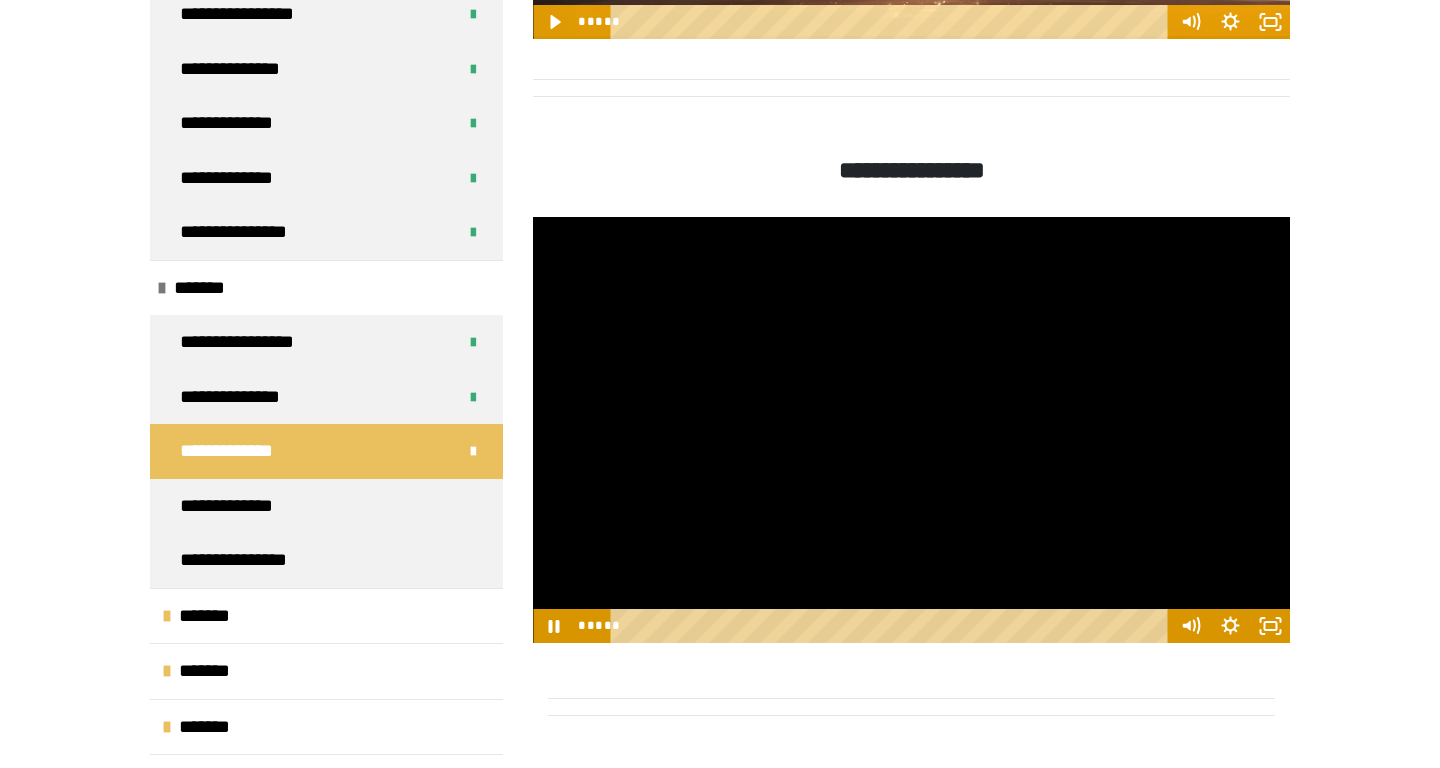 click at bounding box center [911, 430] 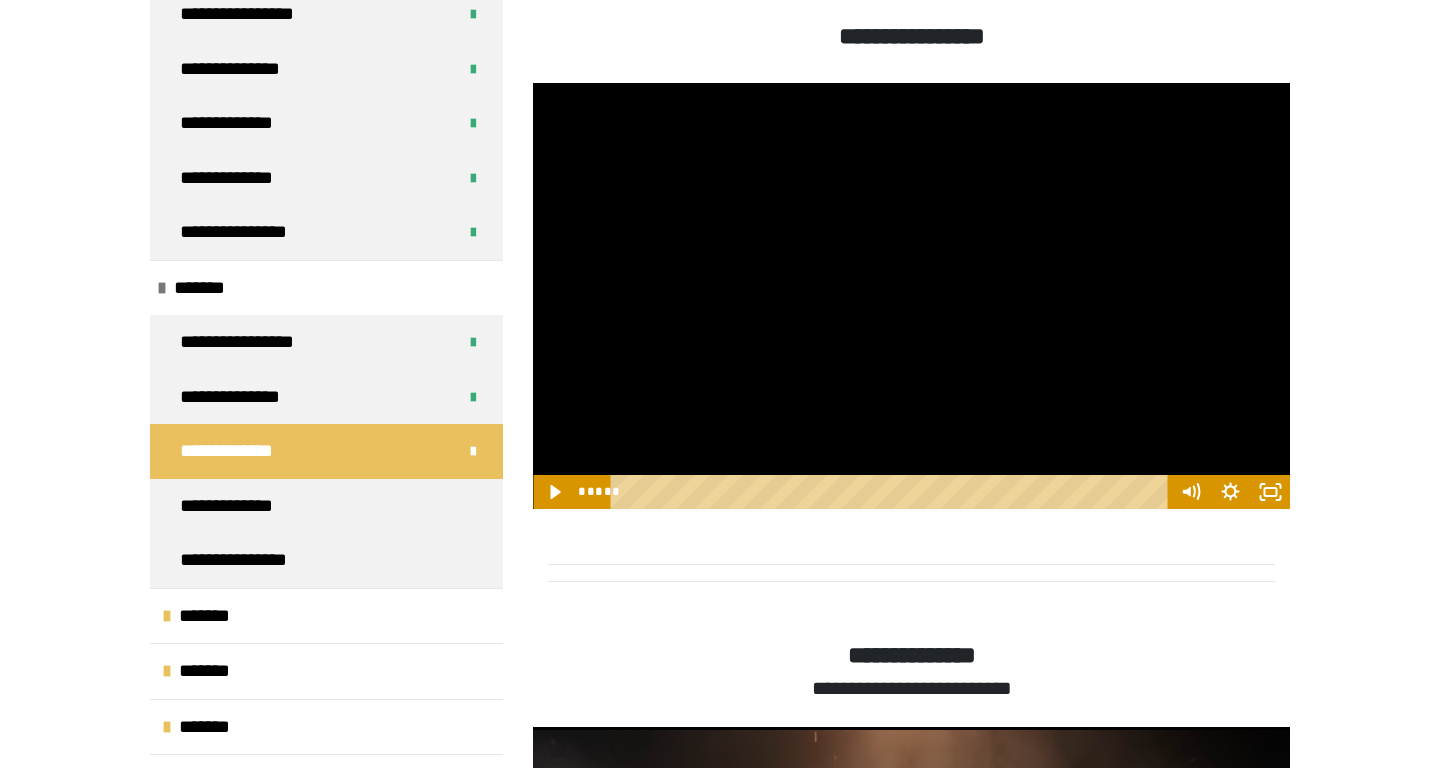 scroll, scrollTop: 1922, scrollLeft: 0, axis: vertical 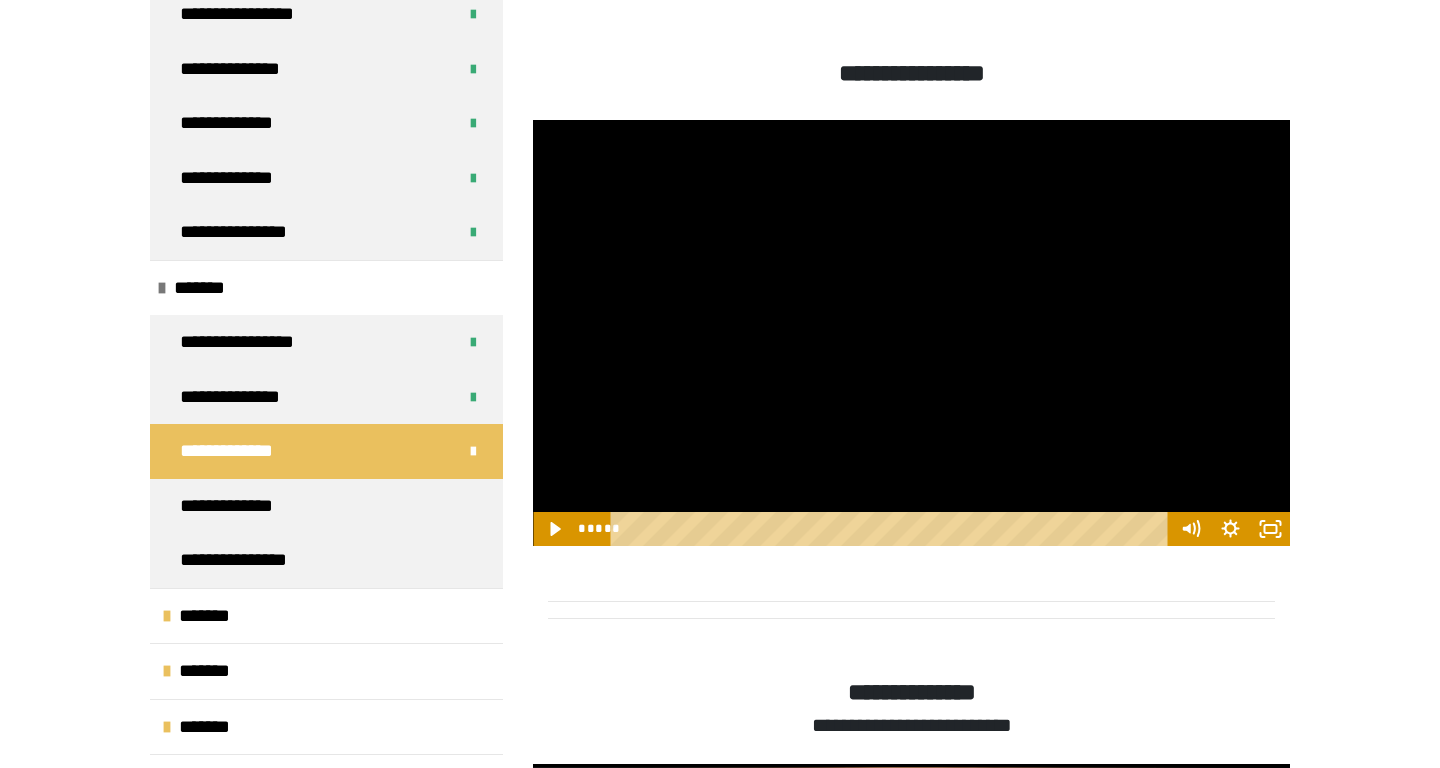 click at bounding box center [911, 333] 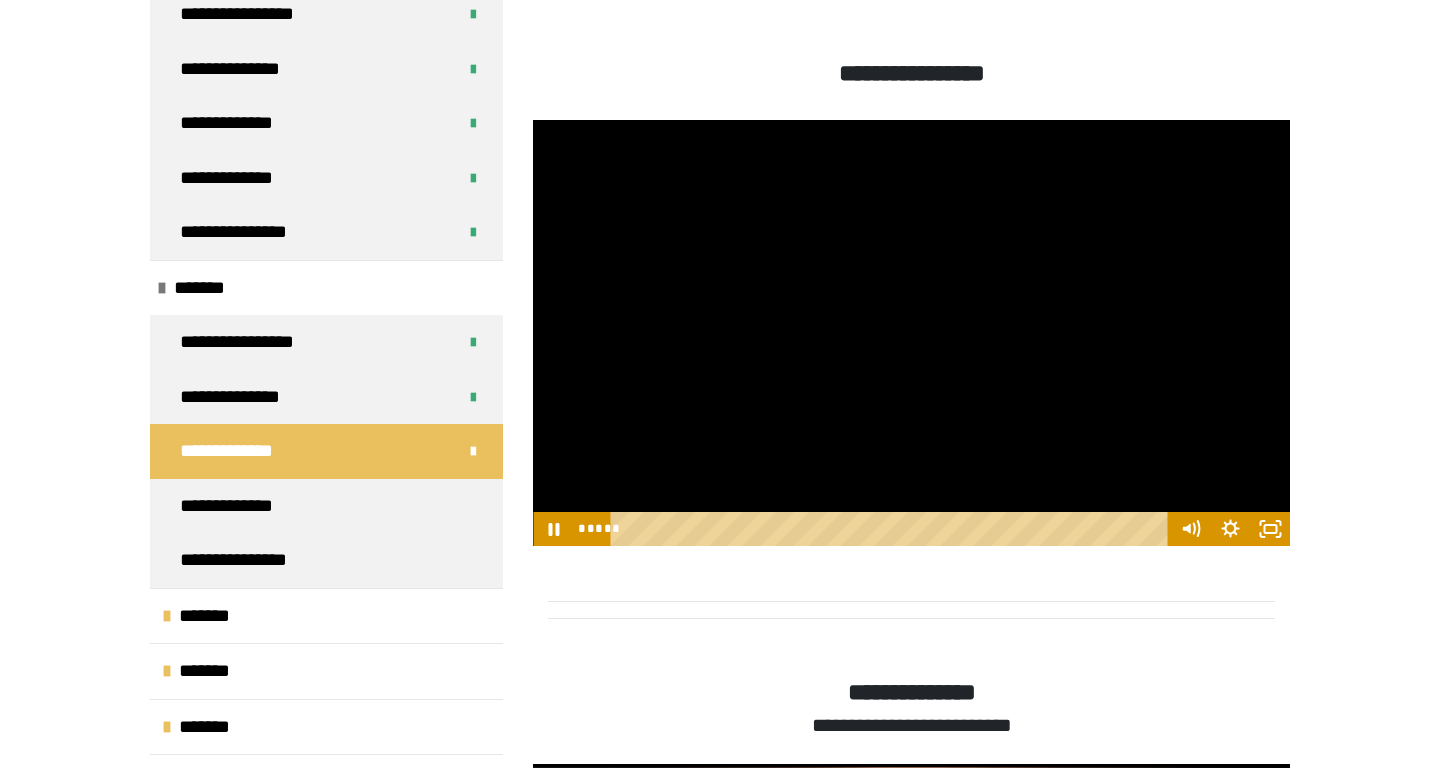 click at bounding box center [911, 333] 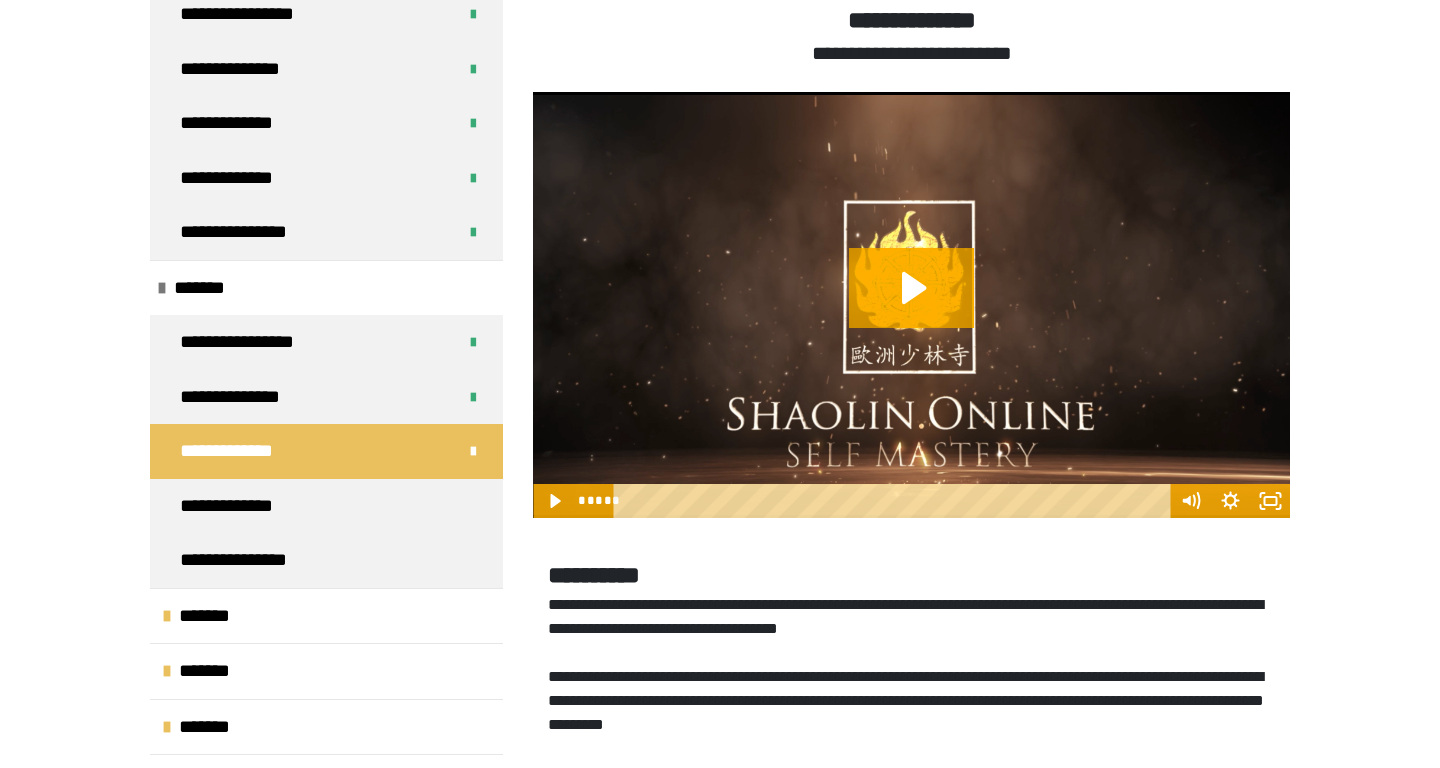 scroll, scrollTop: 2593, scrollLeft: 0, axis: vertical 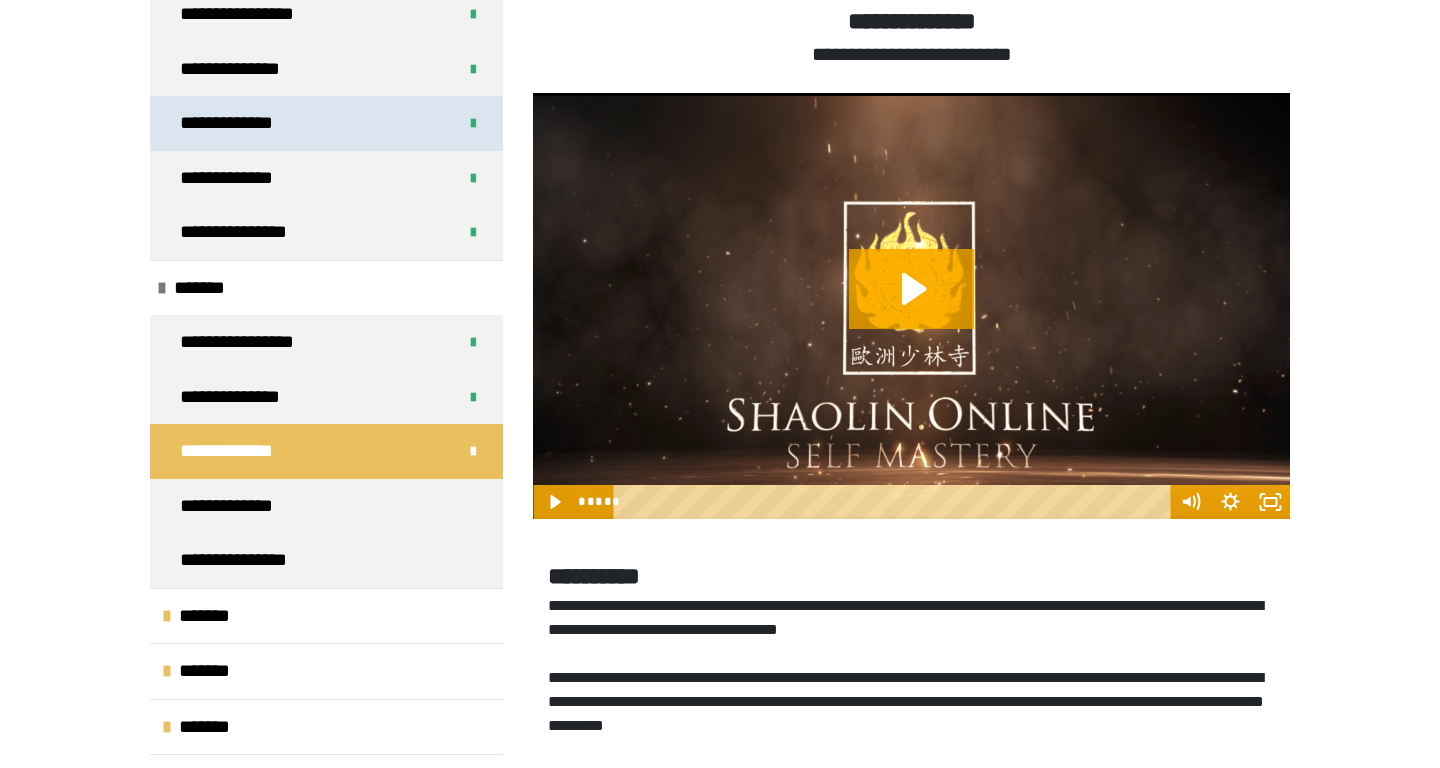 click on "**********" at bounding box center [326, 123] 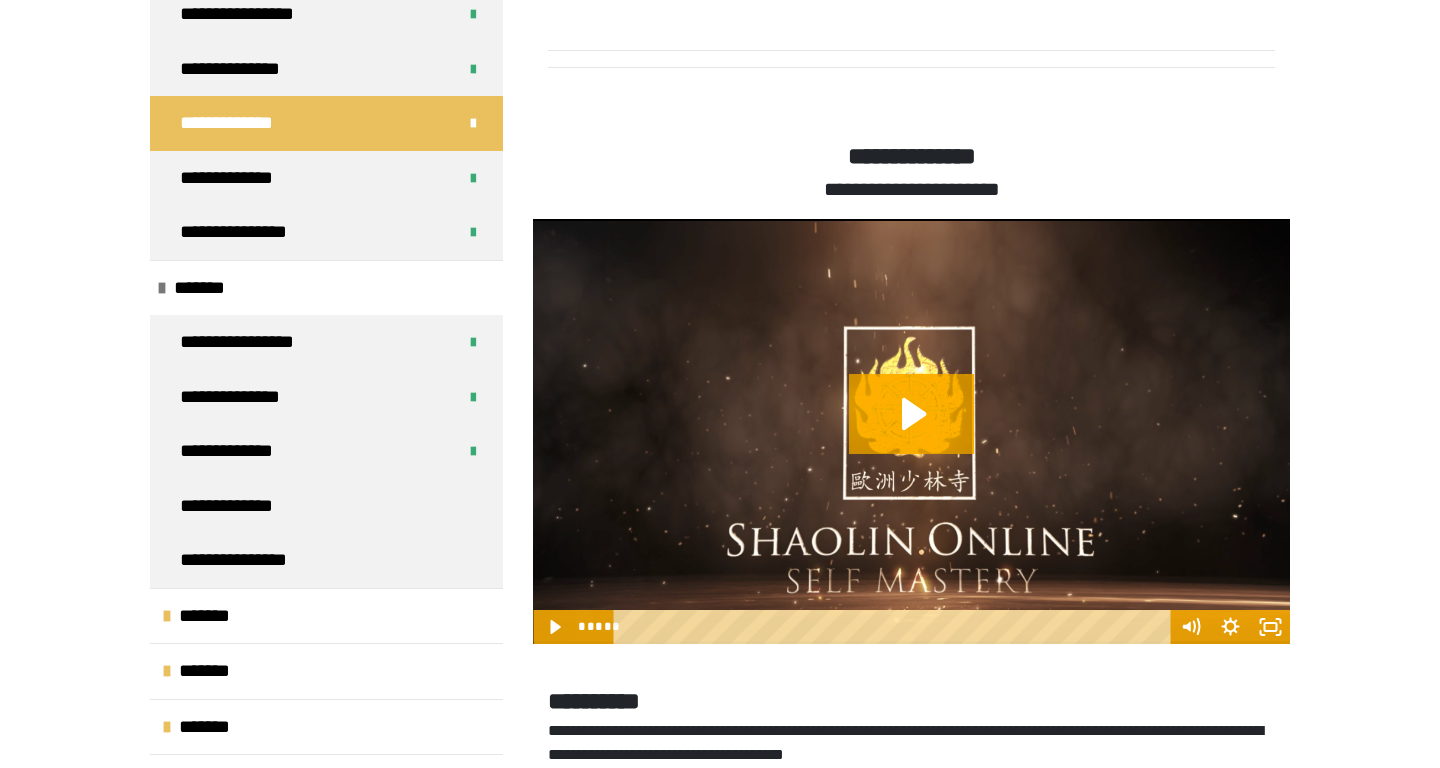 scroll, scrollTop: 3442, scrollLeft: 0, axis: vertical 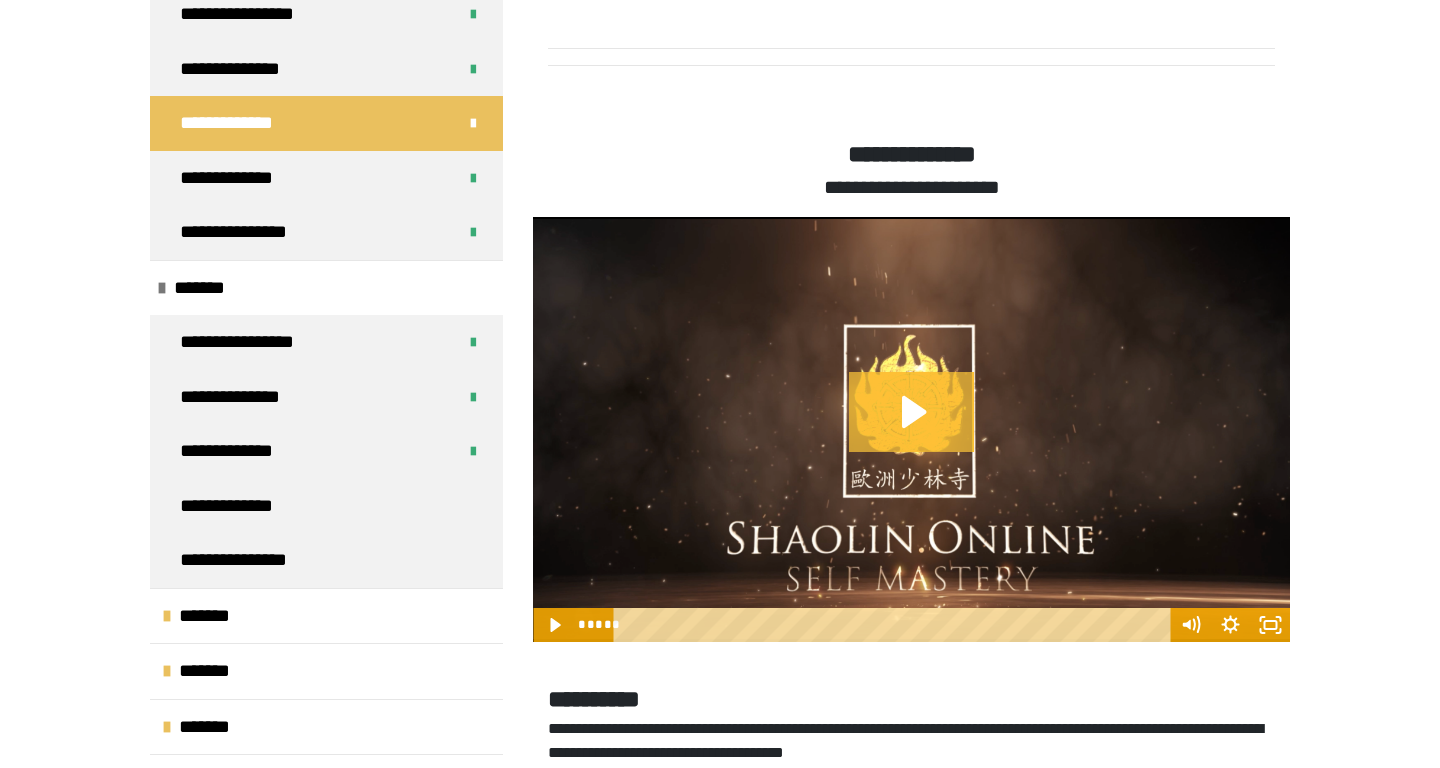 click 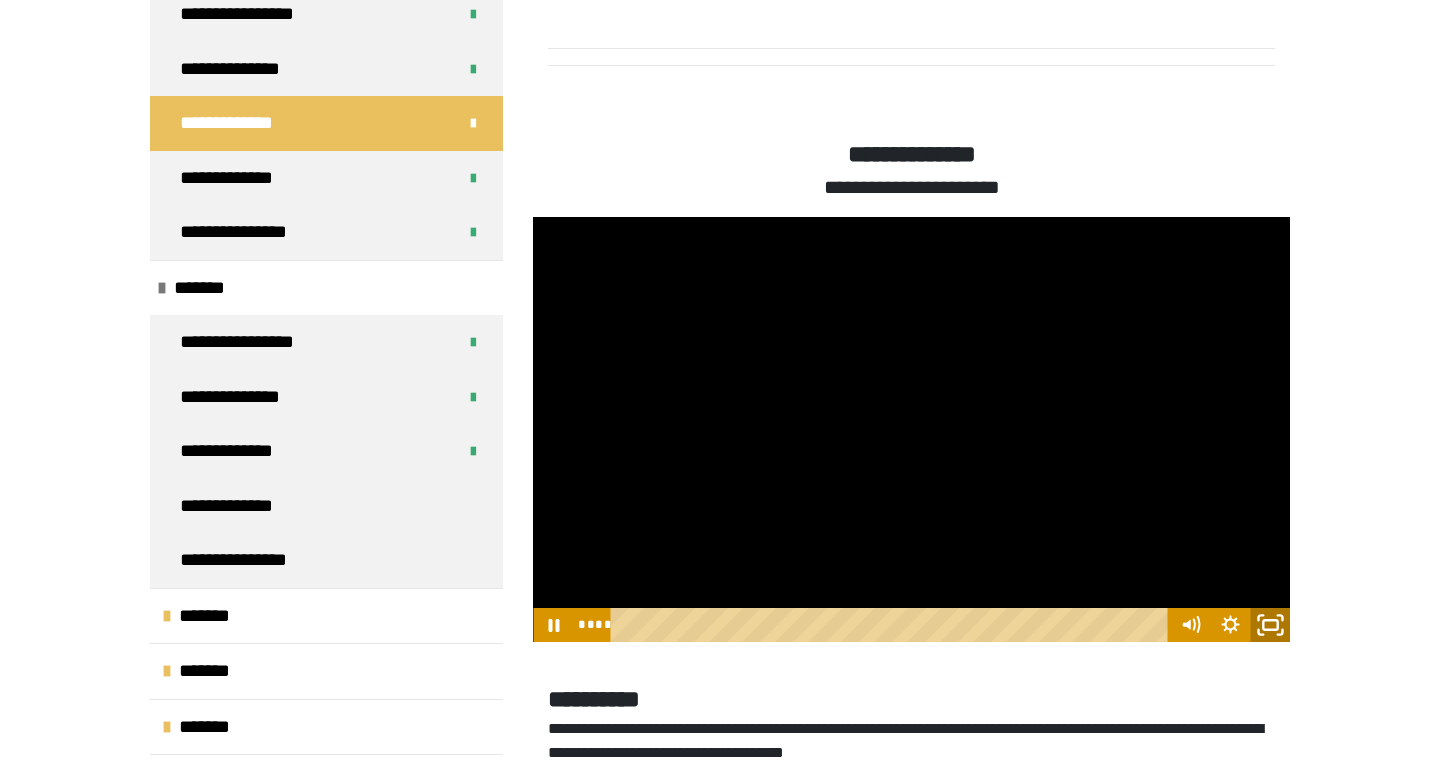 click 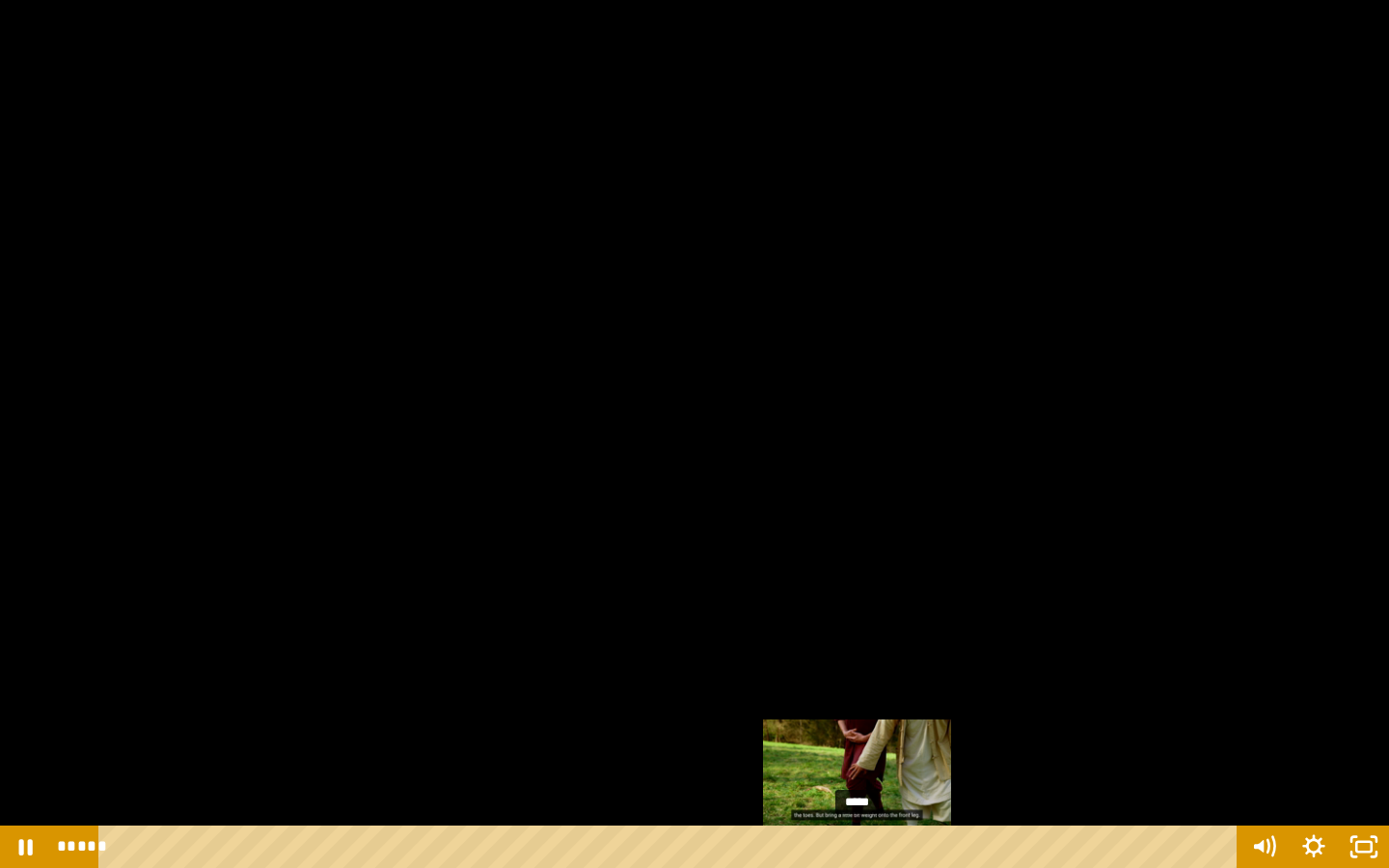 click on "*****" at bounding box center [671, 847] 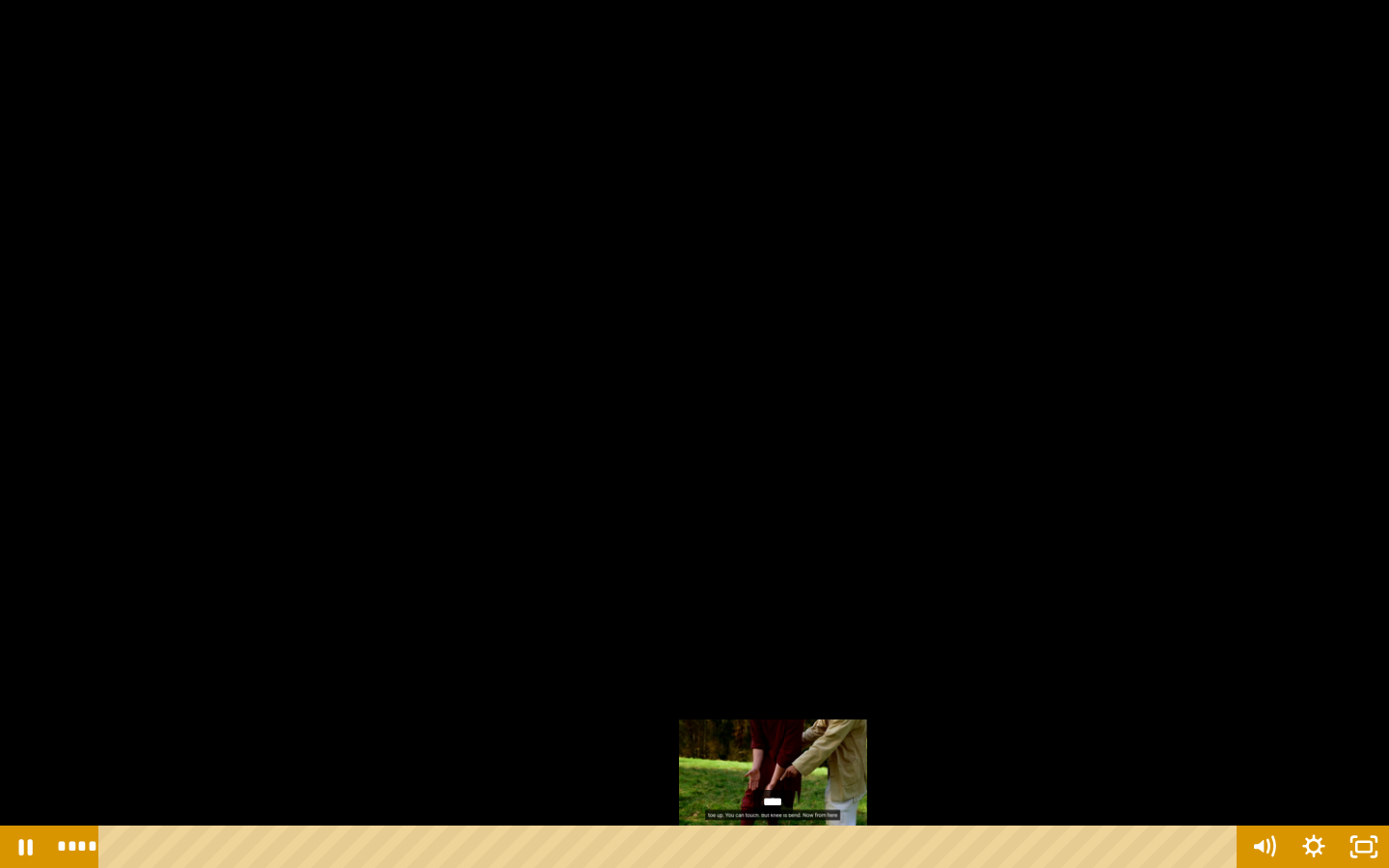 click on "****" at bounding box center (671, 847) 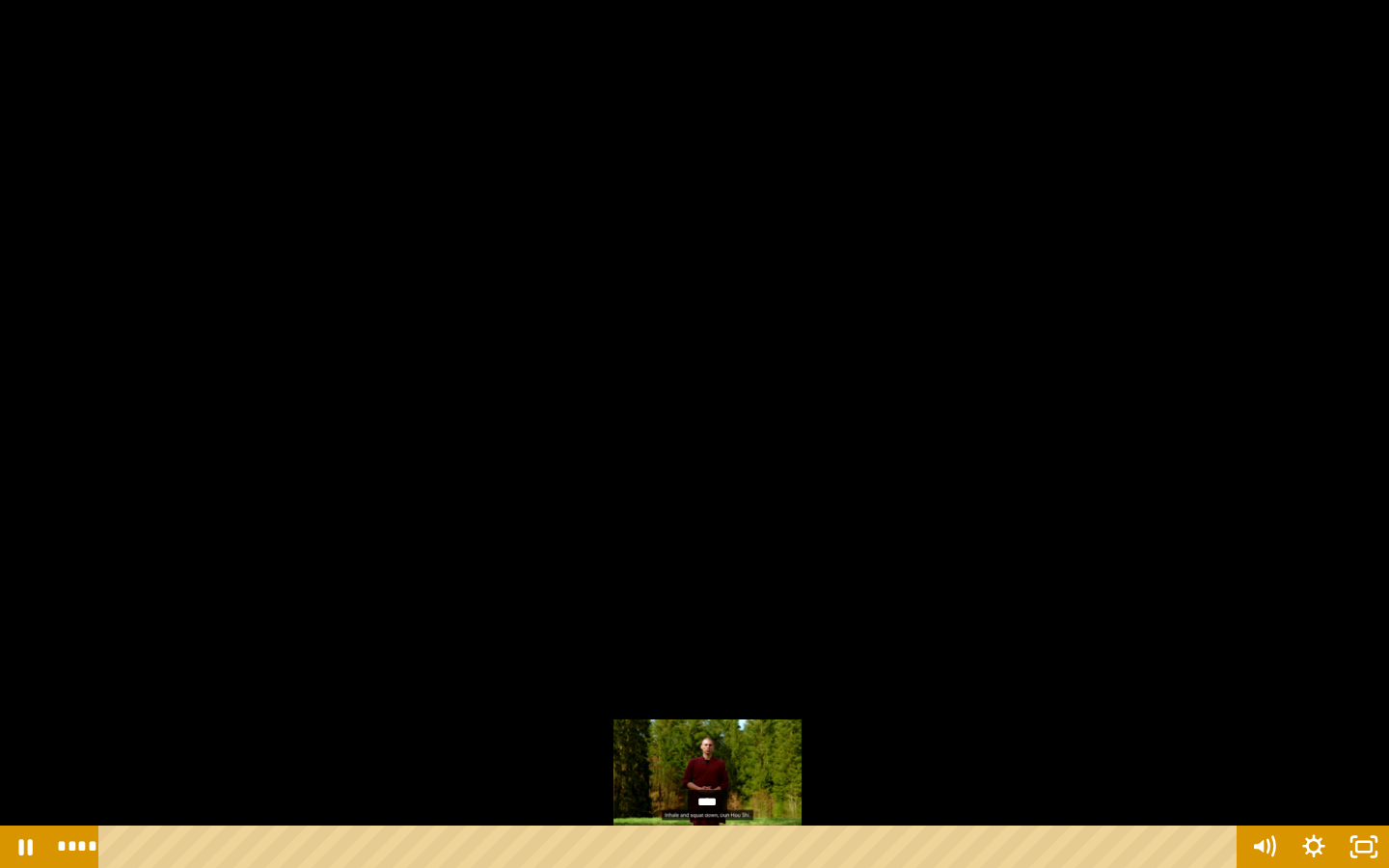 click on "****" at bounding box center [671, 847] 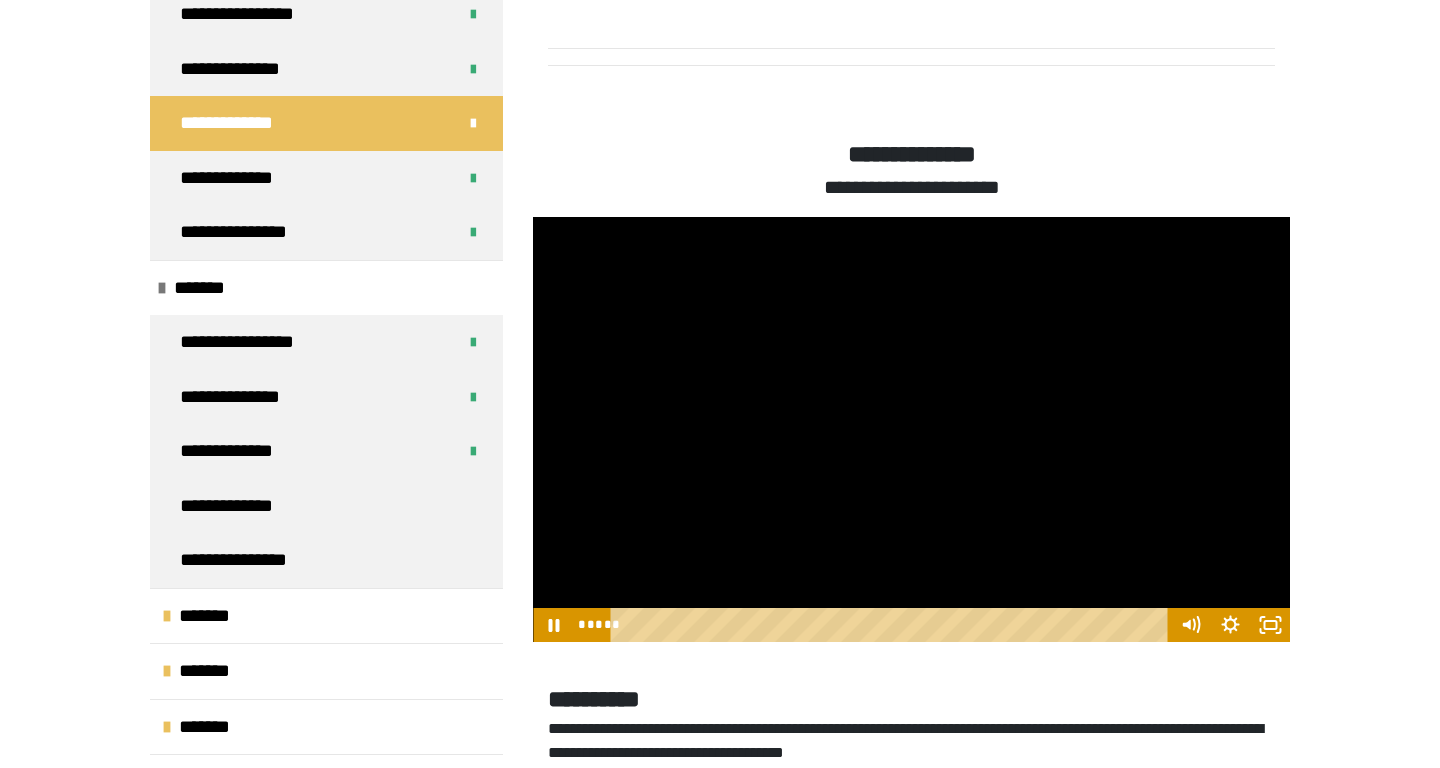 click at bounding box center [911, 430] 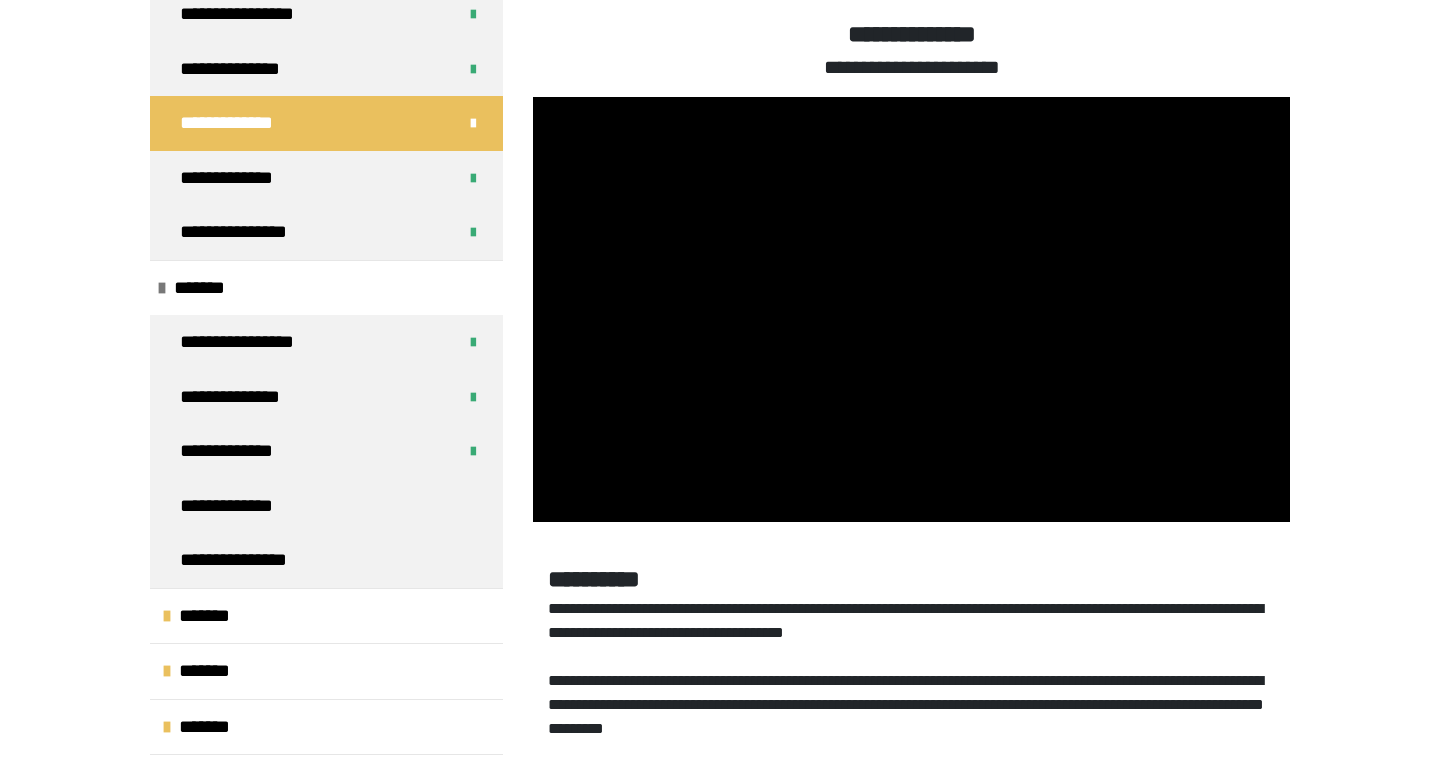 scroll, scrollTop: 3565, scrollLeft: 0, axis: vertical 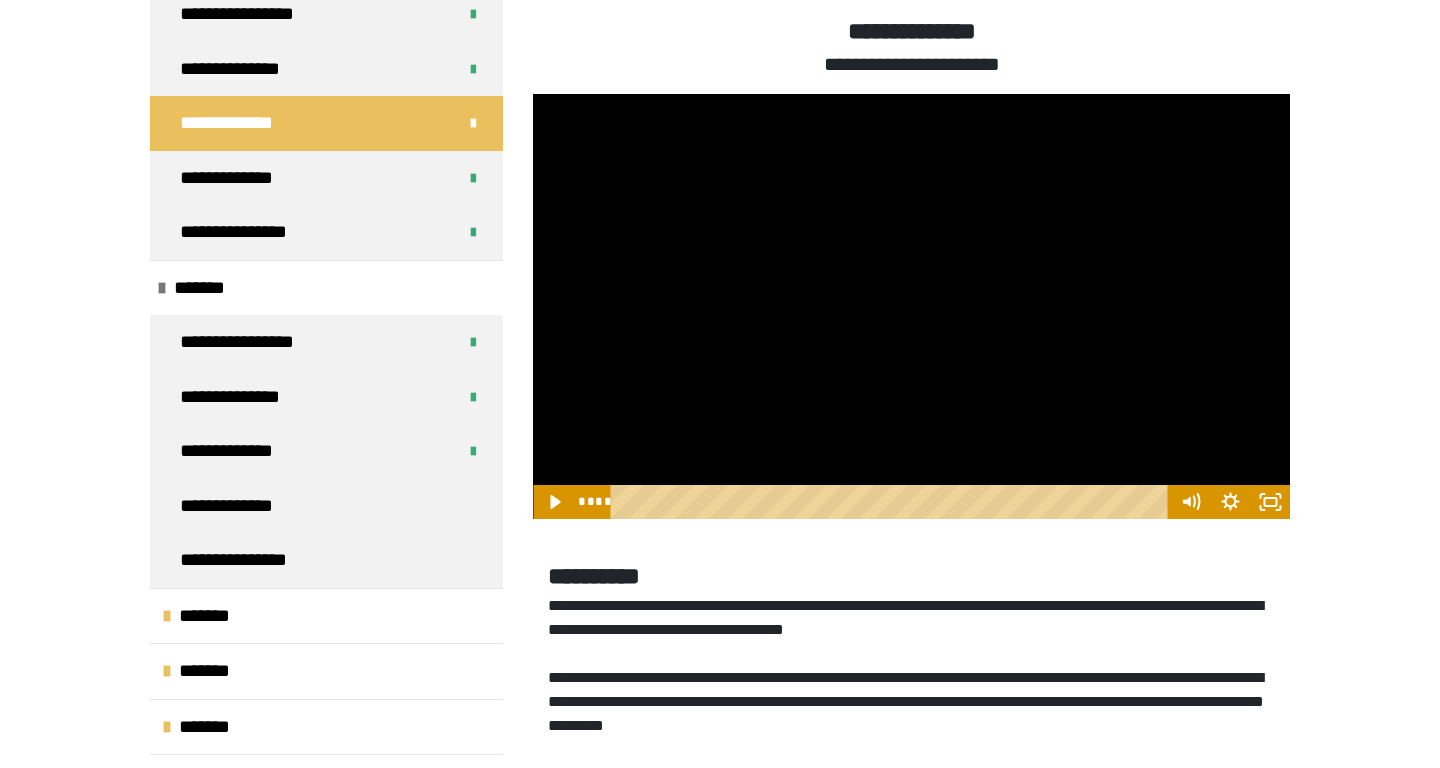 click on "**** ****" at bounding box center [911, 502] 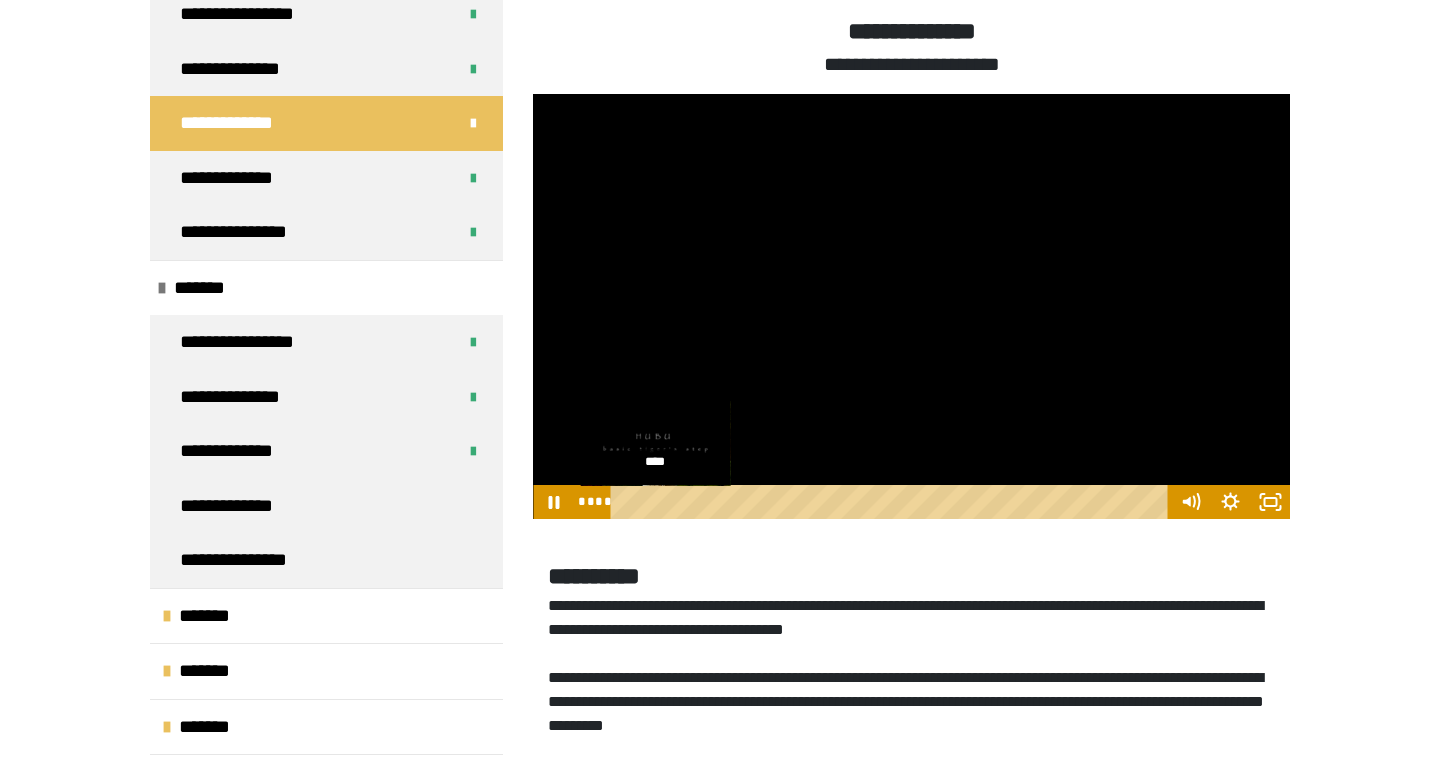 click on "****" at bounding box center (893, 502) 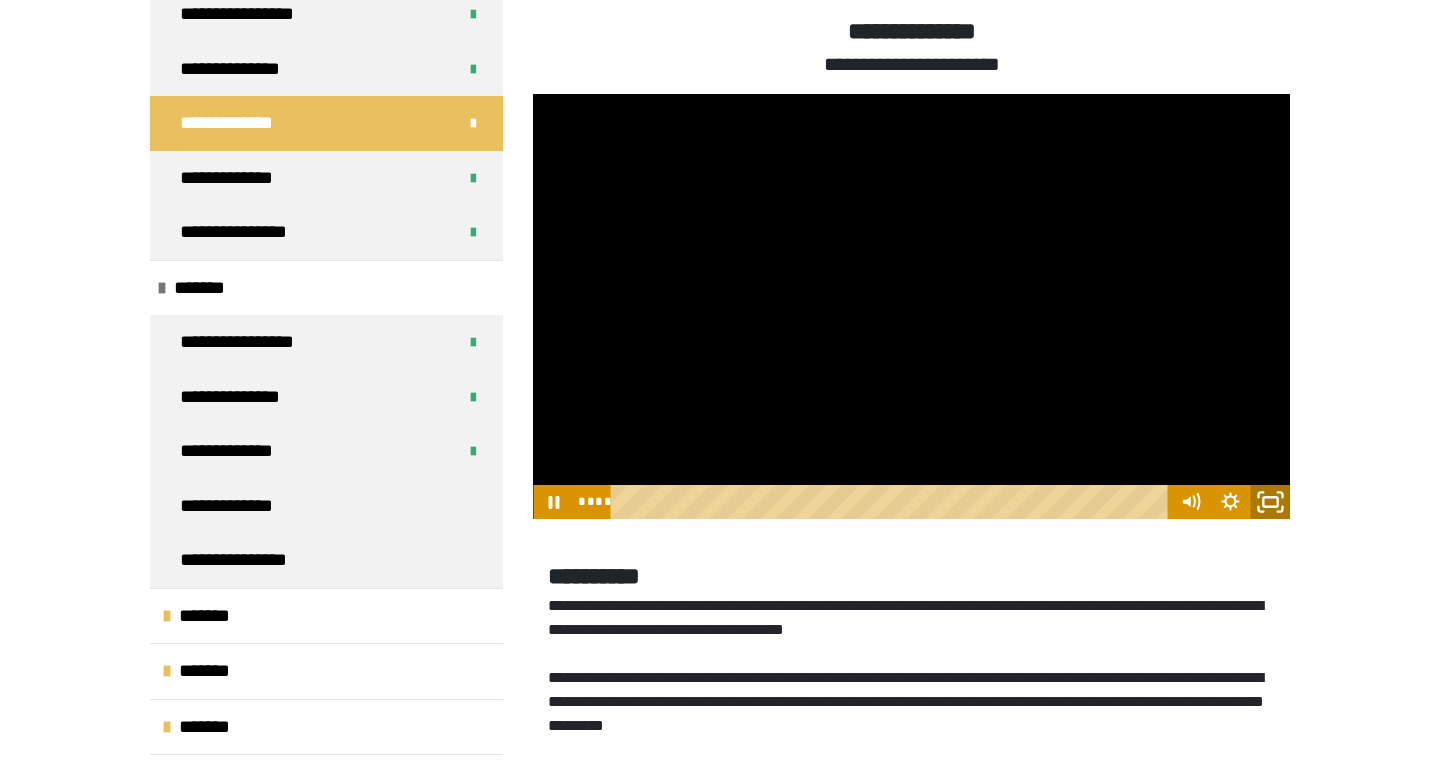 click 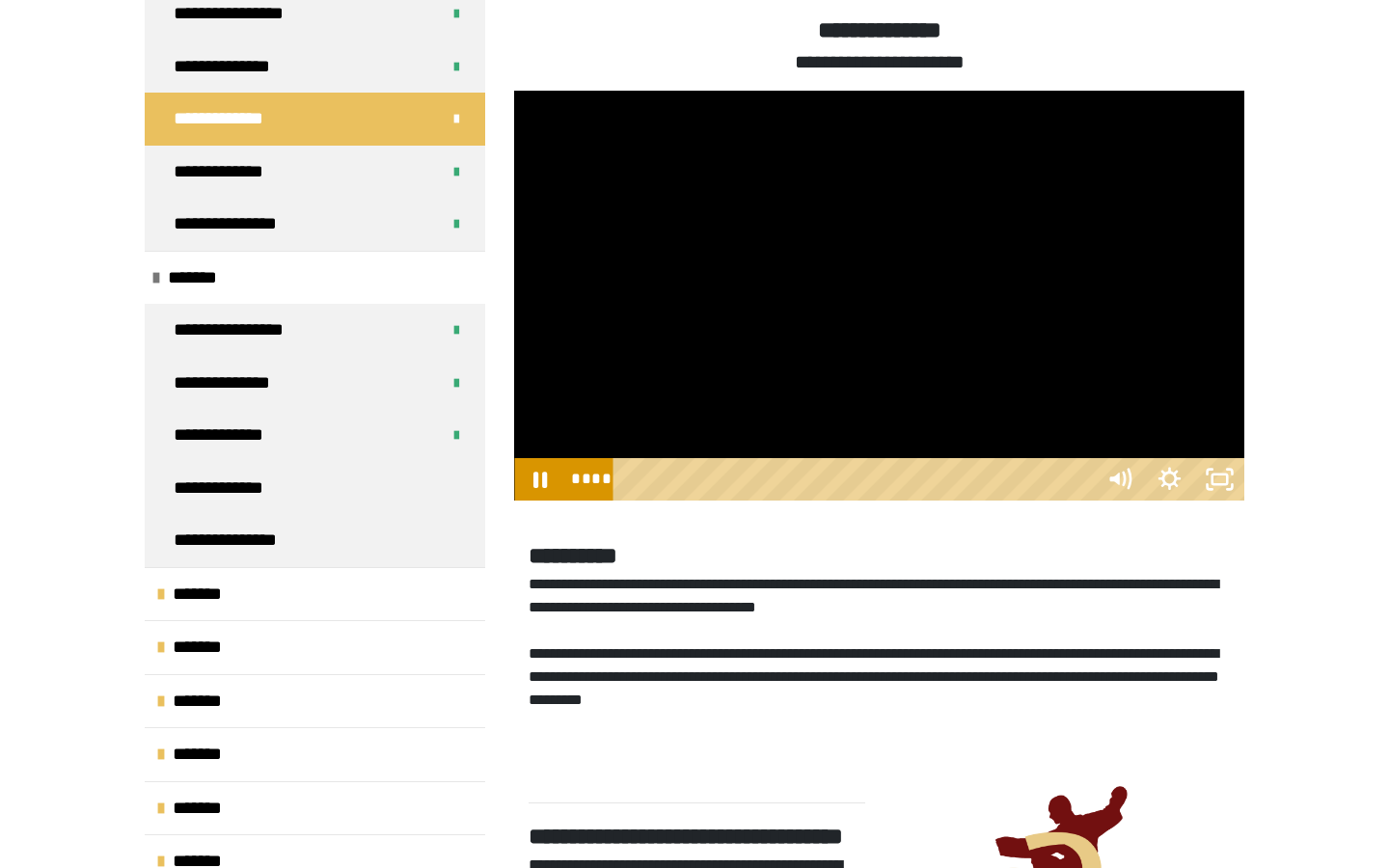 type 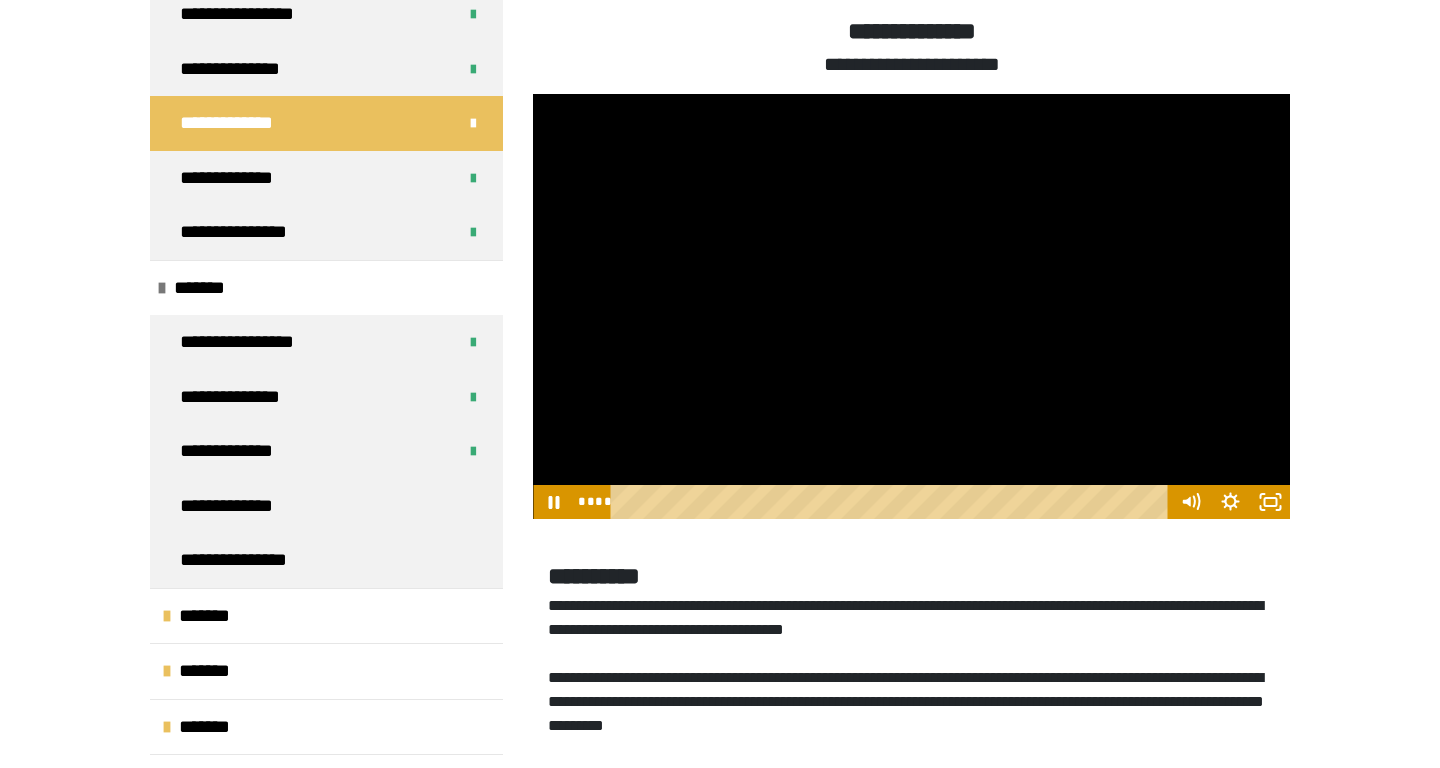 click at bounding box center [911, 307] 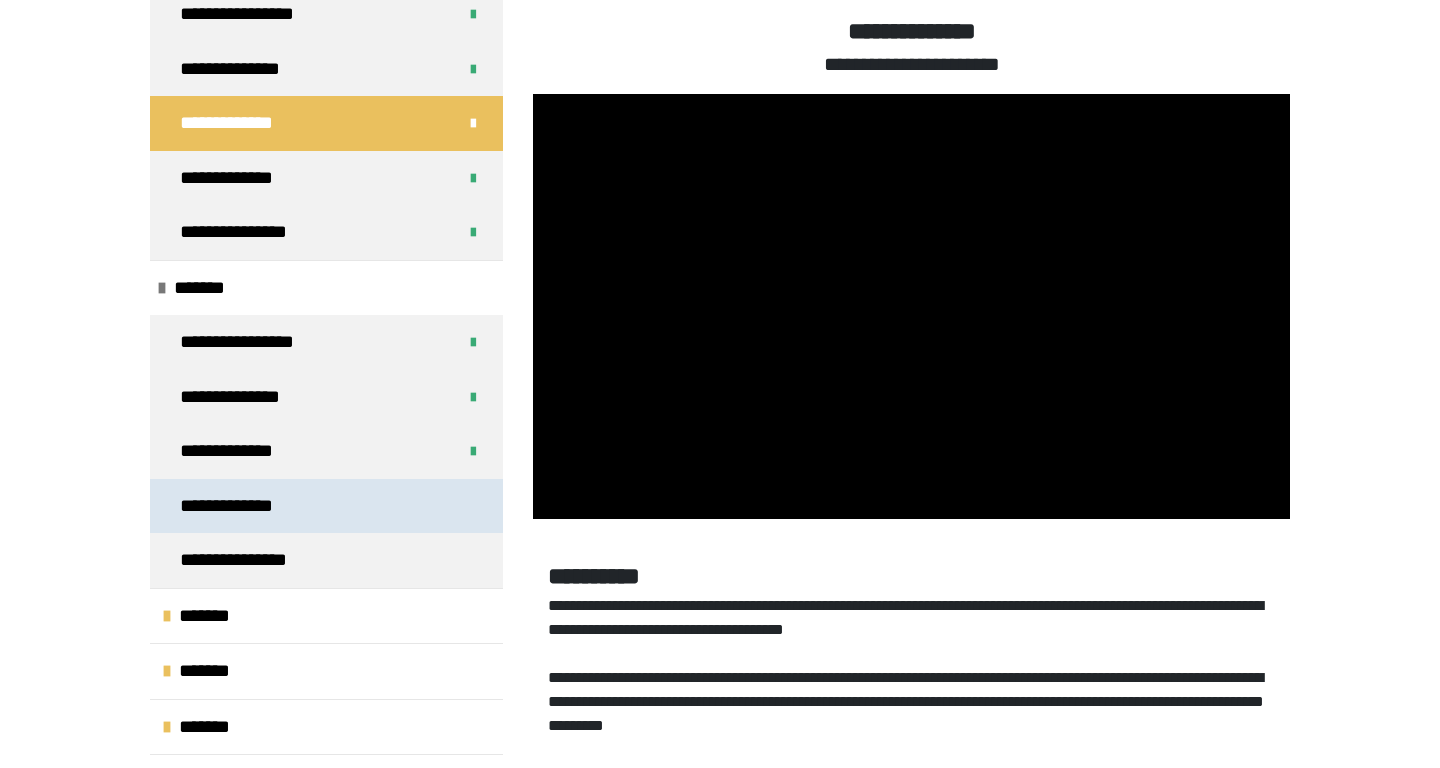 click on "**********" at bounding box center (326, 506) 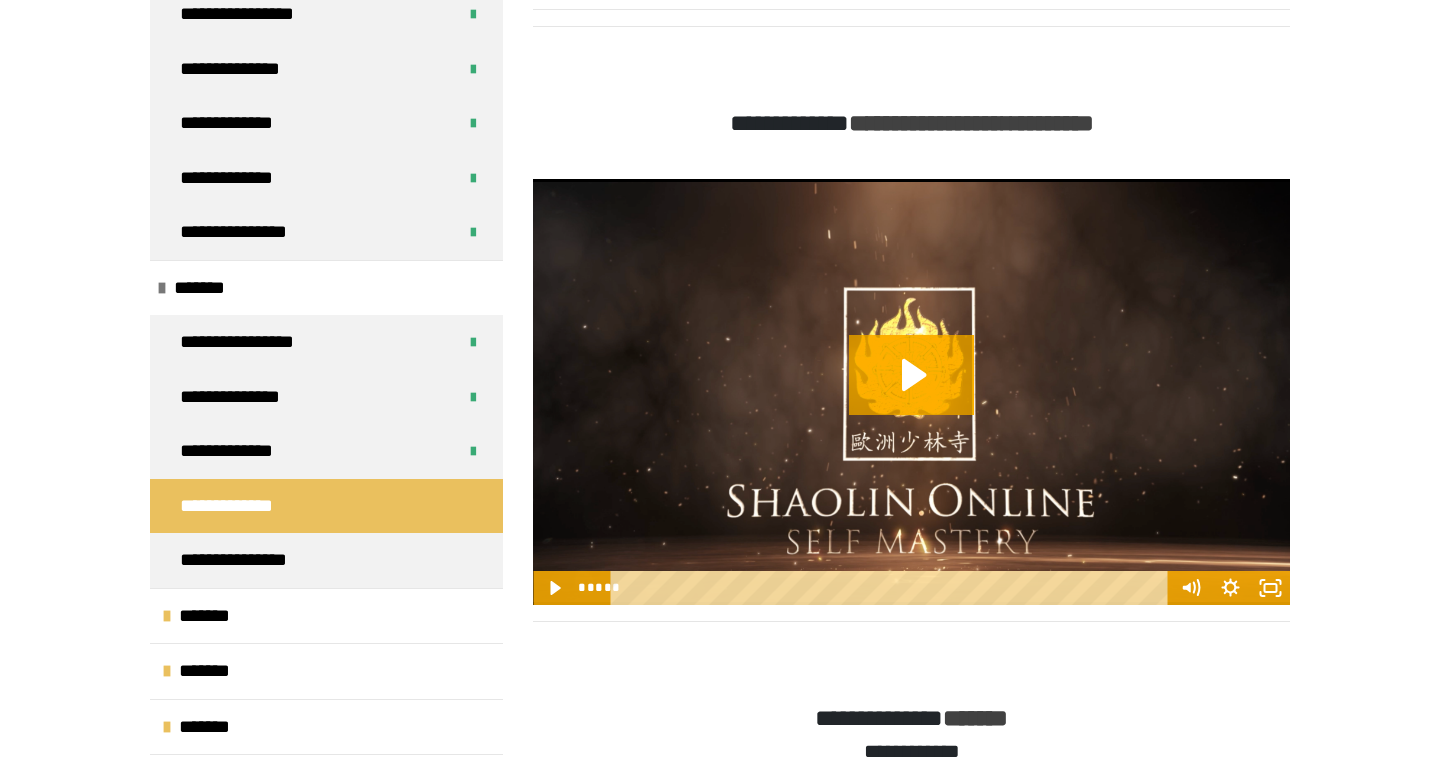 scroll, scrollTop: 1581, scrollLeft: 0, axis: vertical 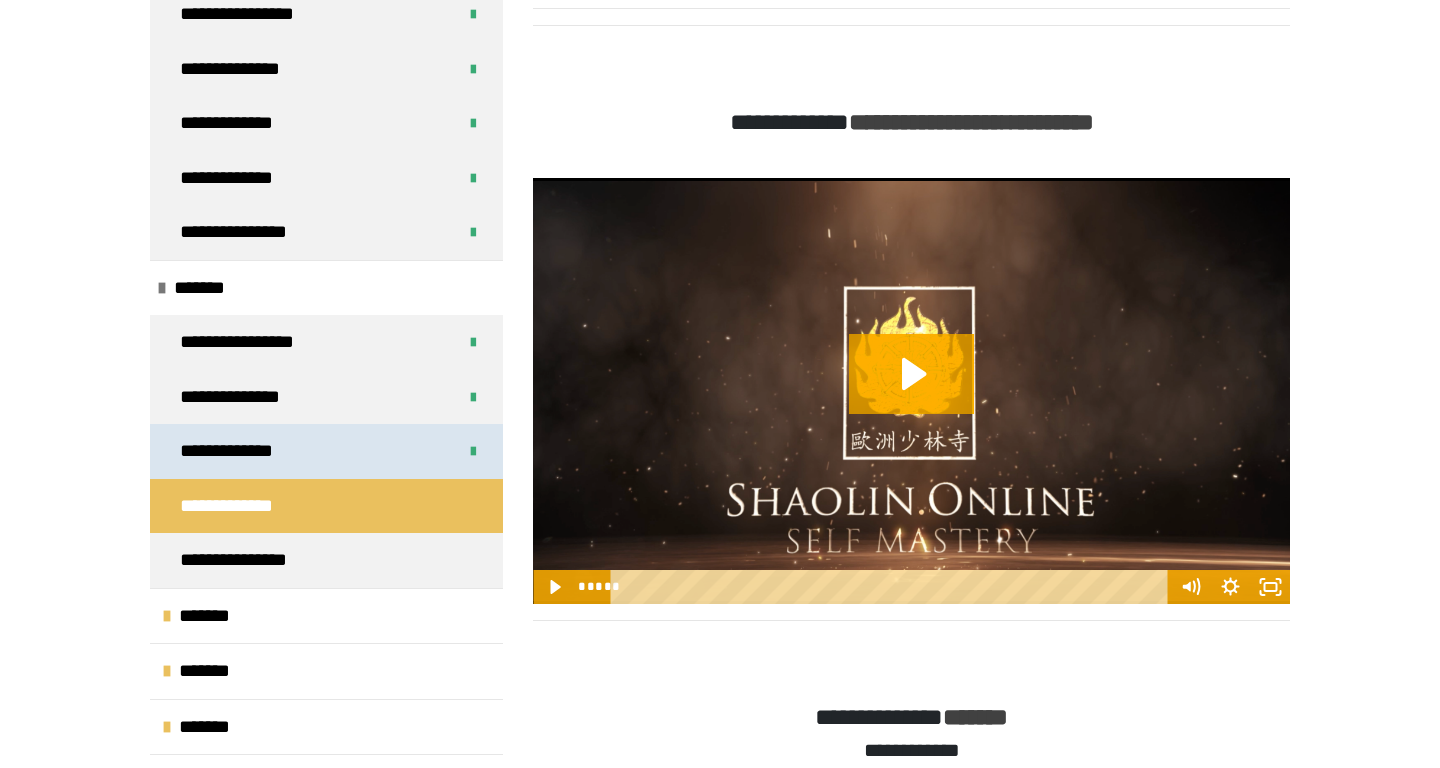 click on "**********" at bounding box center [326, 451] 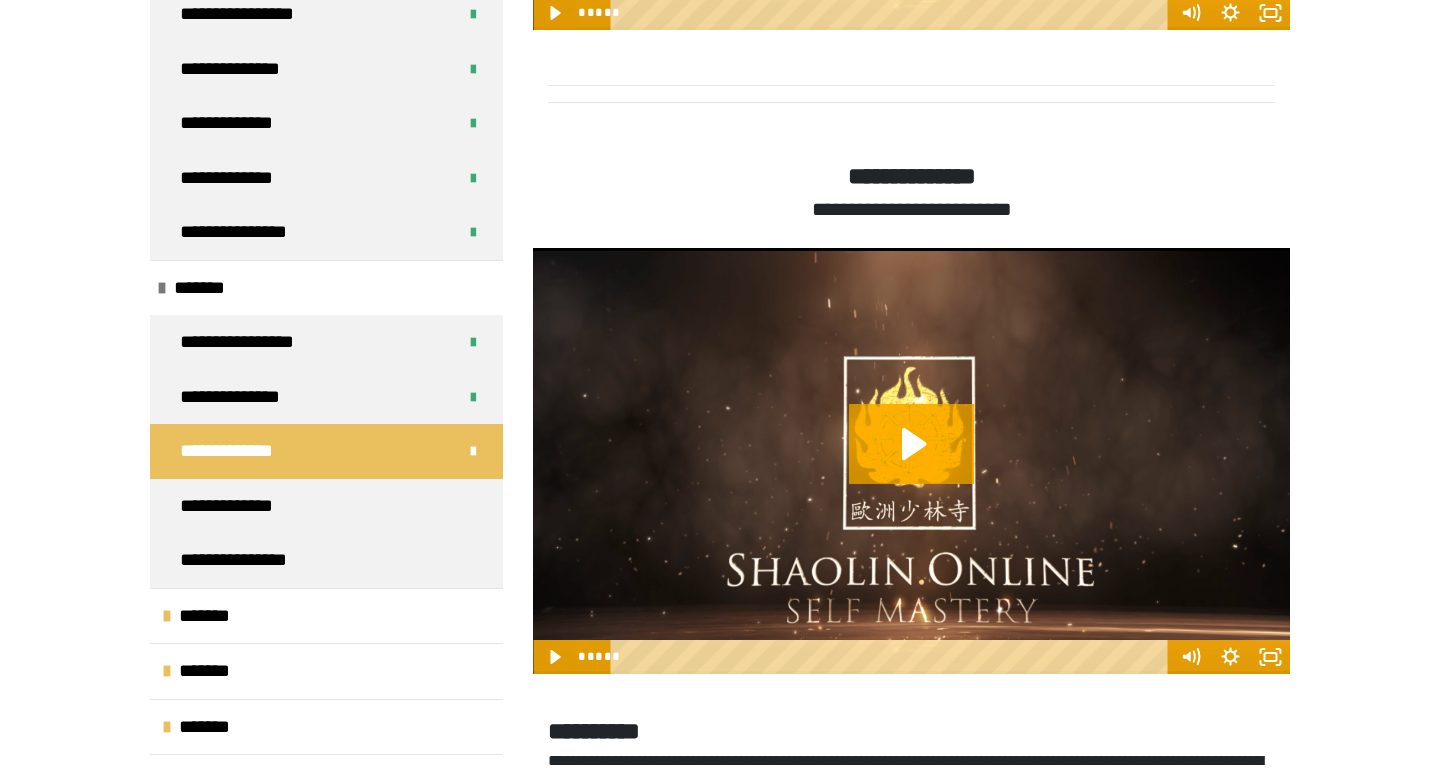 scroll, scrollTop: 2443, scrollLeft: 0, axis: vertical 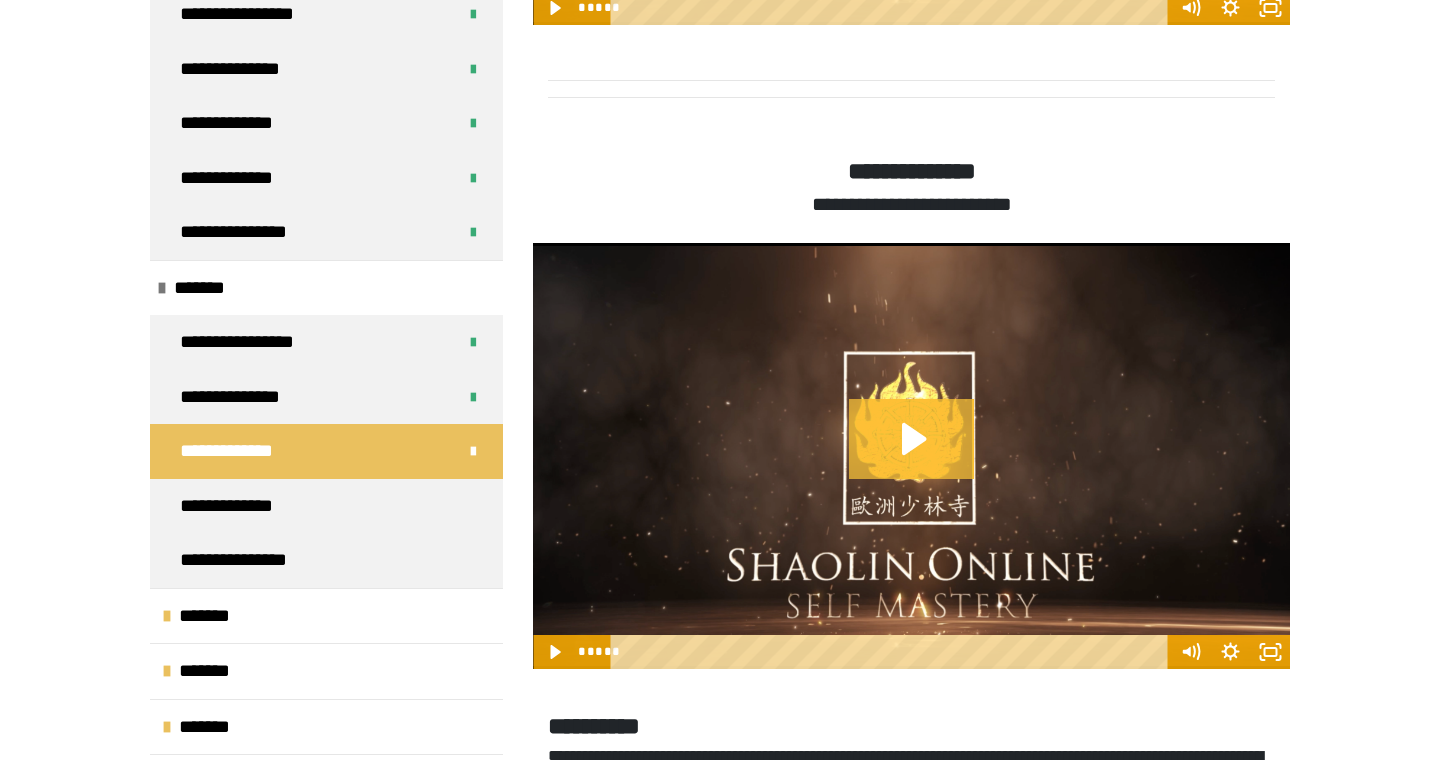 click 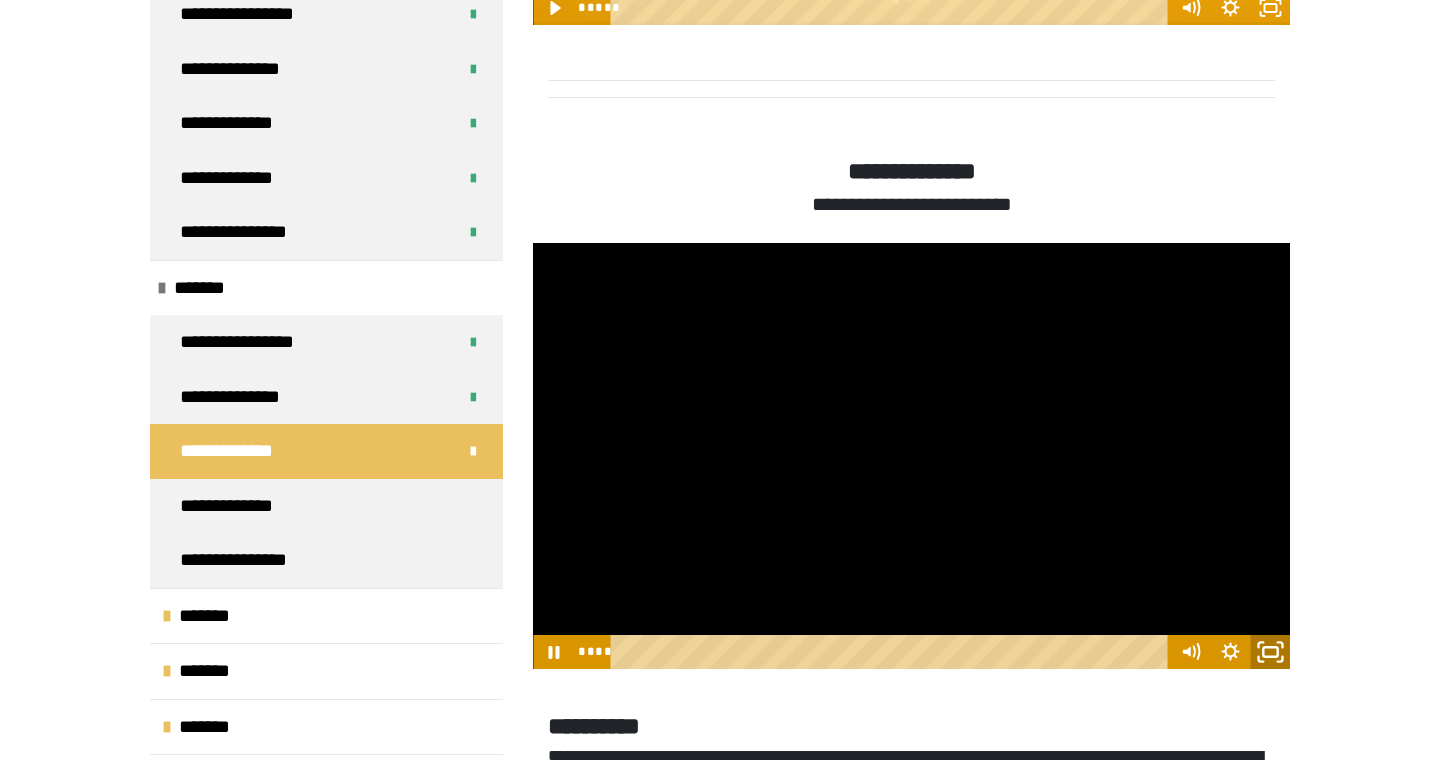click 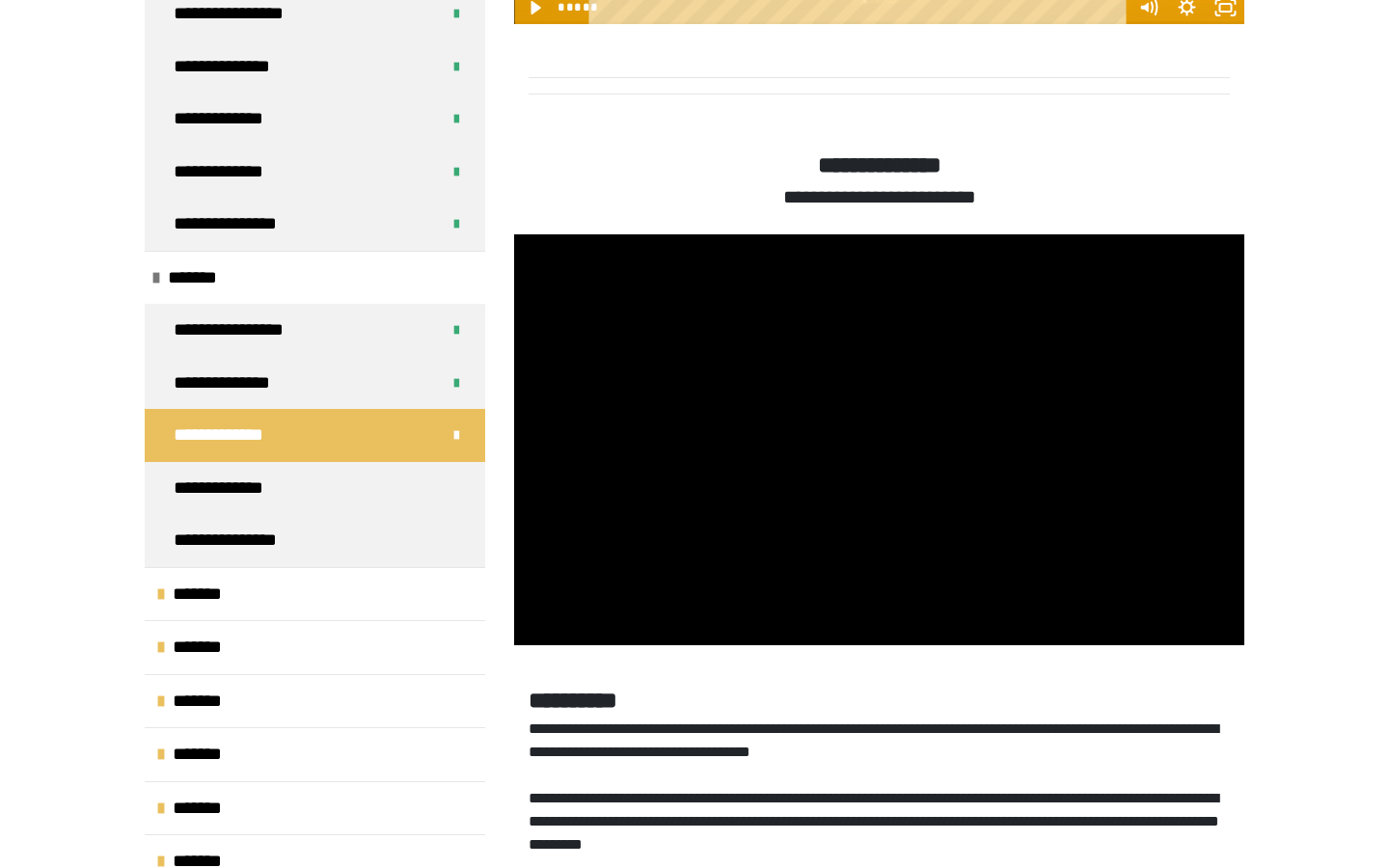 type 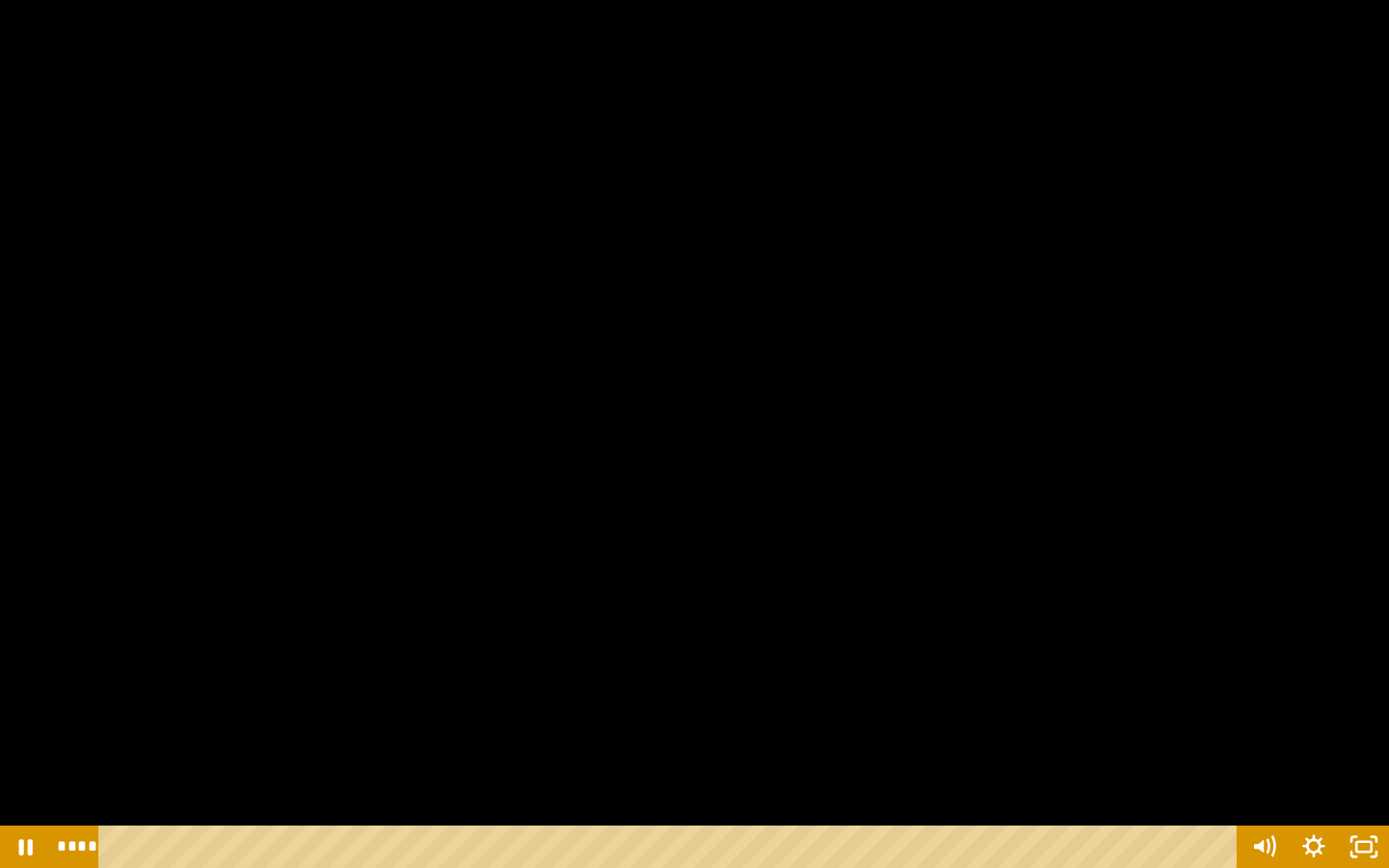 click at bounding box center [694, 434] 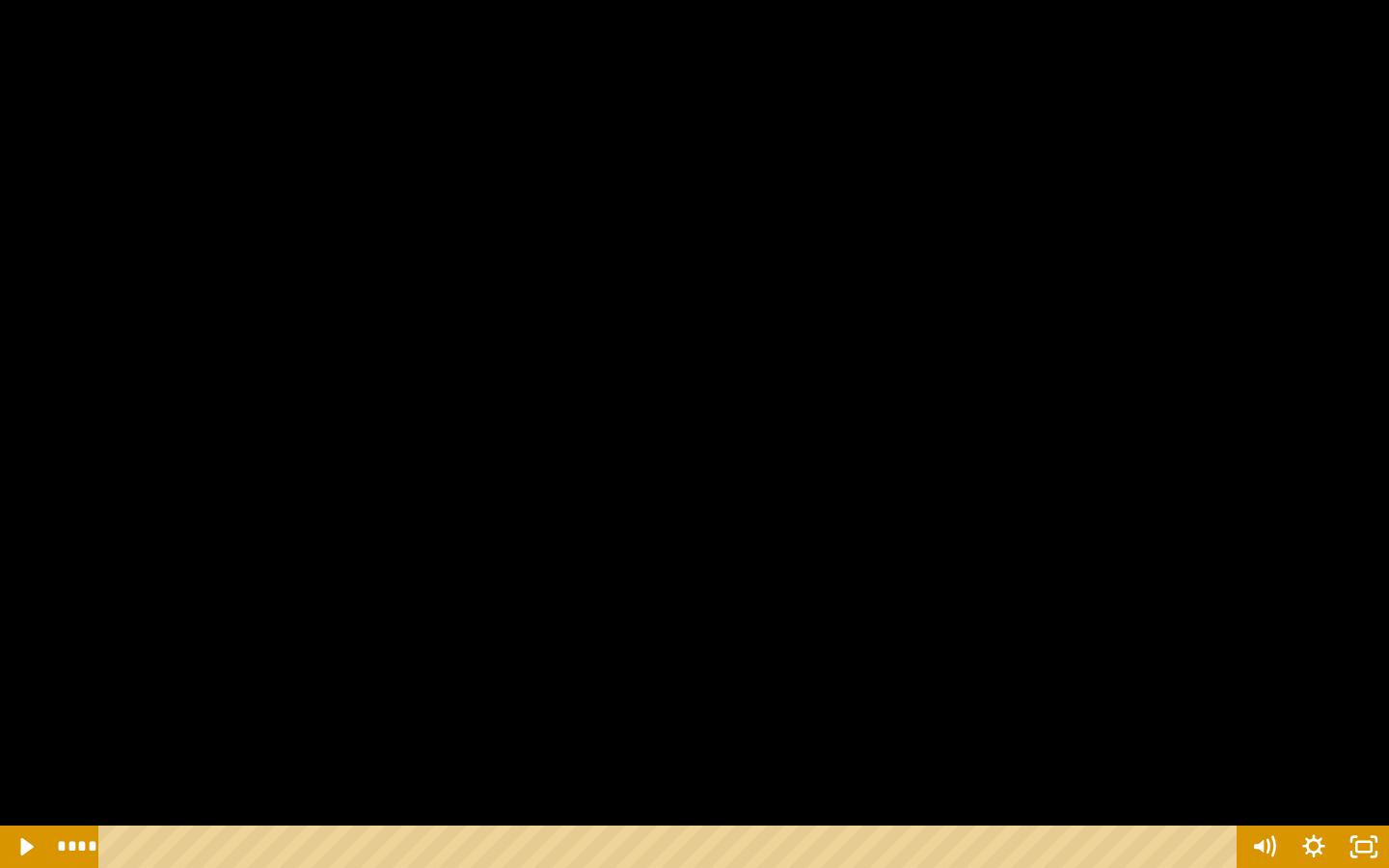 click at bounding box center [694, 434] 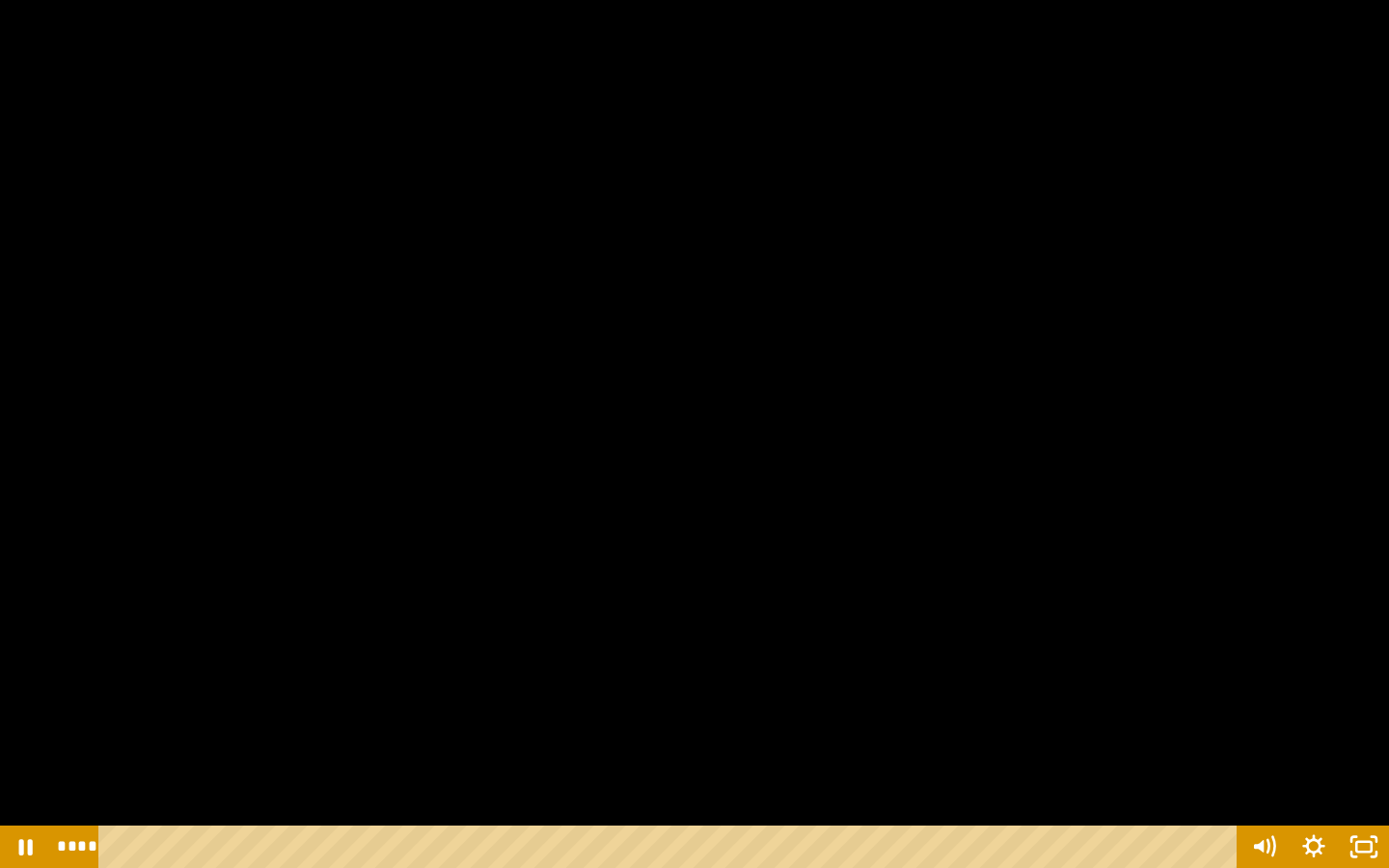 click at bounding box center [694, 434] 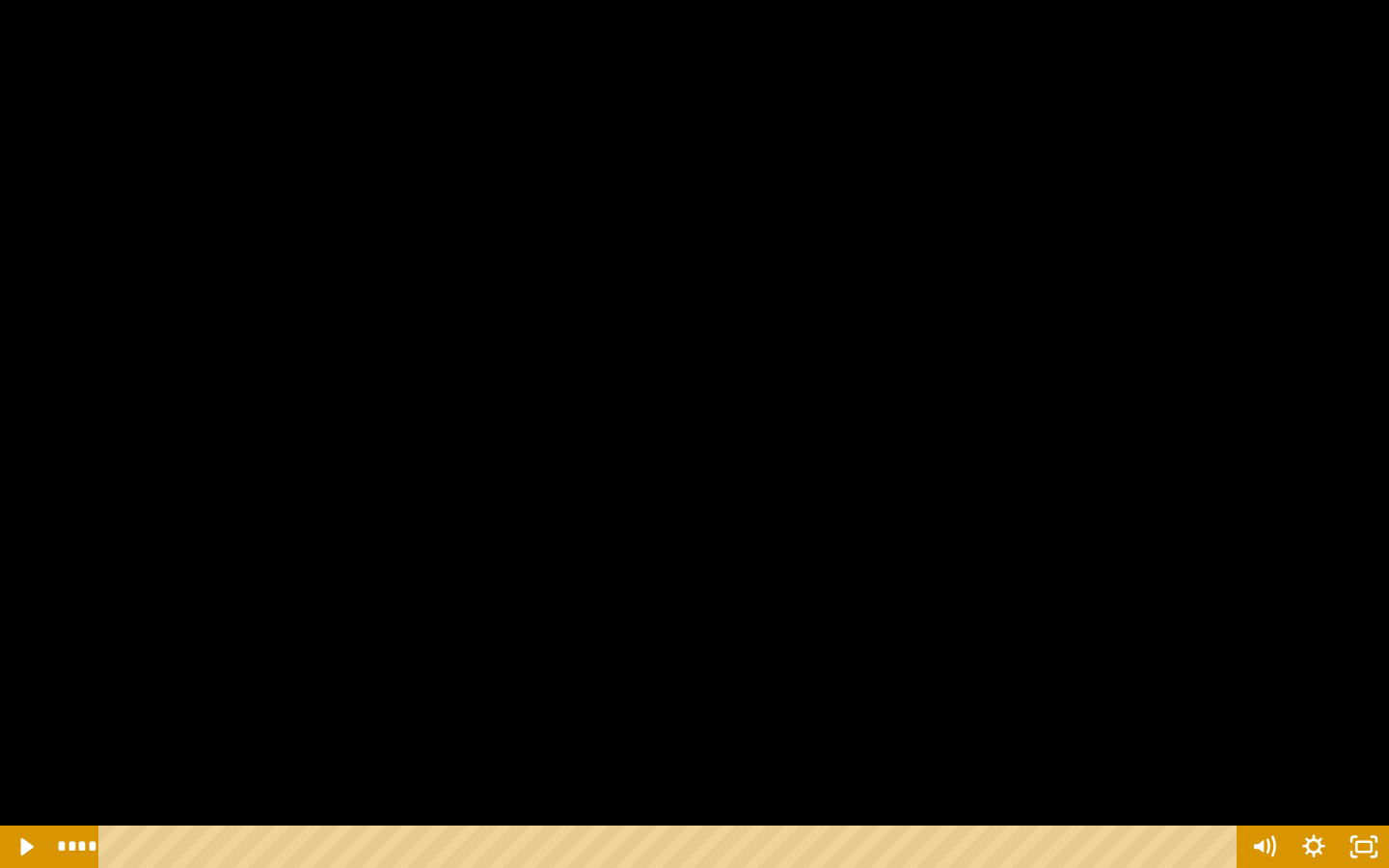 click at bounding box center [694, 434] 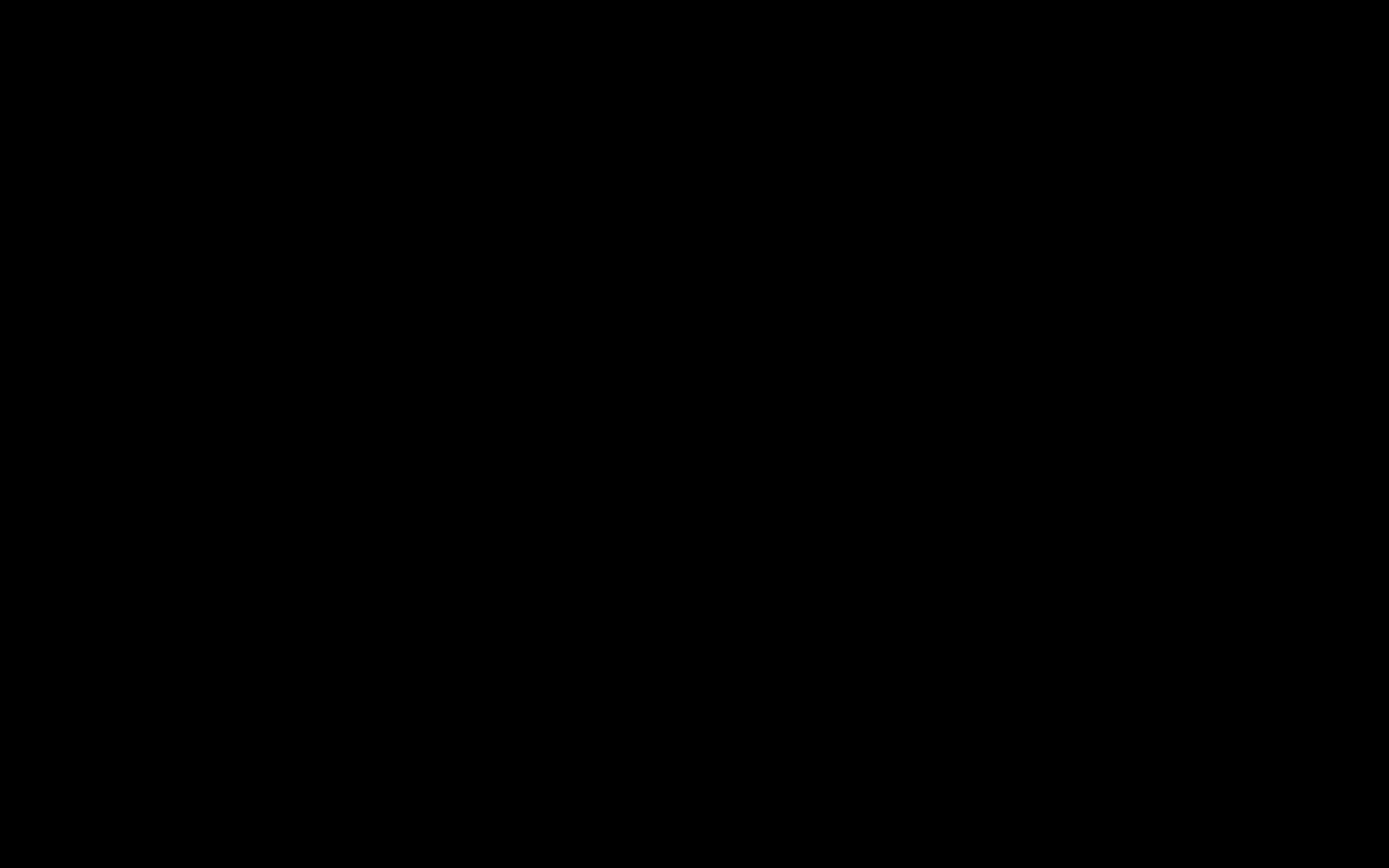 type 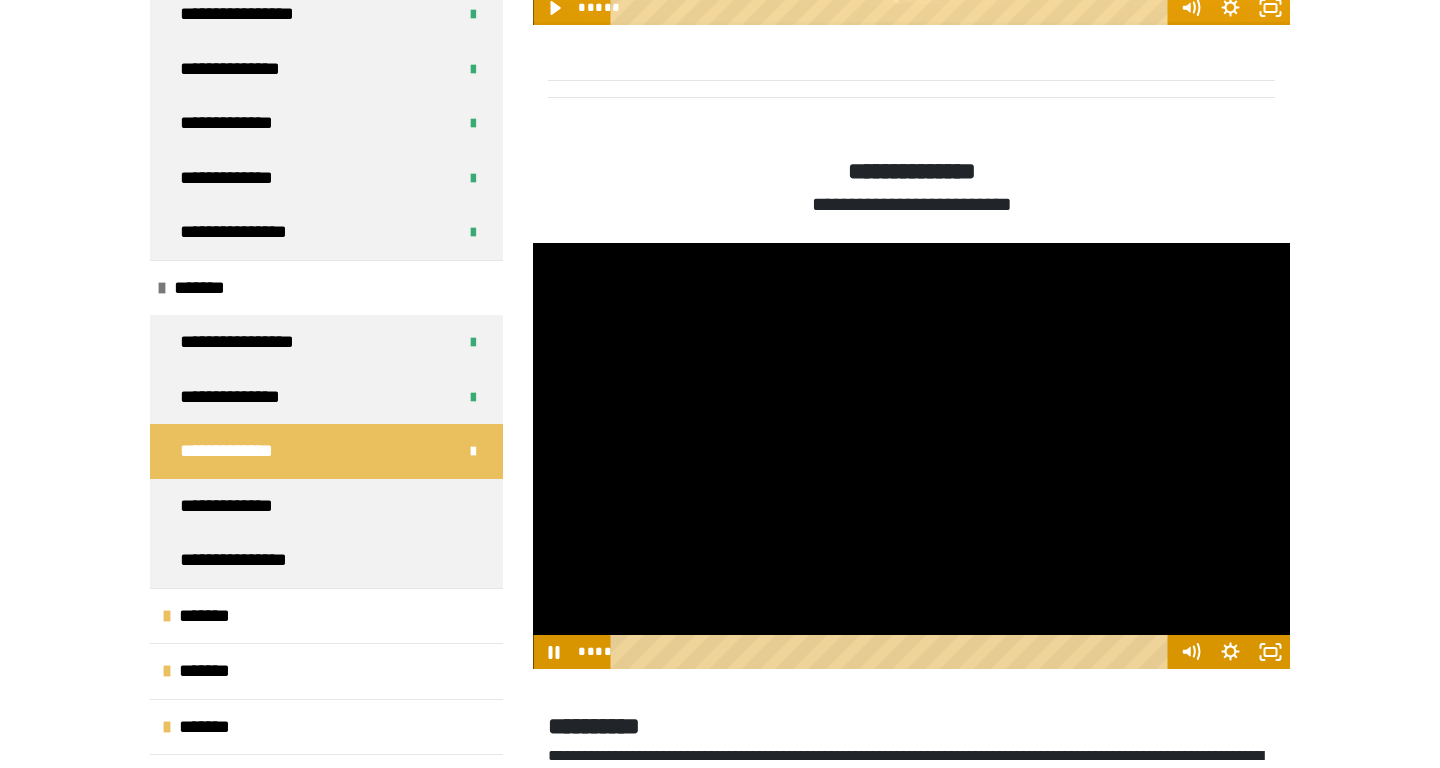 click at bounding box center (911, 456) 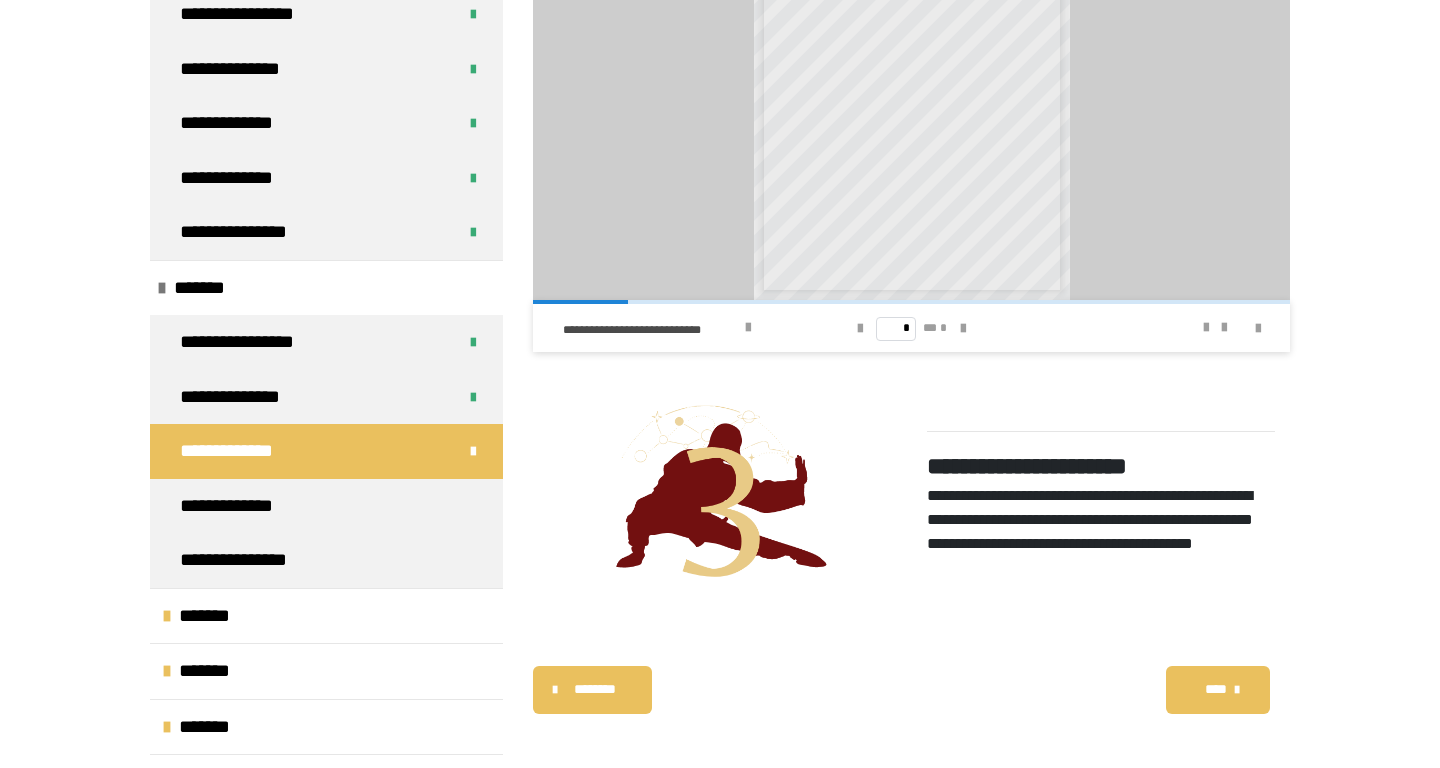 scroll, scrollTop: 3999, scrollLeft: 0, axis: vertical 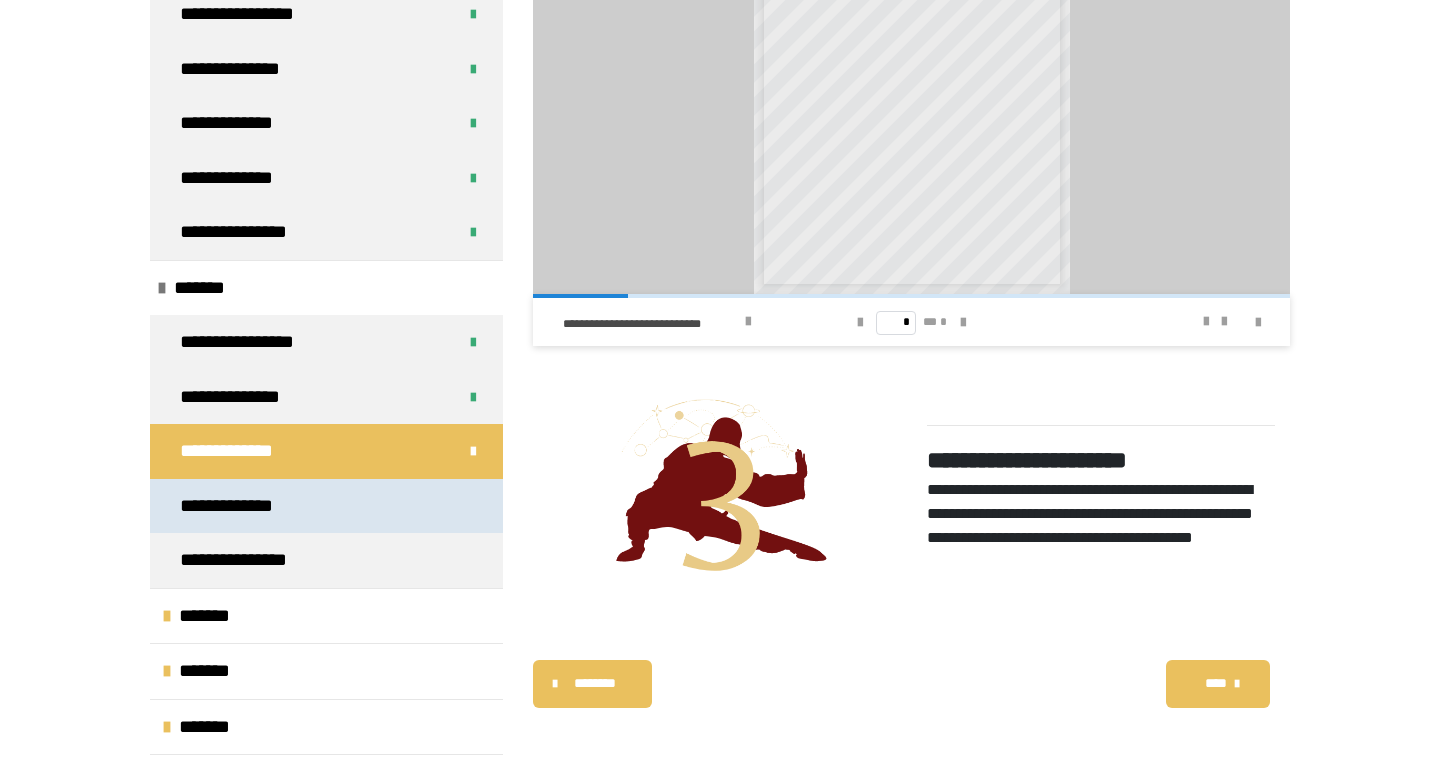 click on "**********" at bounding box center (242, 506) 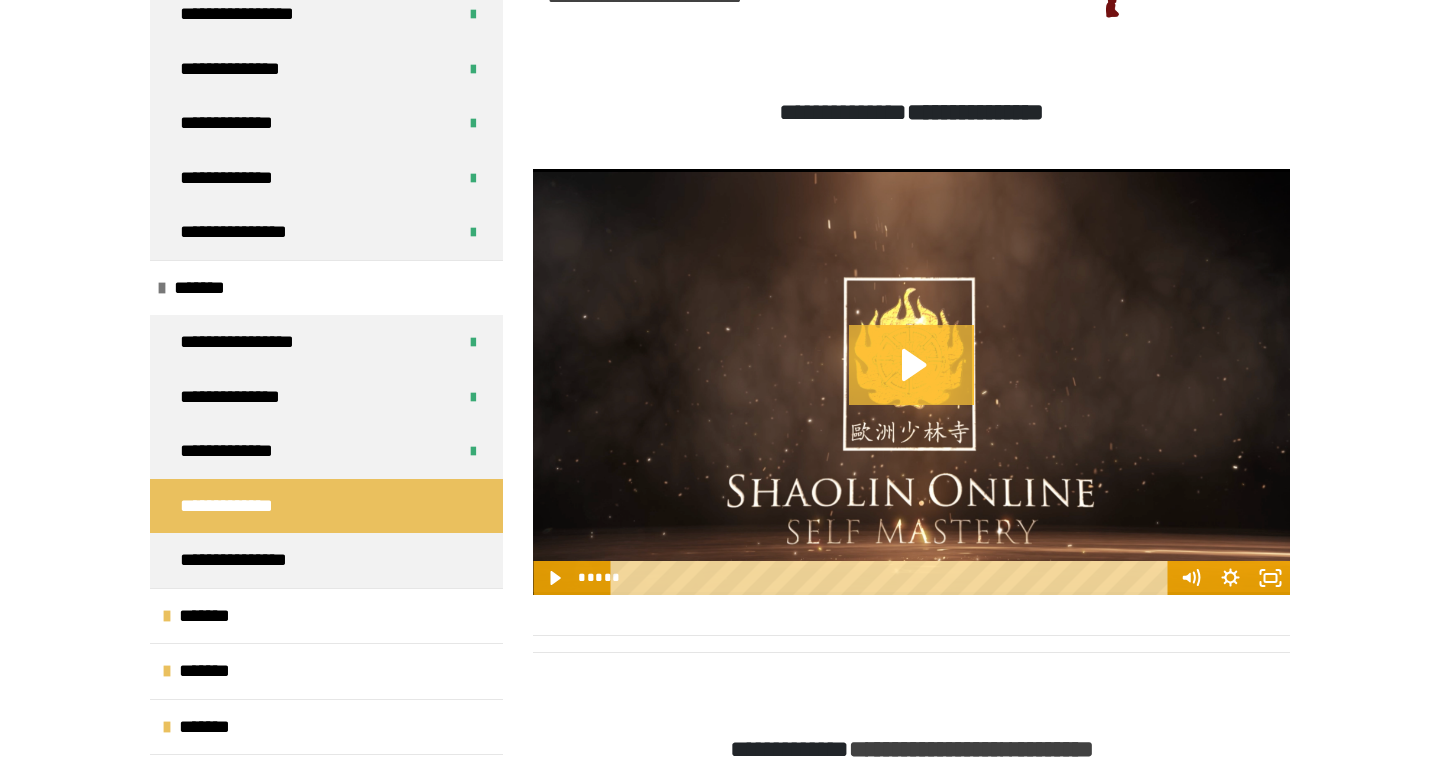 scroll, scrollTop: 954, scrollLeft: 0, axis: vertical 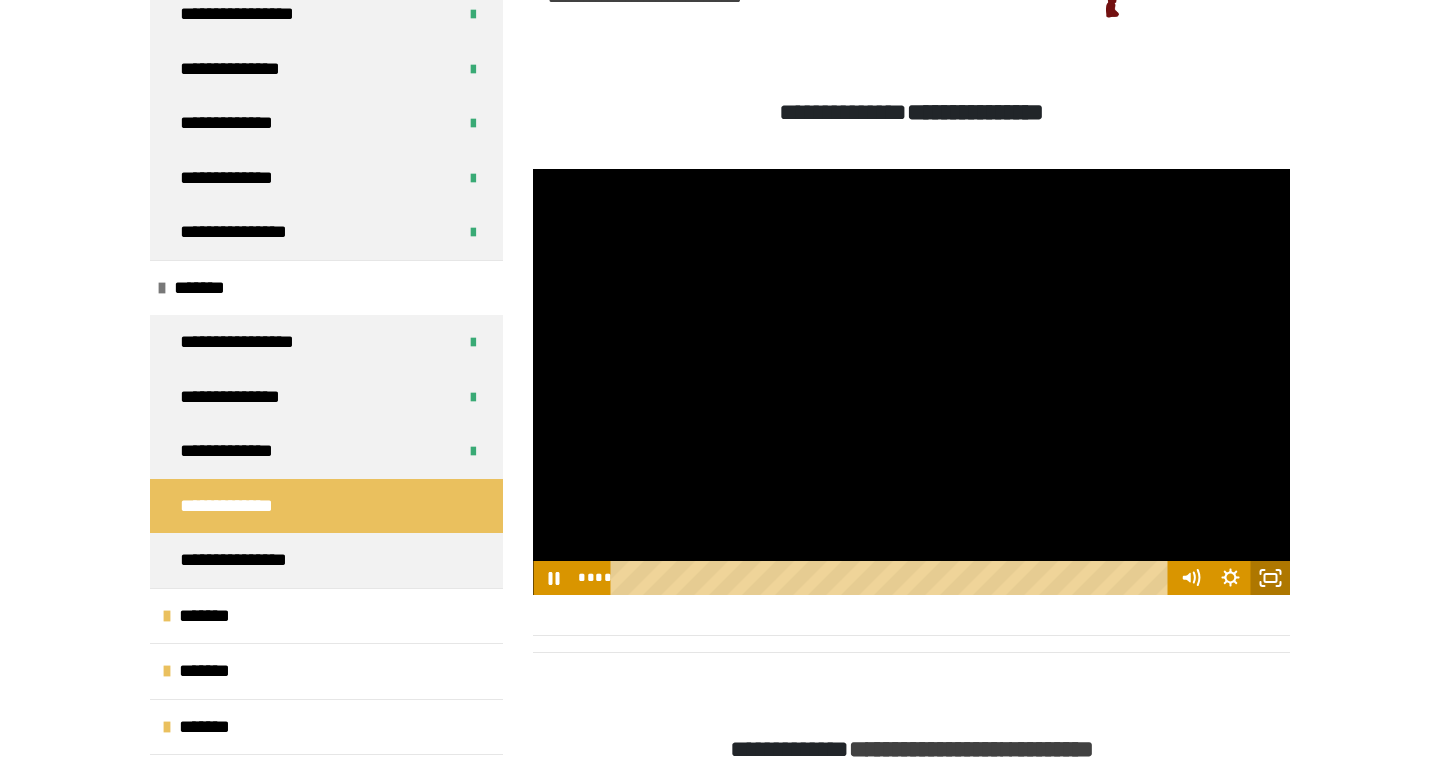 click 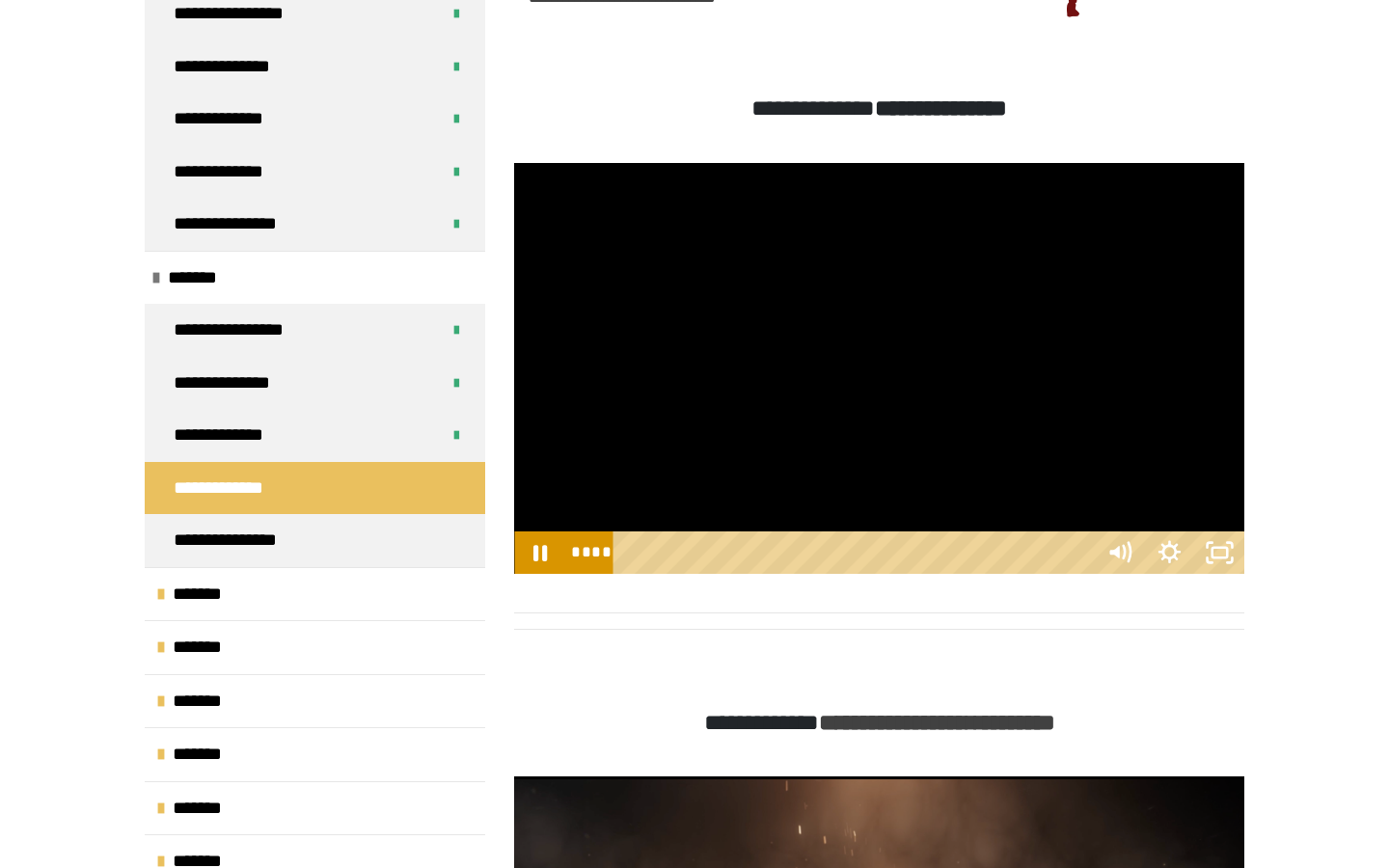 type 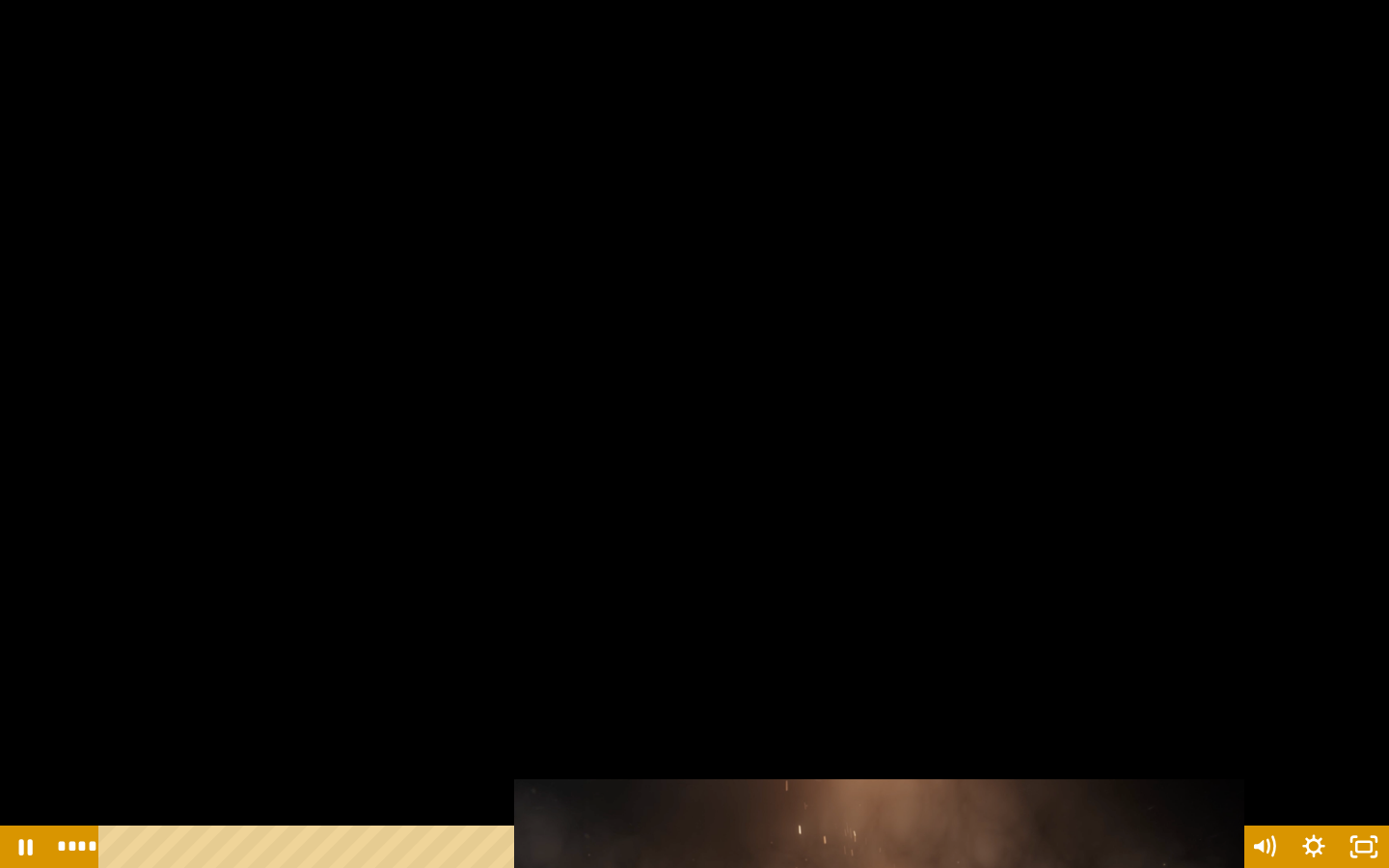 click at bounding box center (694, 434) 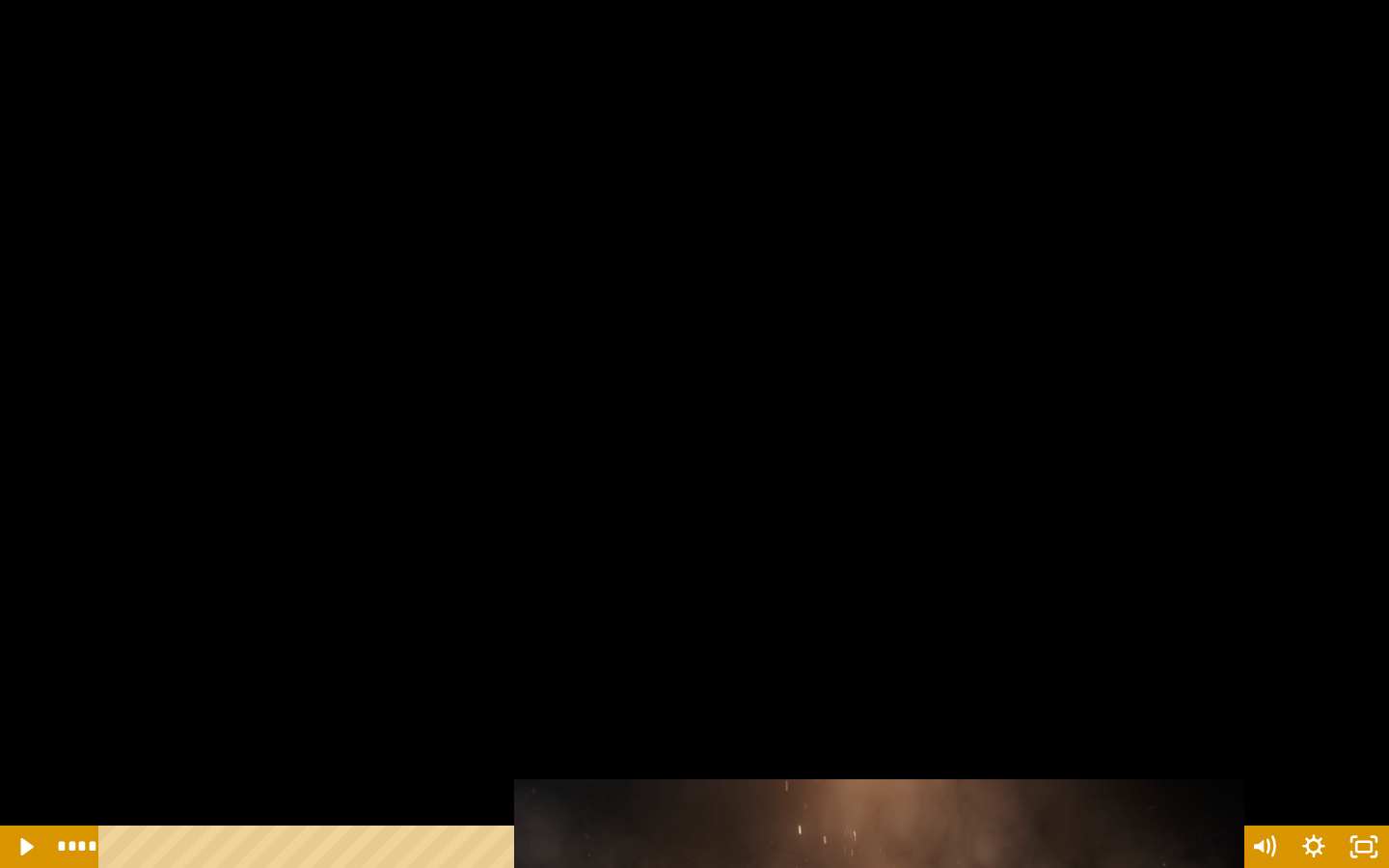 click at bounding box center [694, 434] 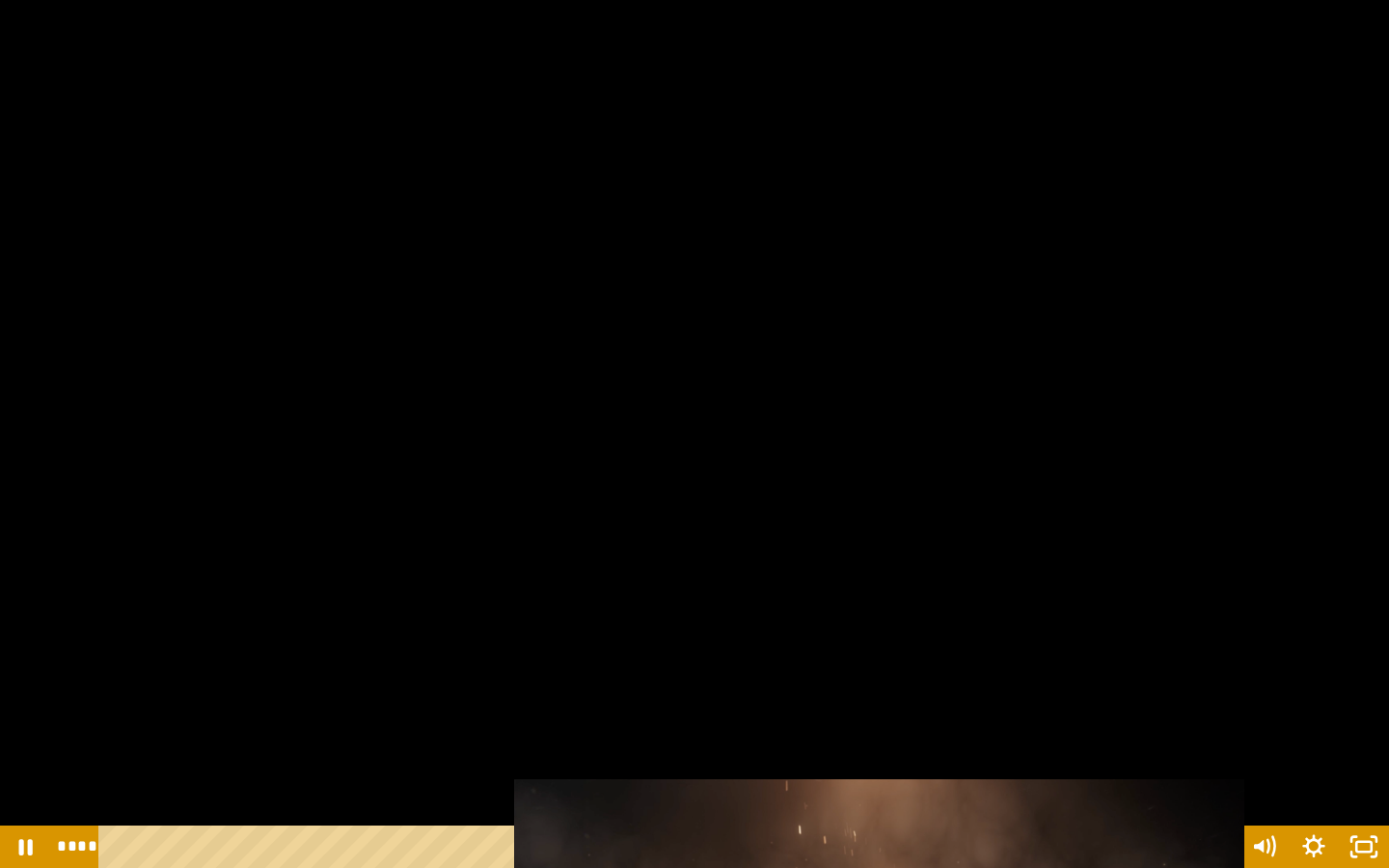 type 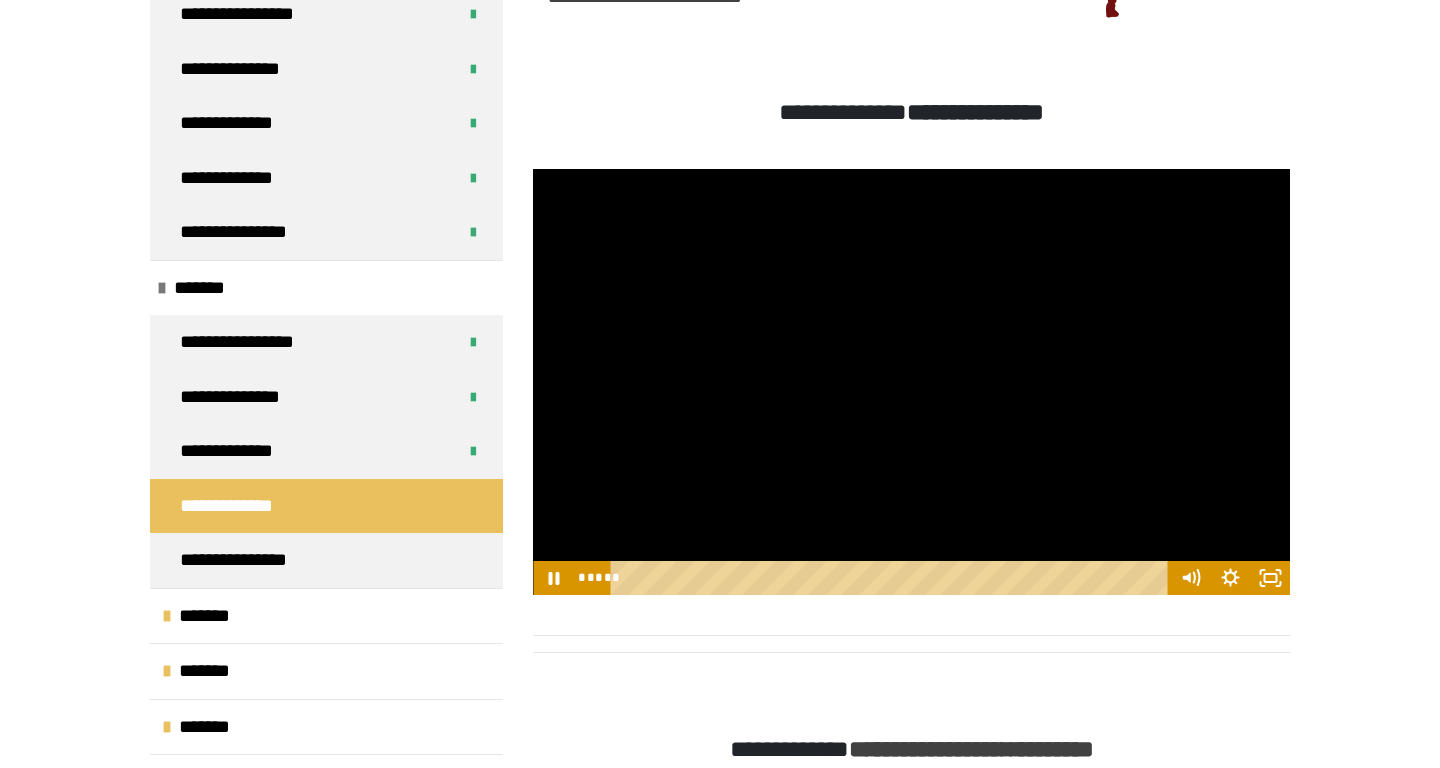 click at bounding box center (911, 382) 